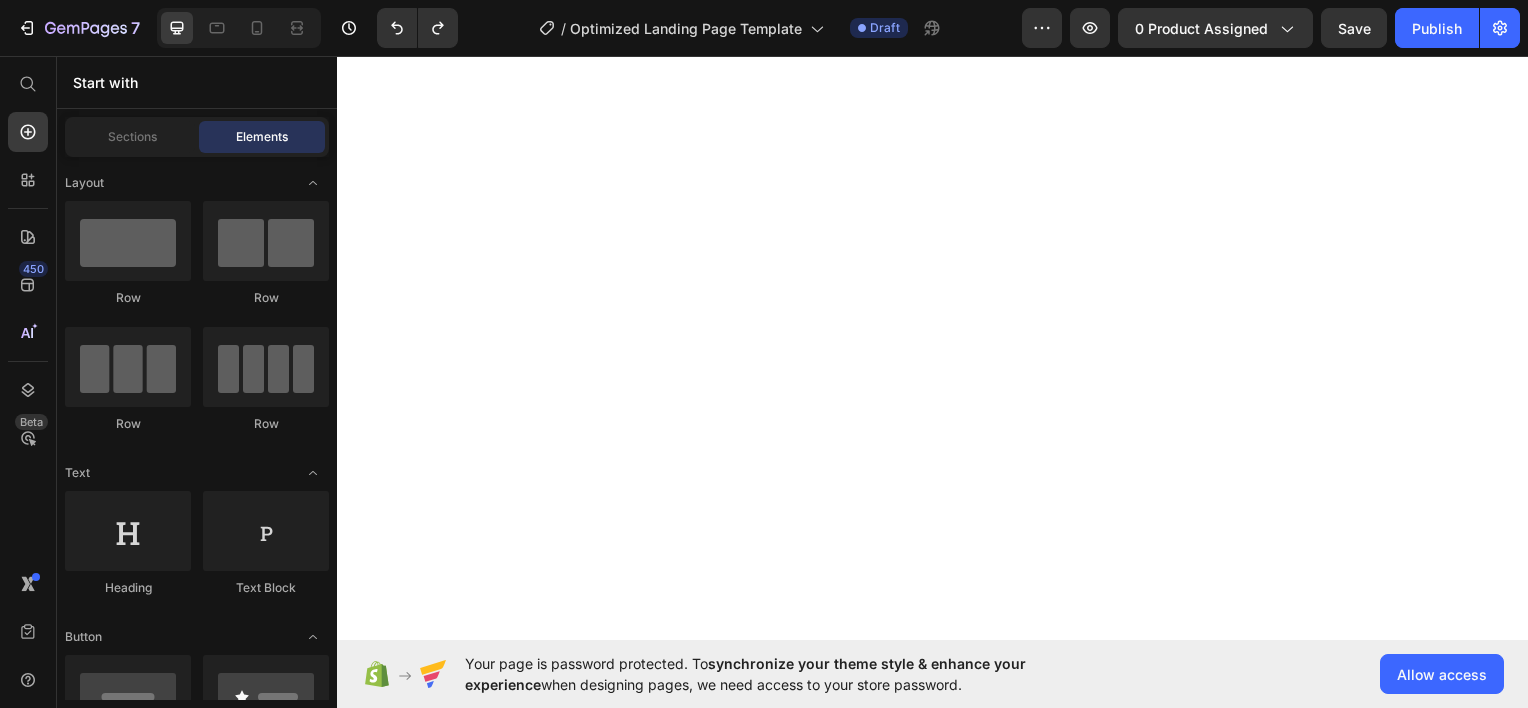 scroll, scrollTop: 0, scrollLeft: 0, axis: both 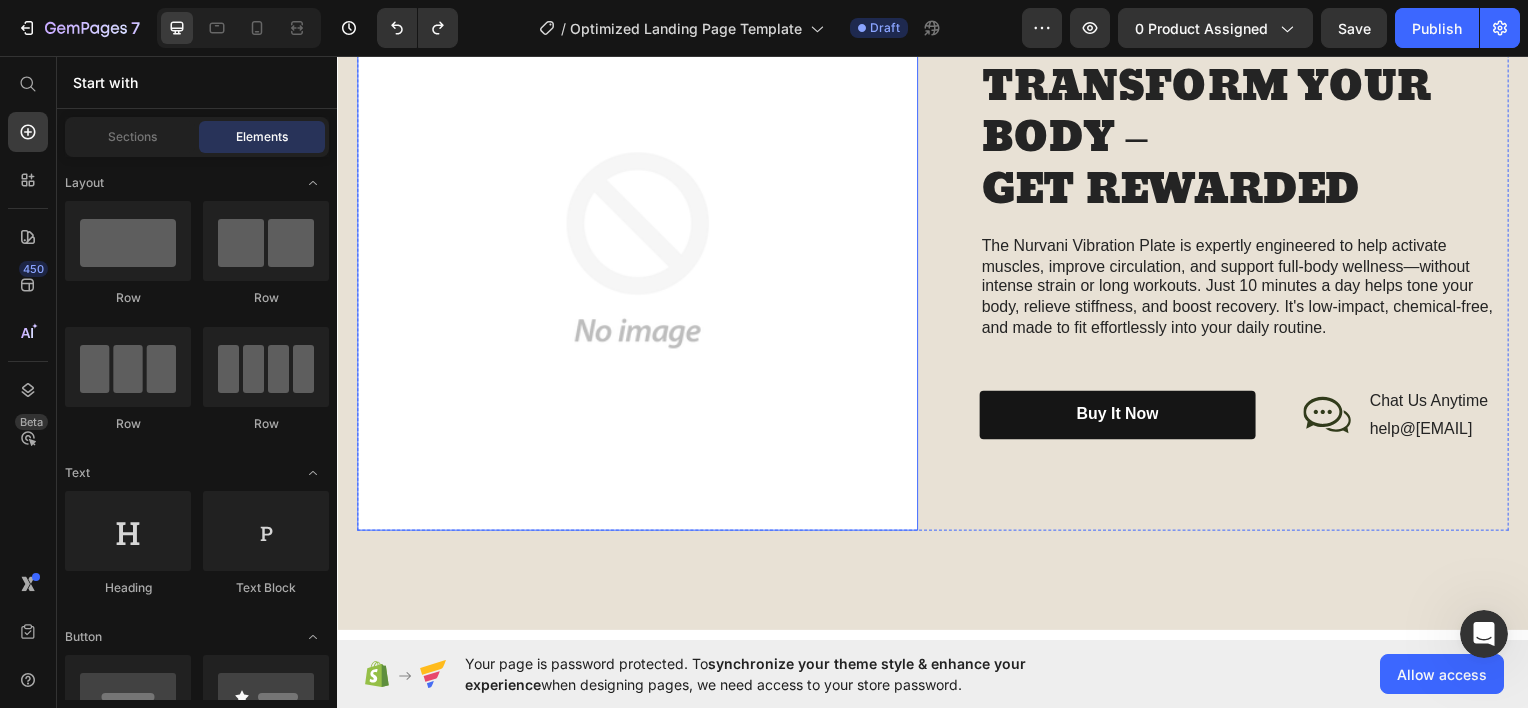 click at bounding box center (639, 250) 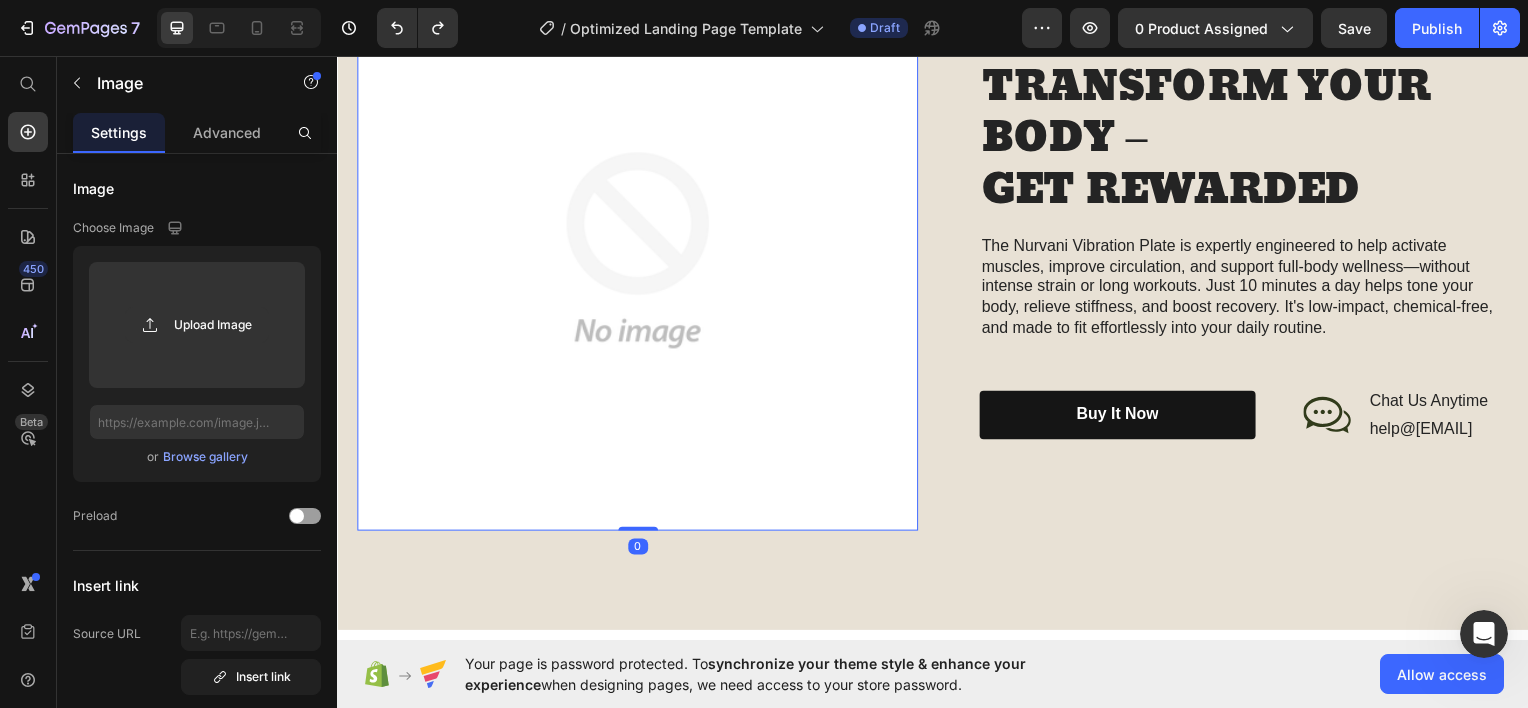 click at bounding box center (639, 250) 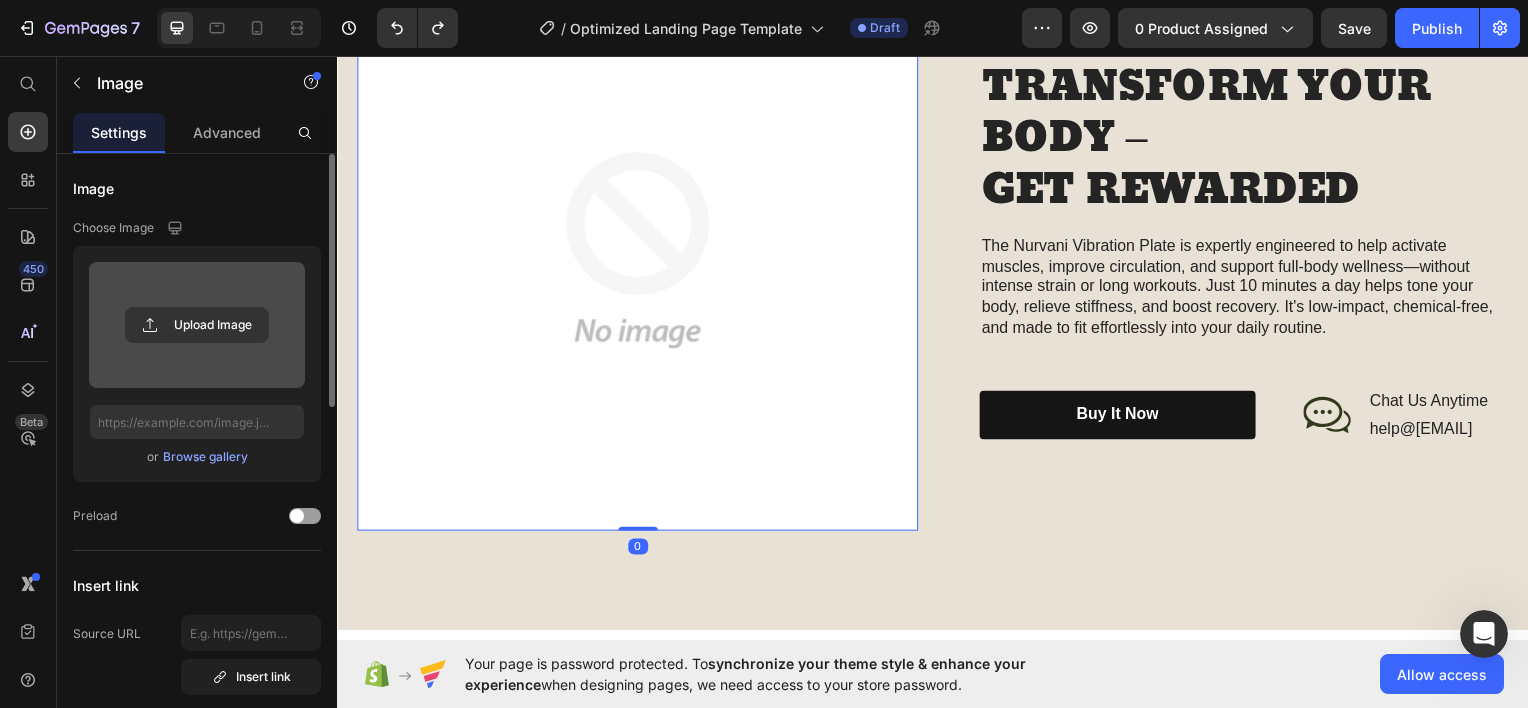 click at bounding box center [197, 325] 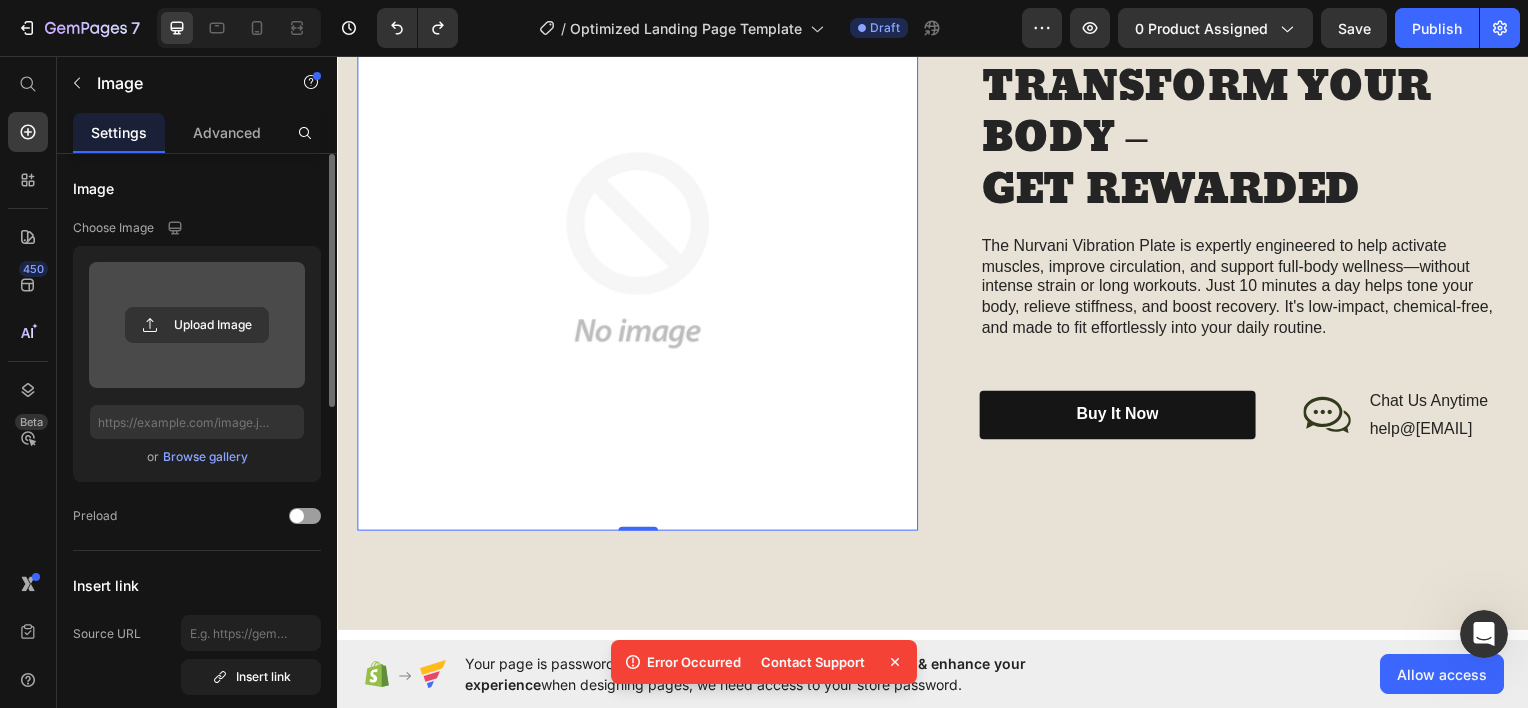 click on "Contact Support" at bounding box center [813, 662] 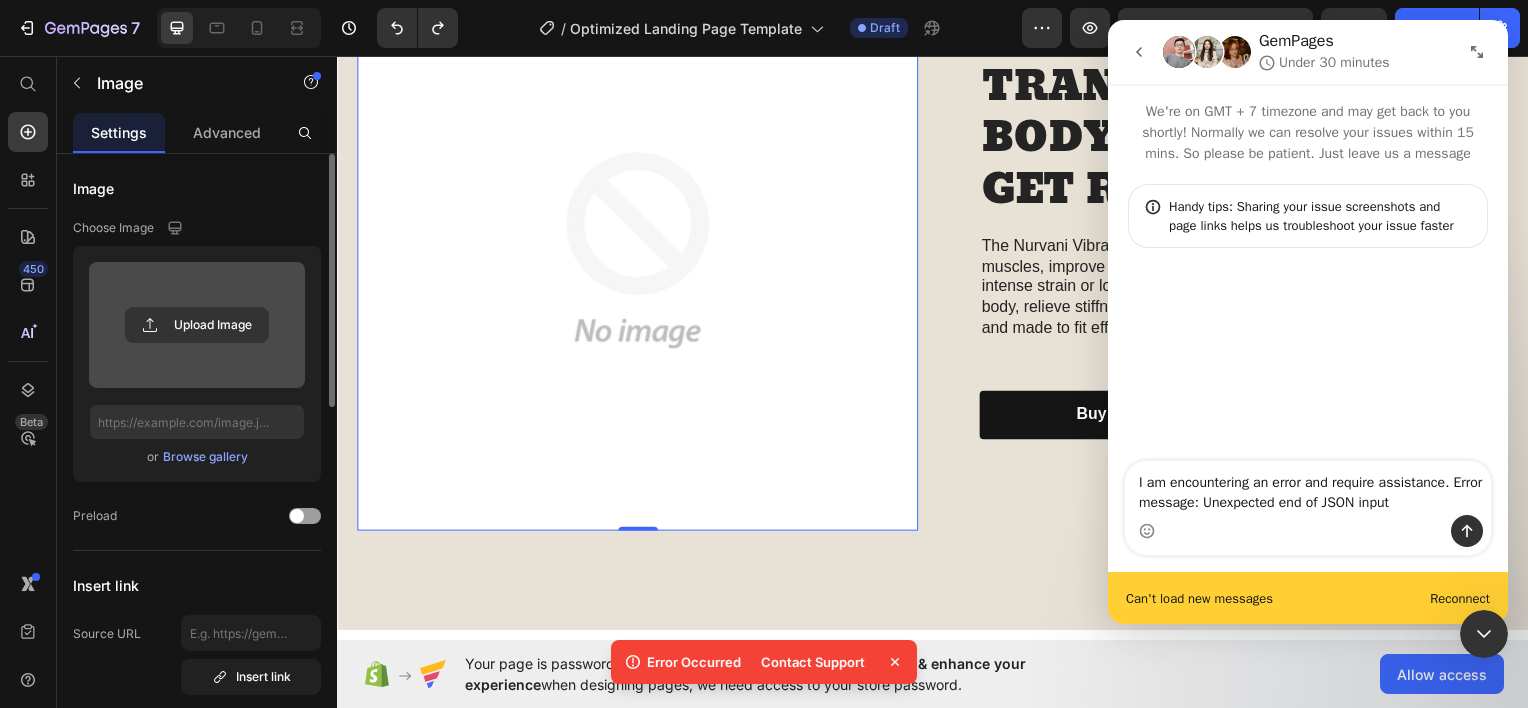 click 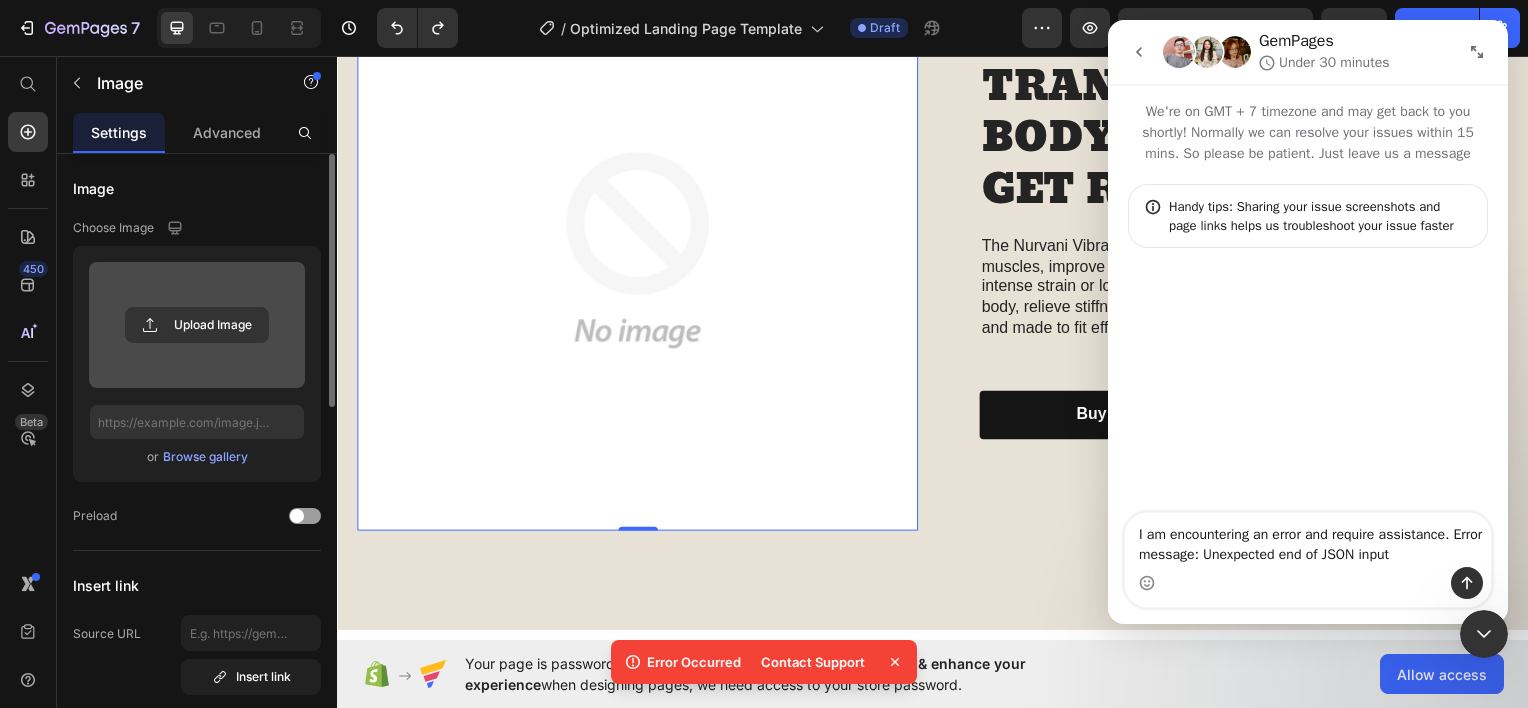 click 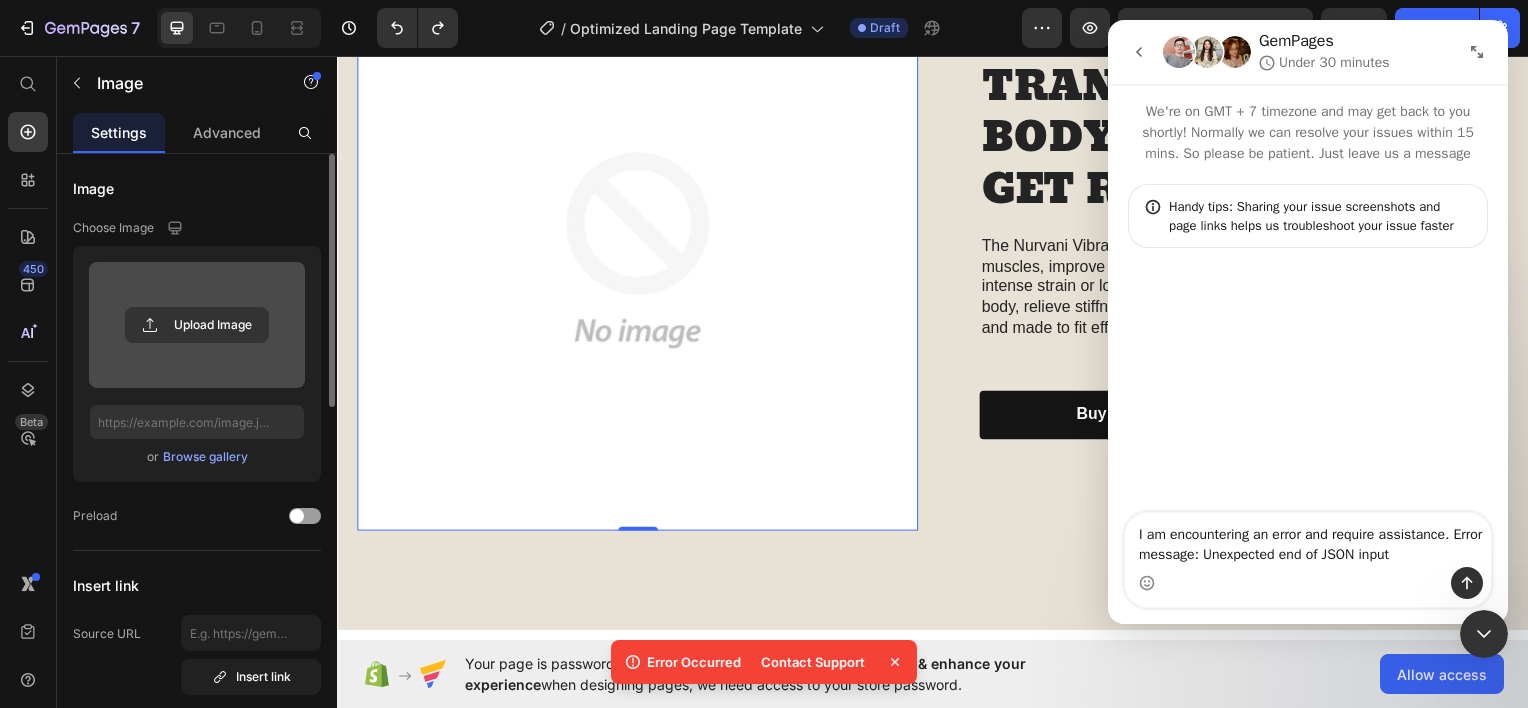 click on "We're on GMT + 7 timezone and may get back to you shortly! Normally we can resolve your issues within 15 mins. So please be patient. Just leave us a message" at bounding box center [1308, 124] 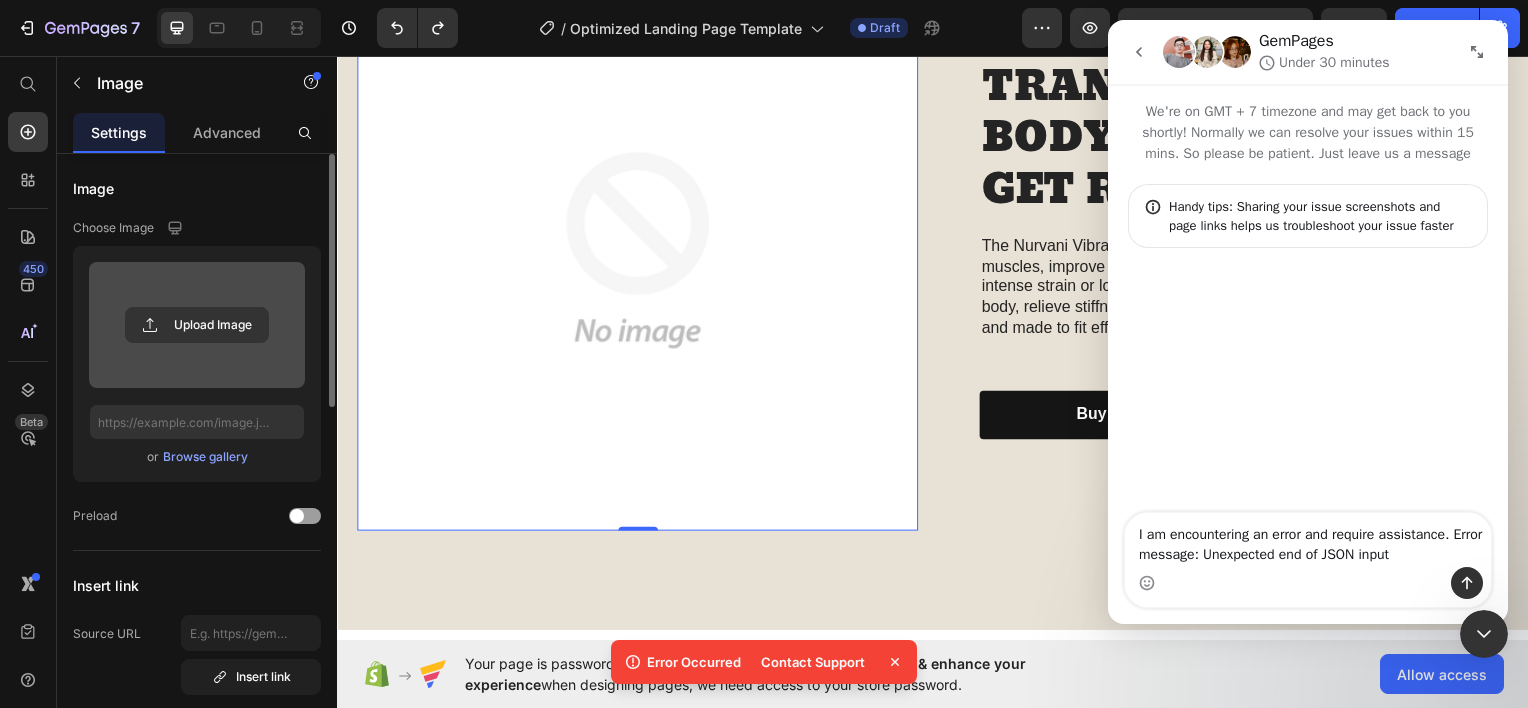 click 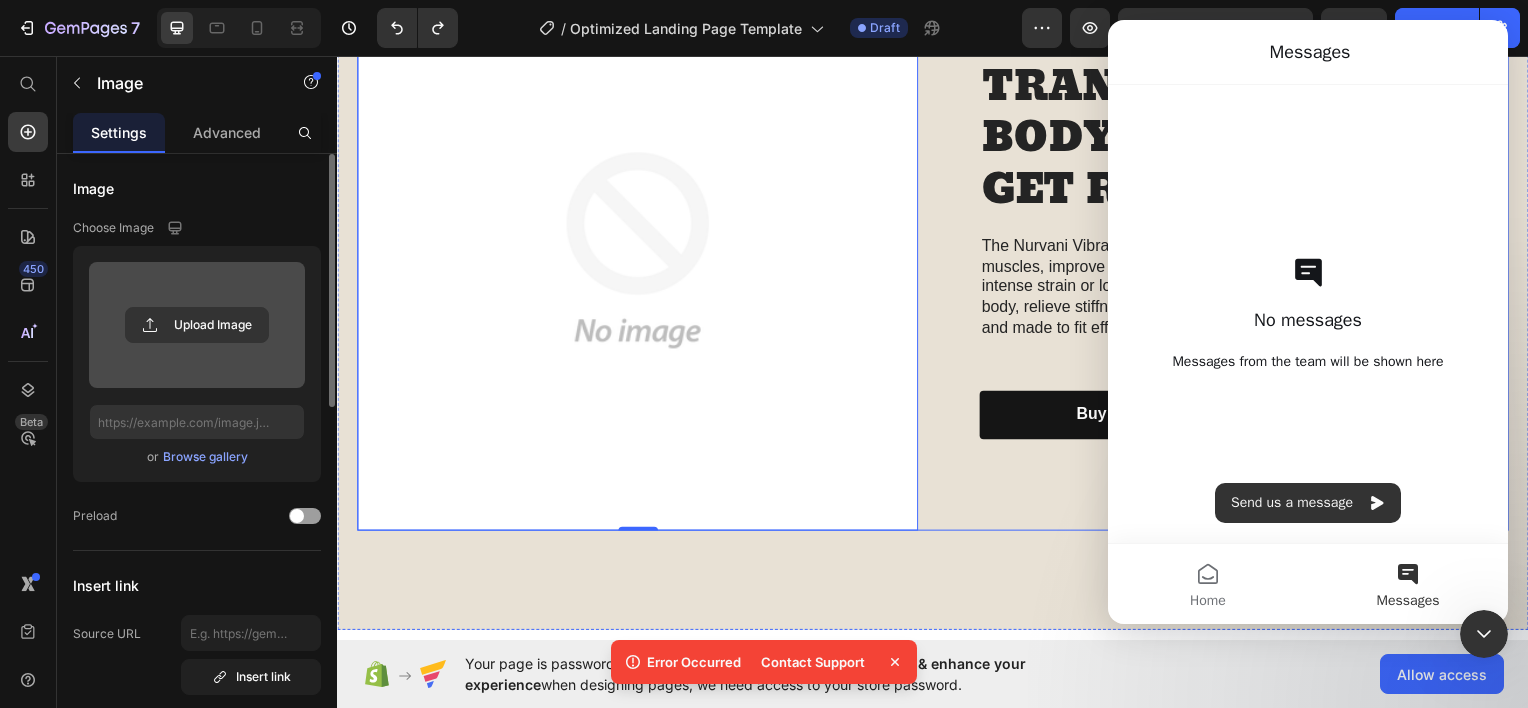 click on "help@[EMAIL]" at bounding box center (1234, 250) 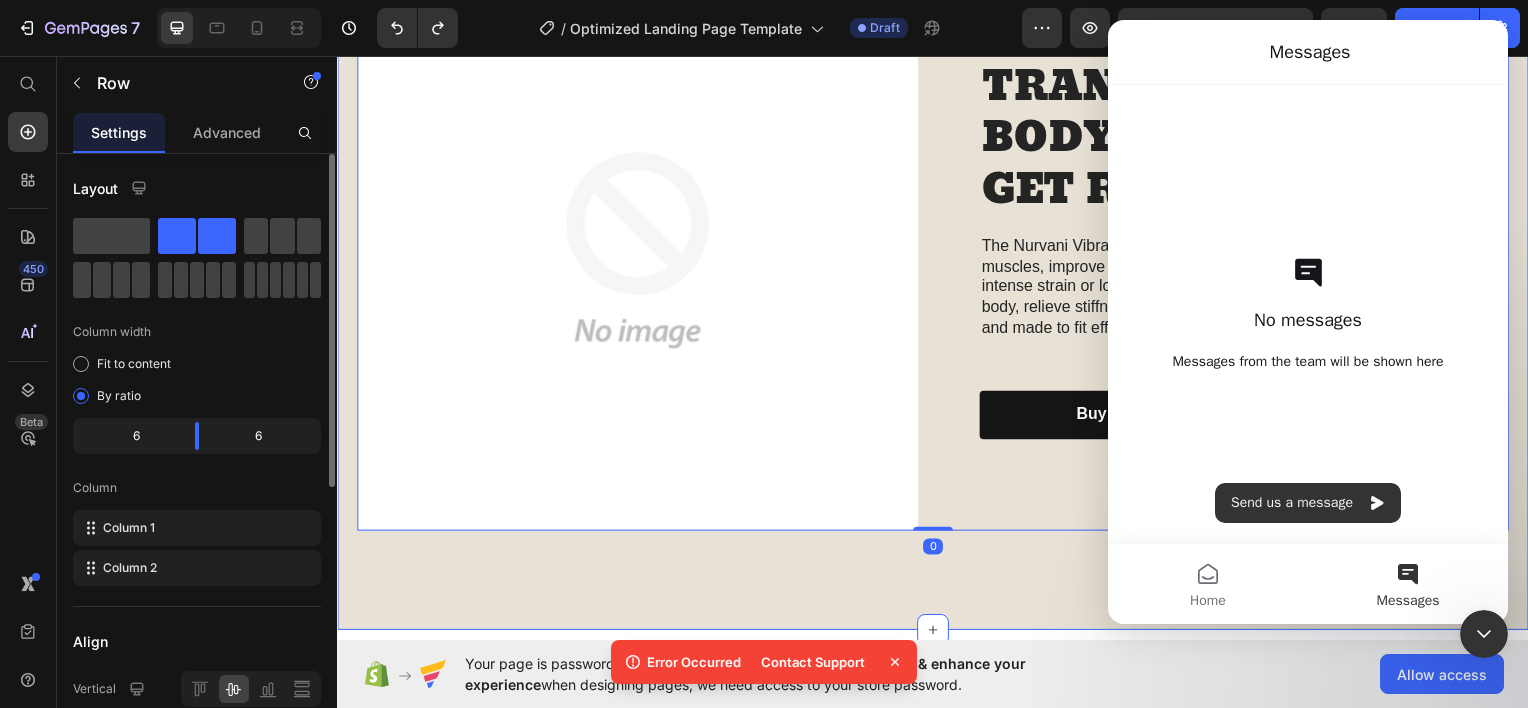 click on "help@[EMAIL]" at bounding box center [937, 250] 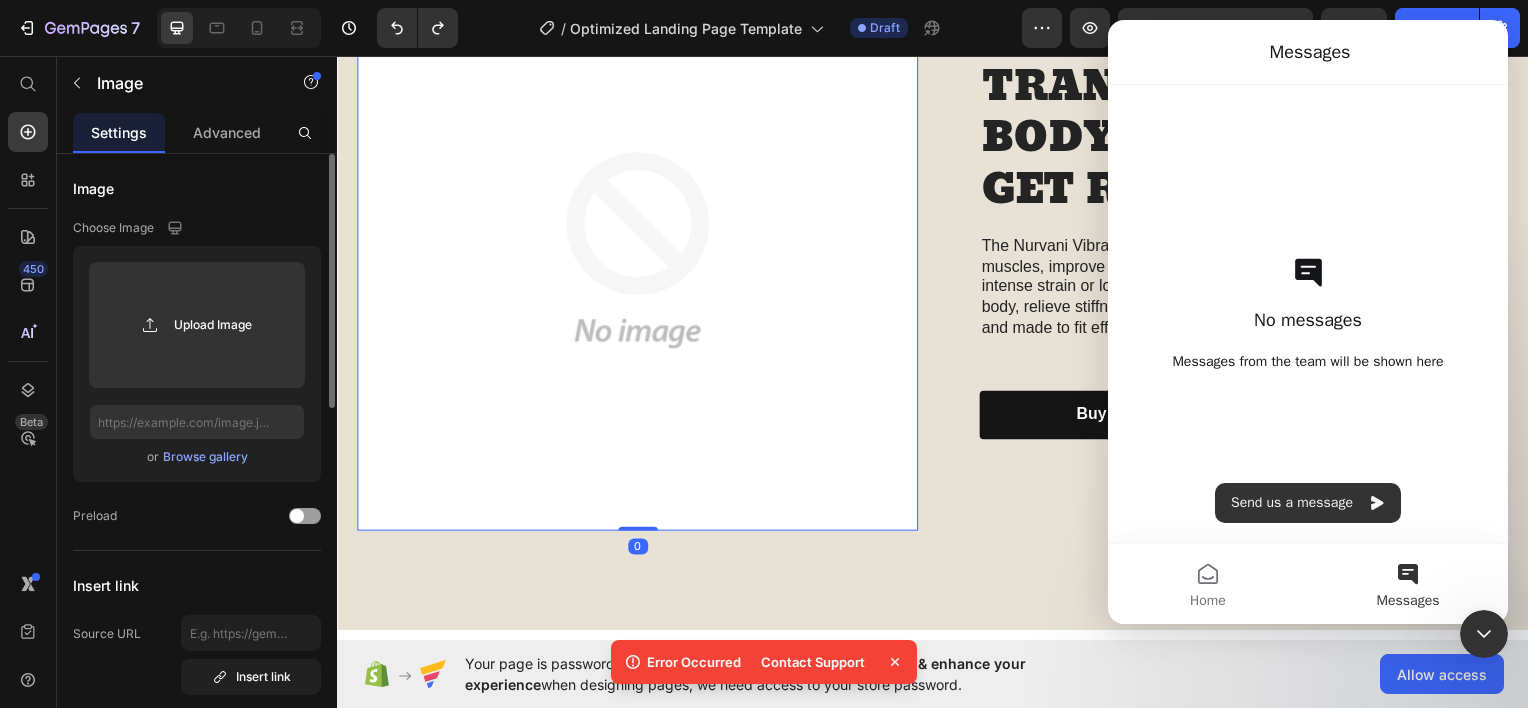 click at bounding box center [639, 250] 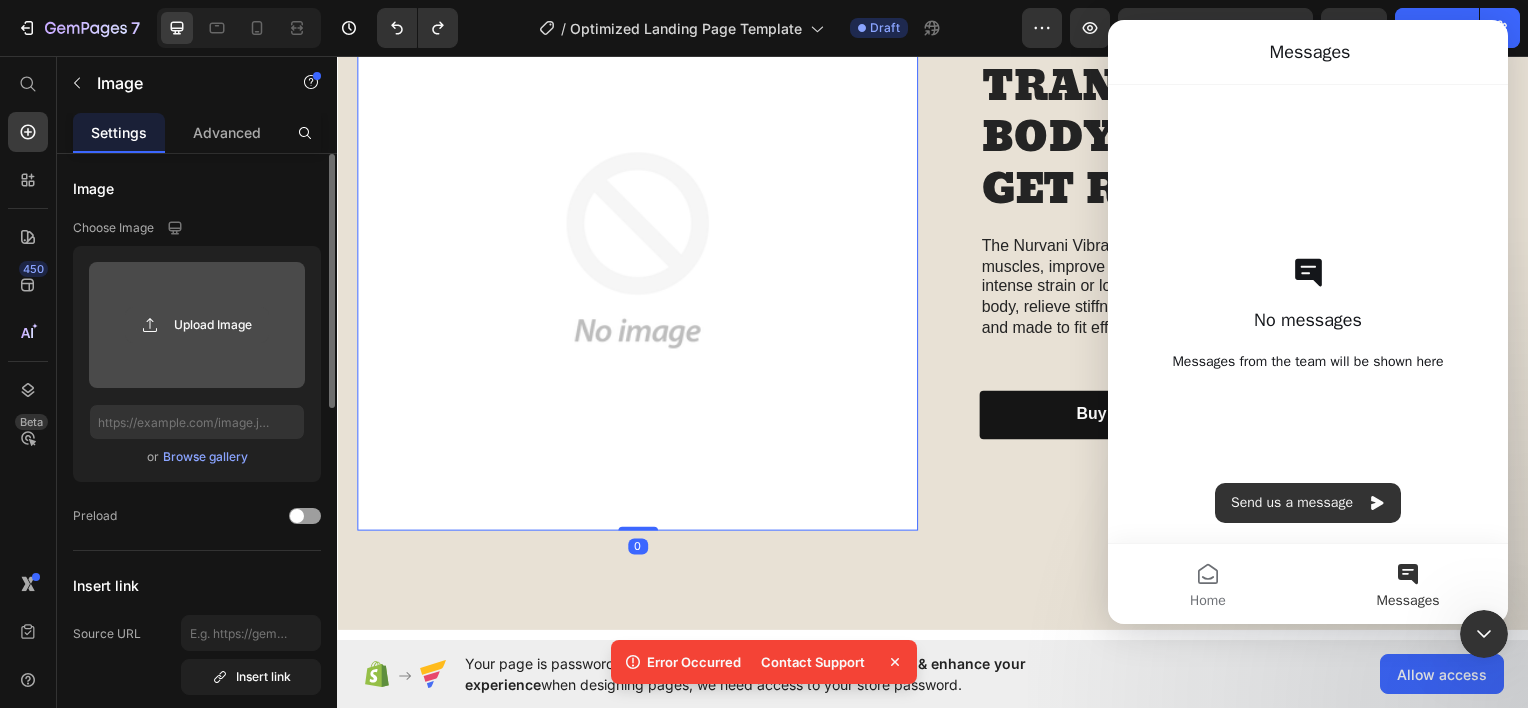 click 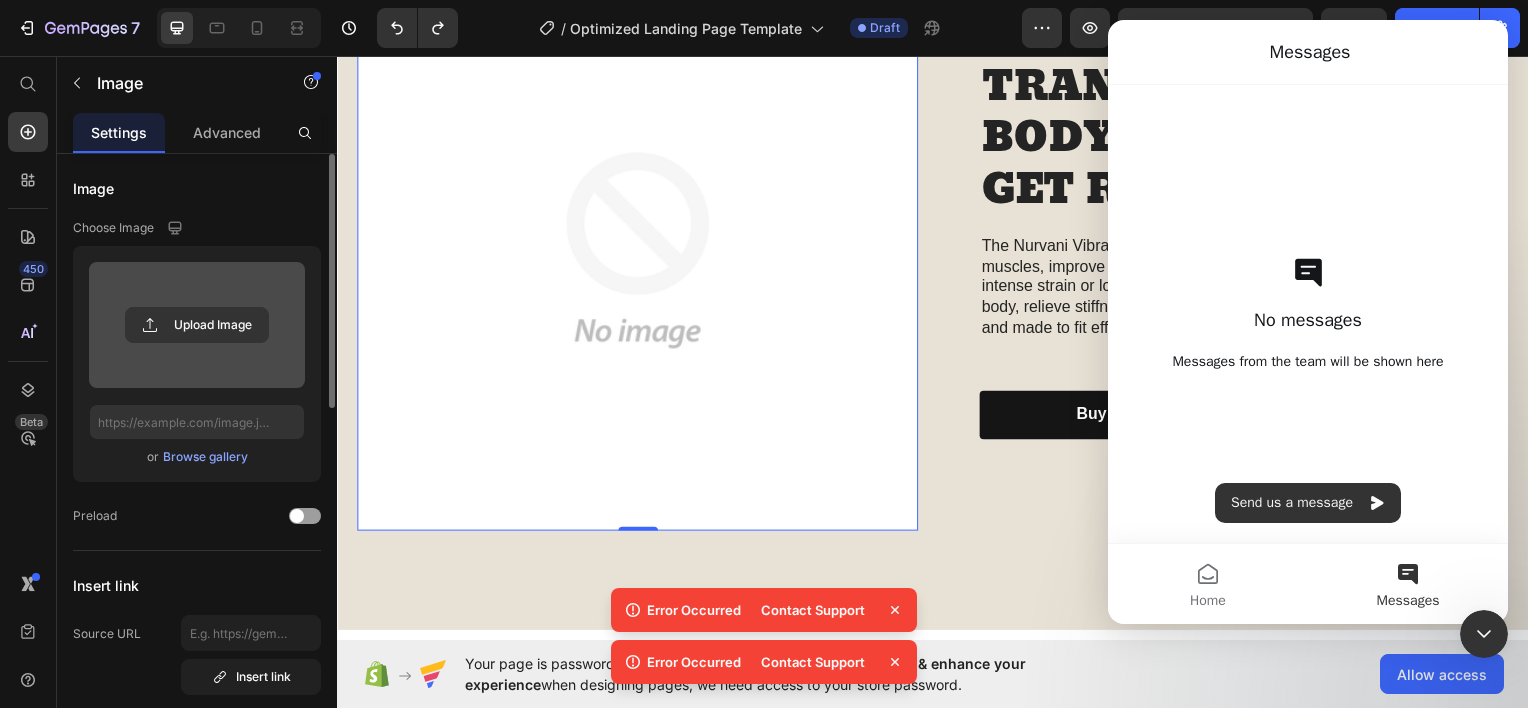 click 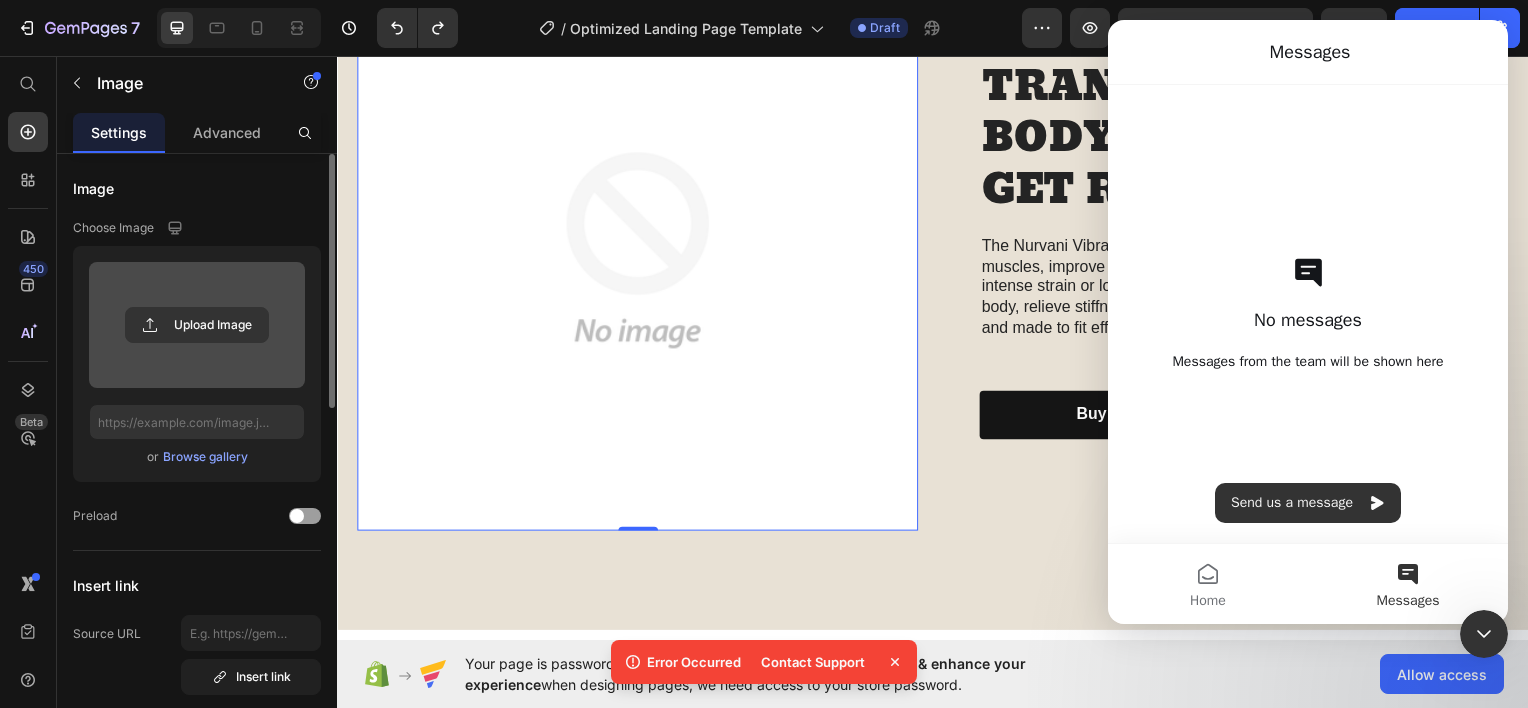click 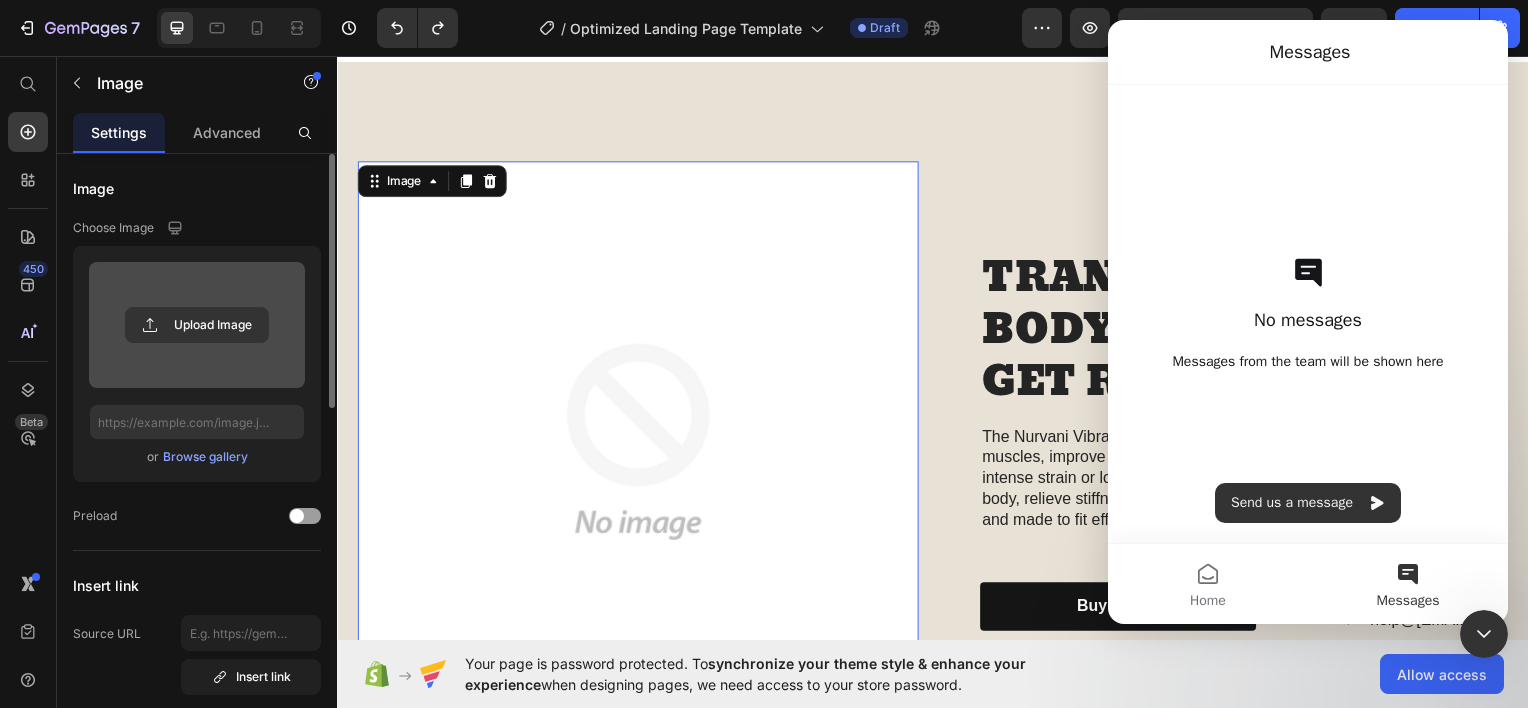 scroll, scrollTop: 1819, scrollLeft: 0, axis: vertical 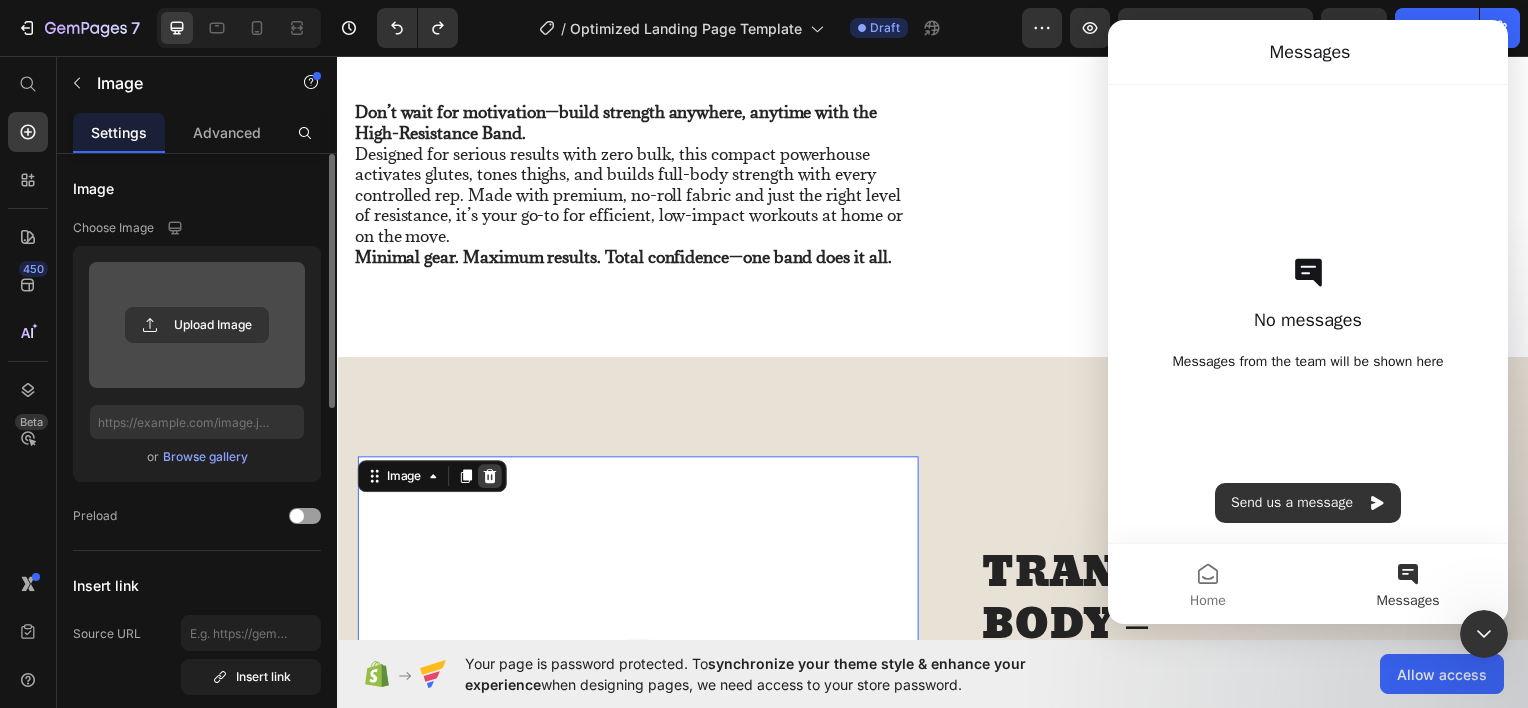 click 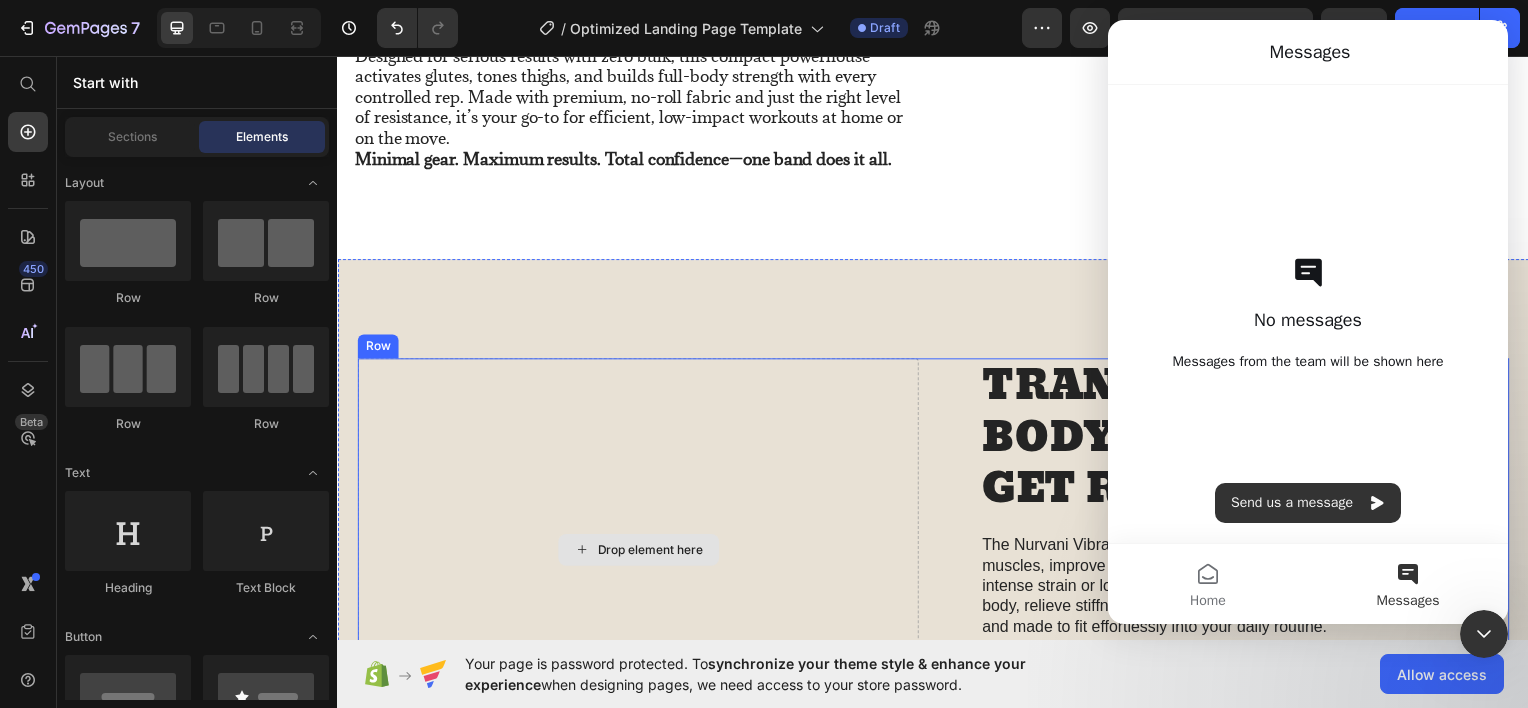 scroll, scrollTop: 1919, scrollLeft: 0, axis: vertical 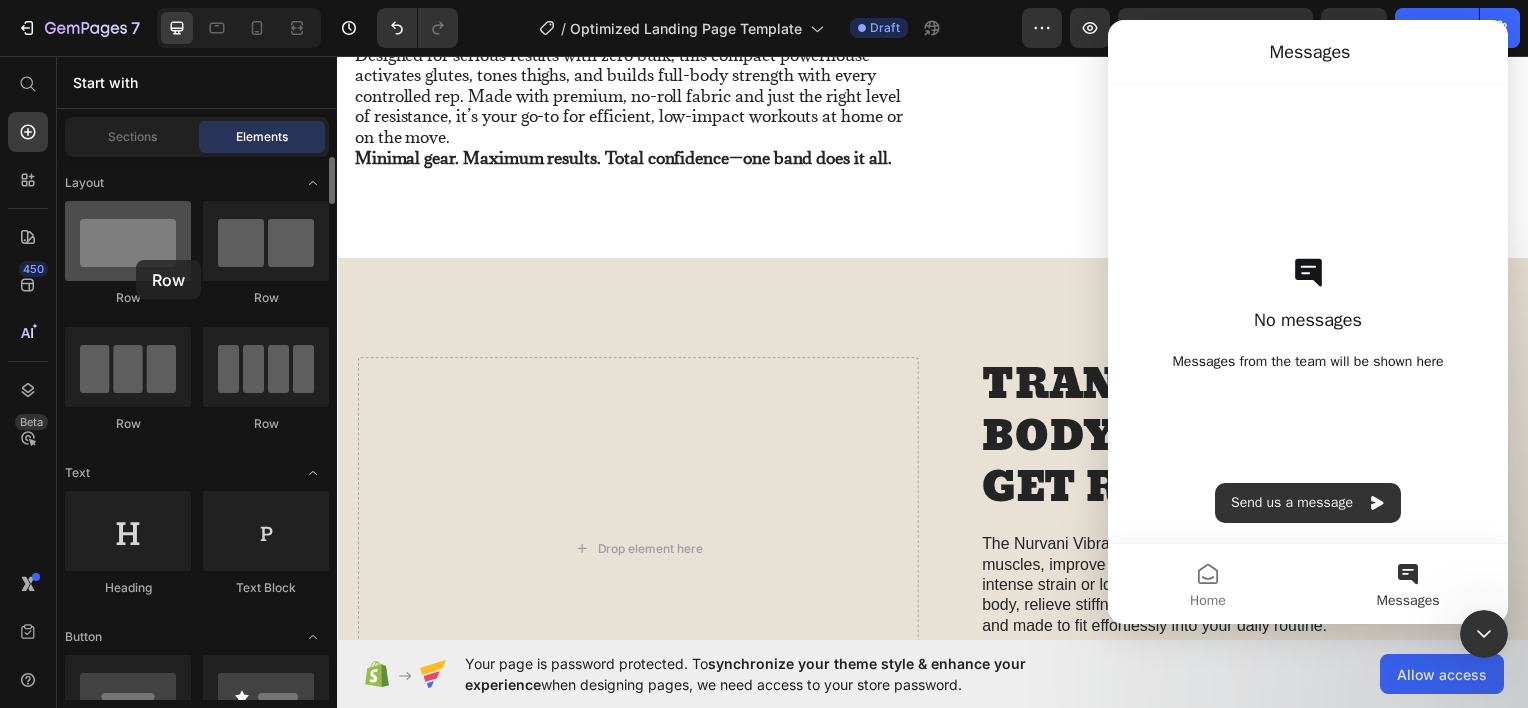 click at bounding box center (128, 241) 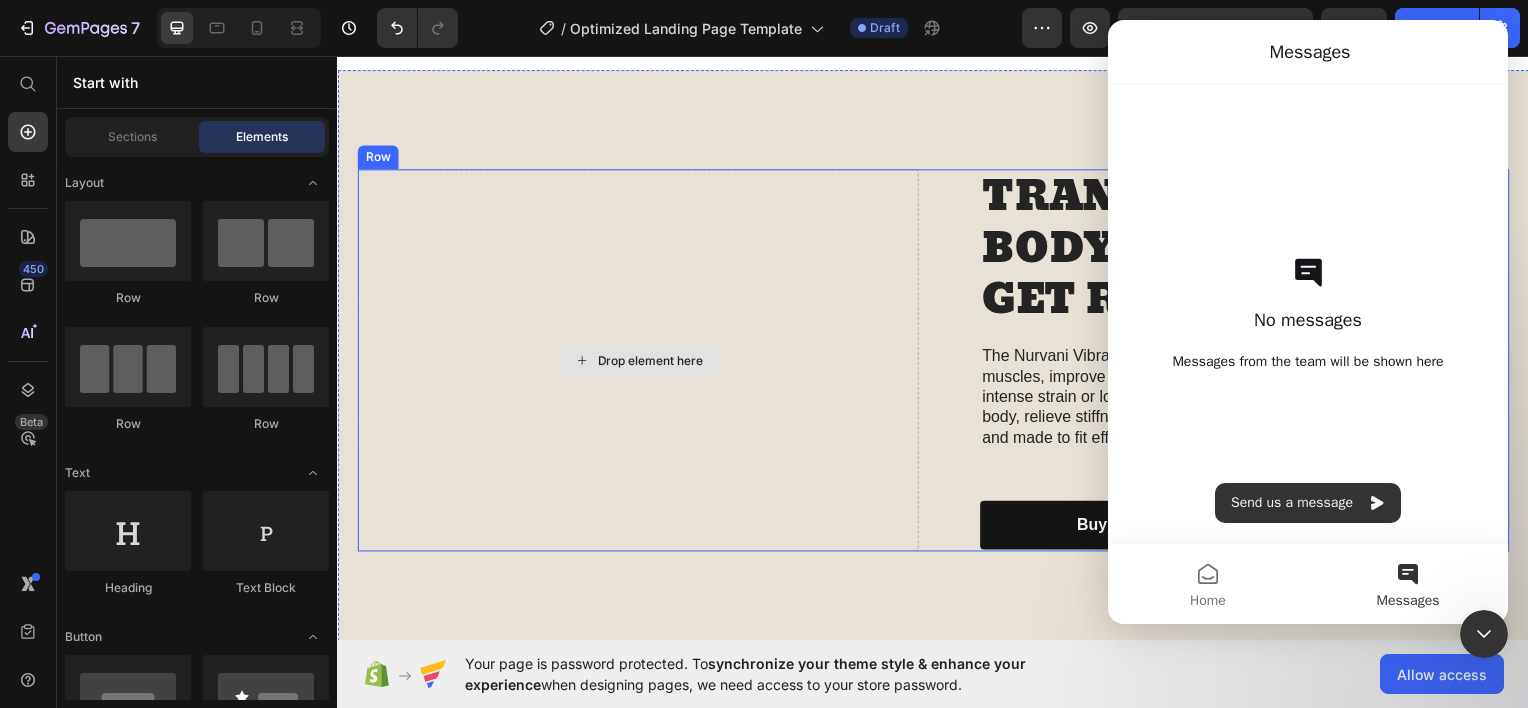 scroll, scrollTop: 2119, scrollLeft: 0, axis: vertical 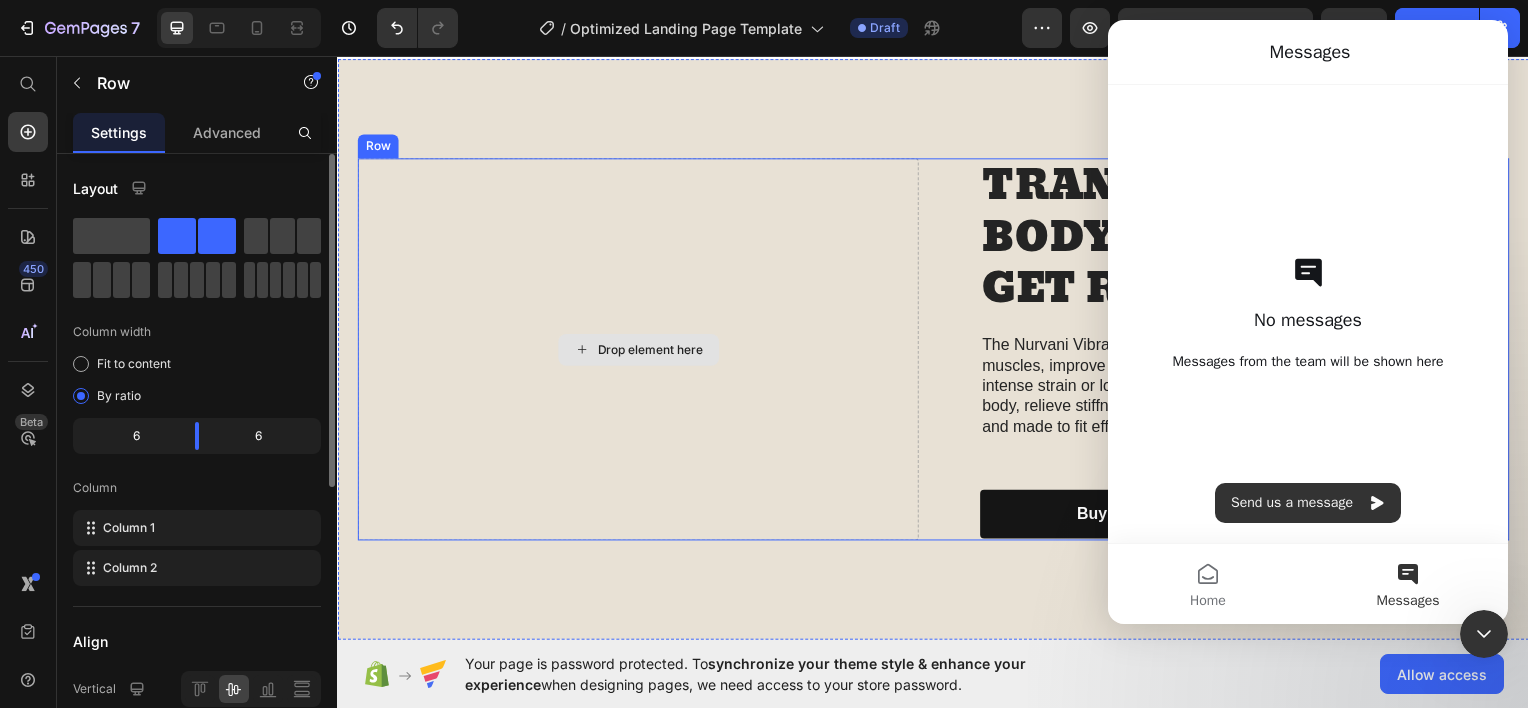 click on "Drop element here" at bounding box center [639, 351] 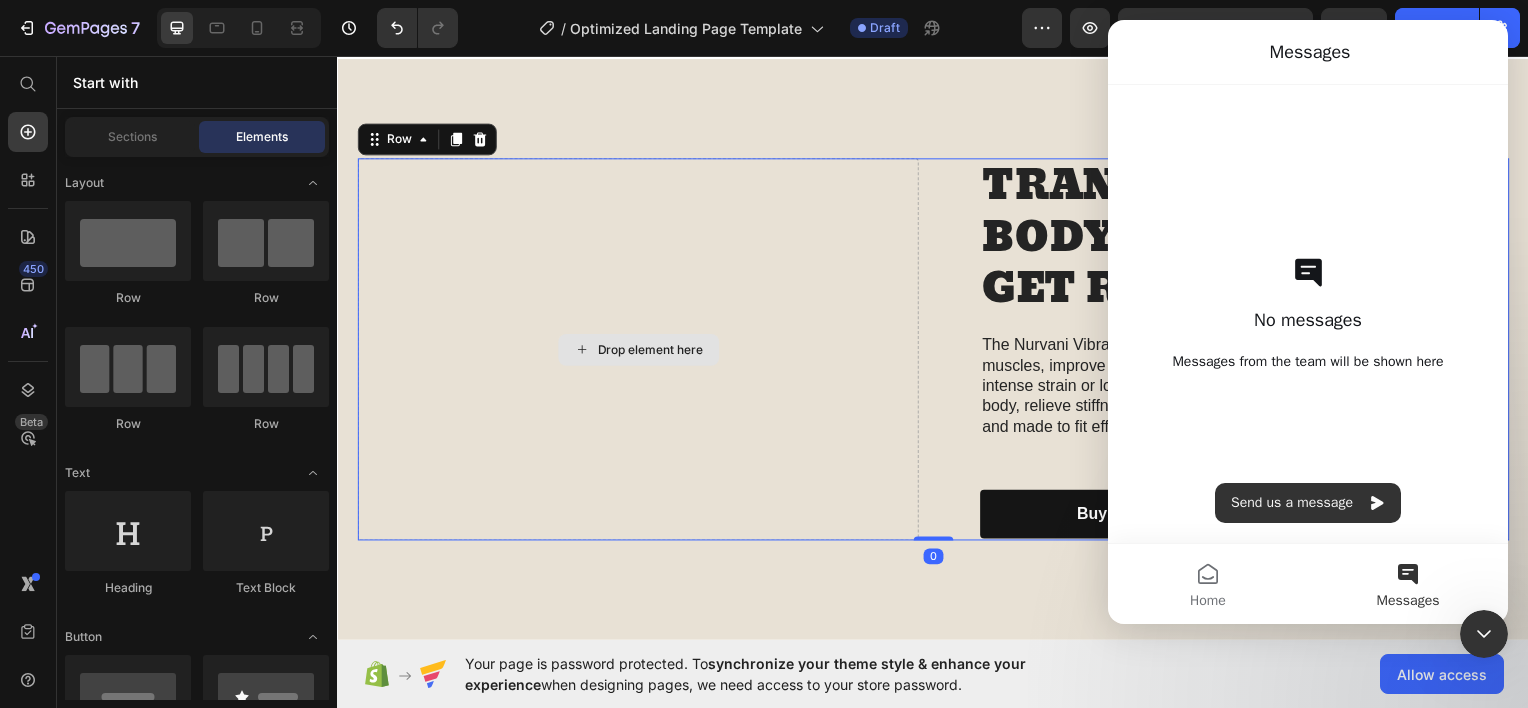 click on "Drop element here" at bounding box center (640, 351) 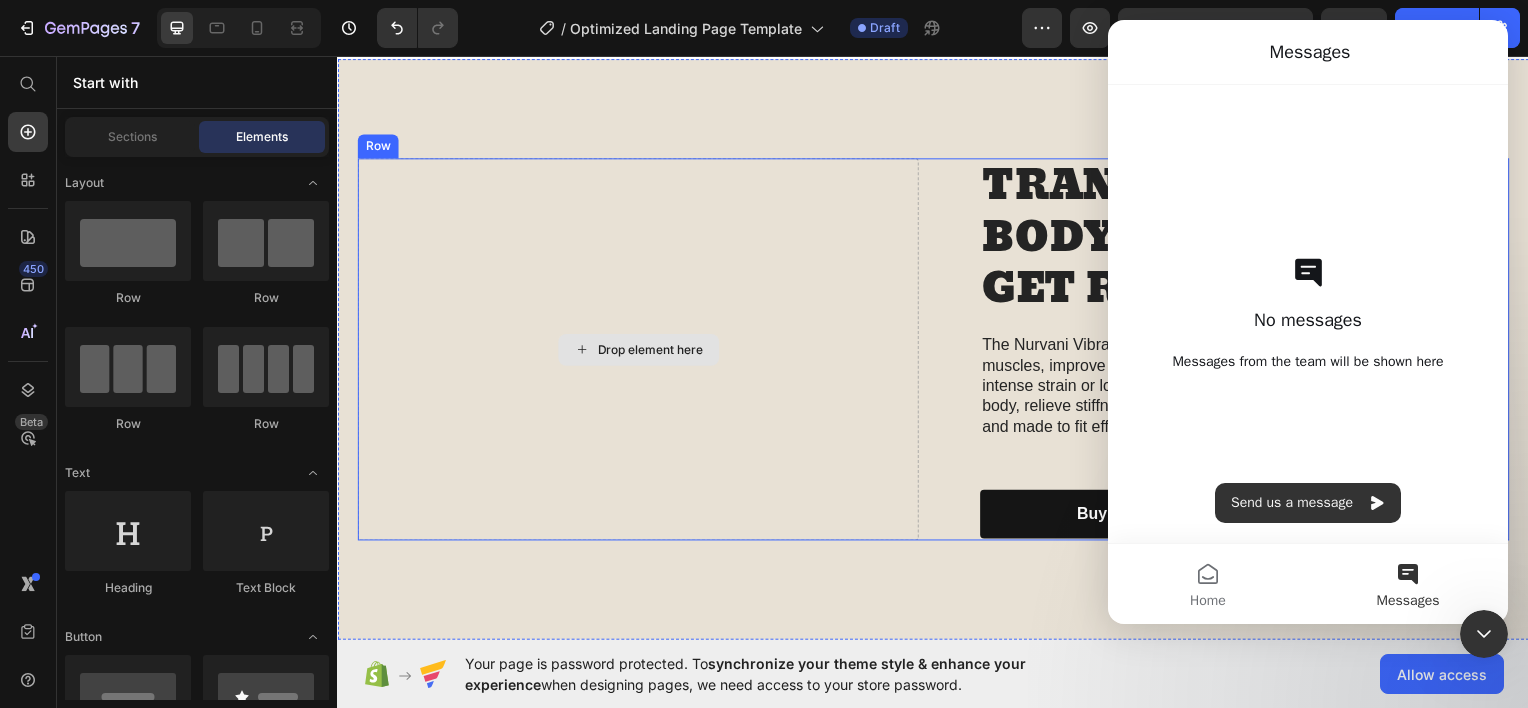 click 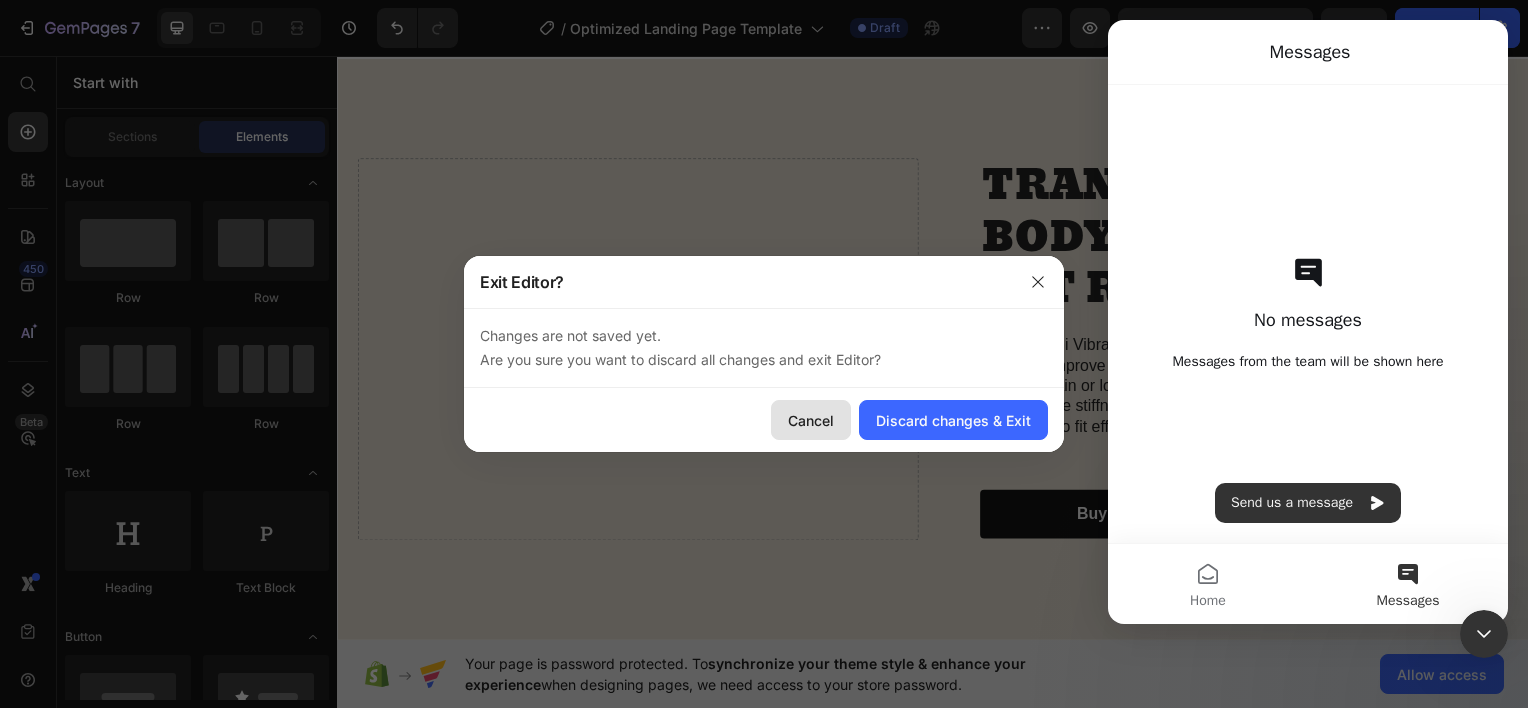 click on "Cancel" at bounding box center [811, 420] 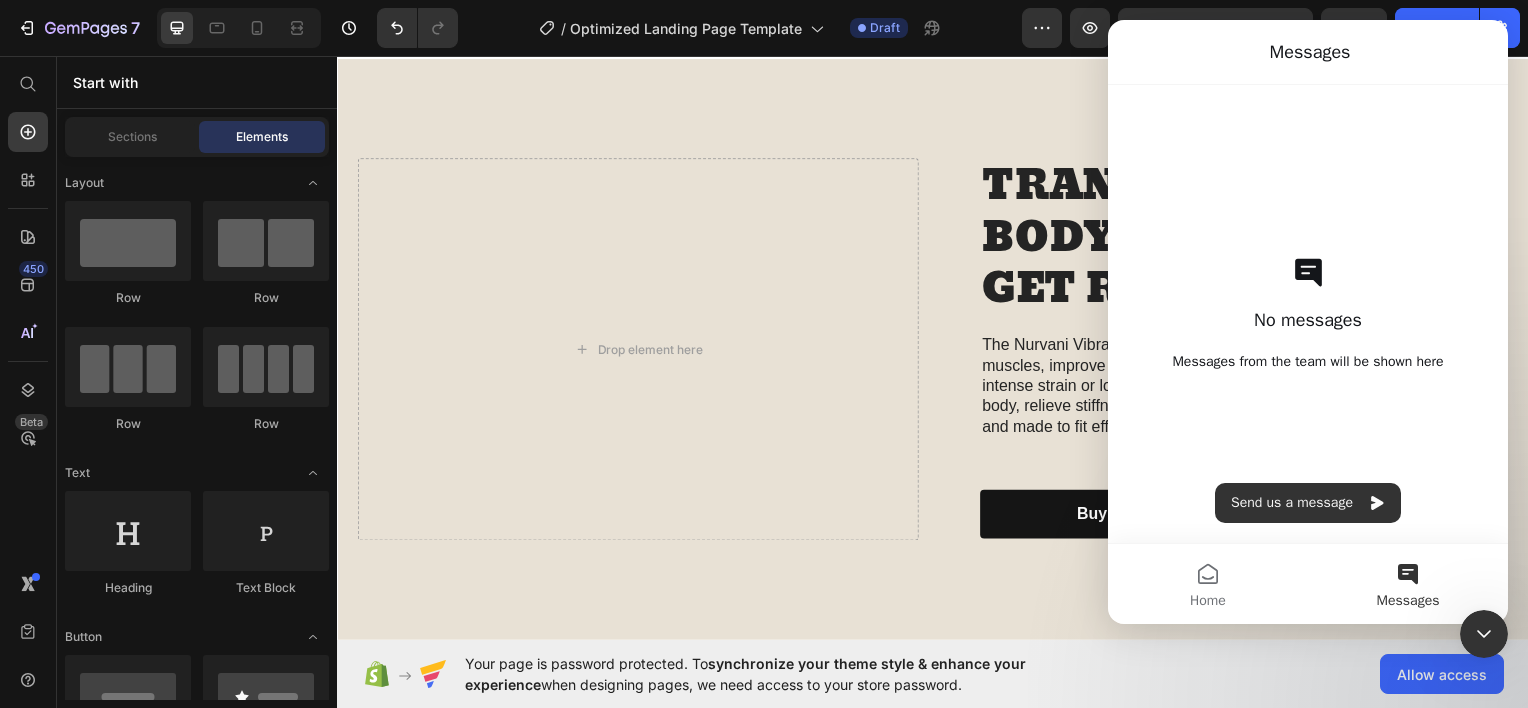 drag, startPoint x: 1338, startPoint y: 118, endPoint x: 1485, endPoint y: 165, distance: 154.33081 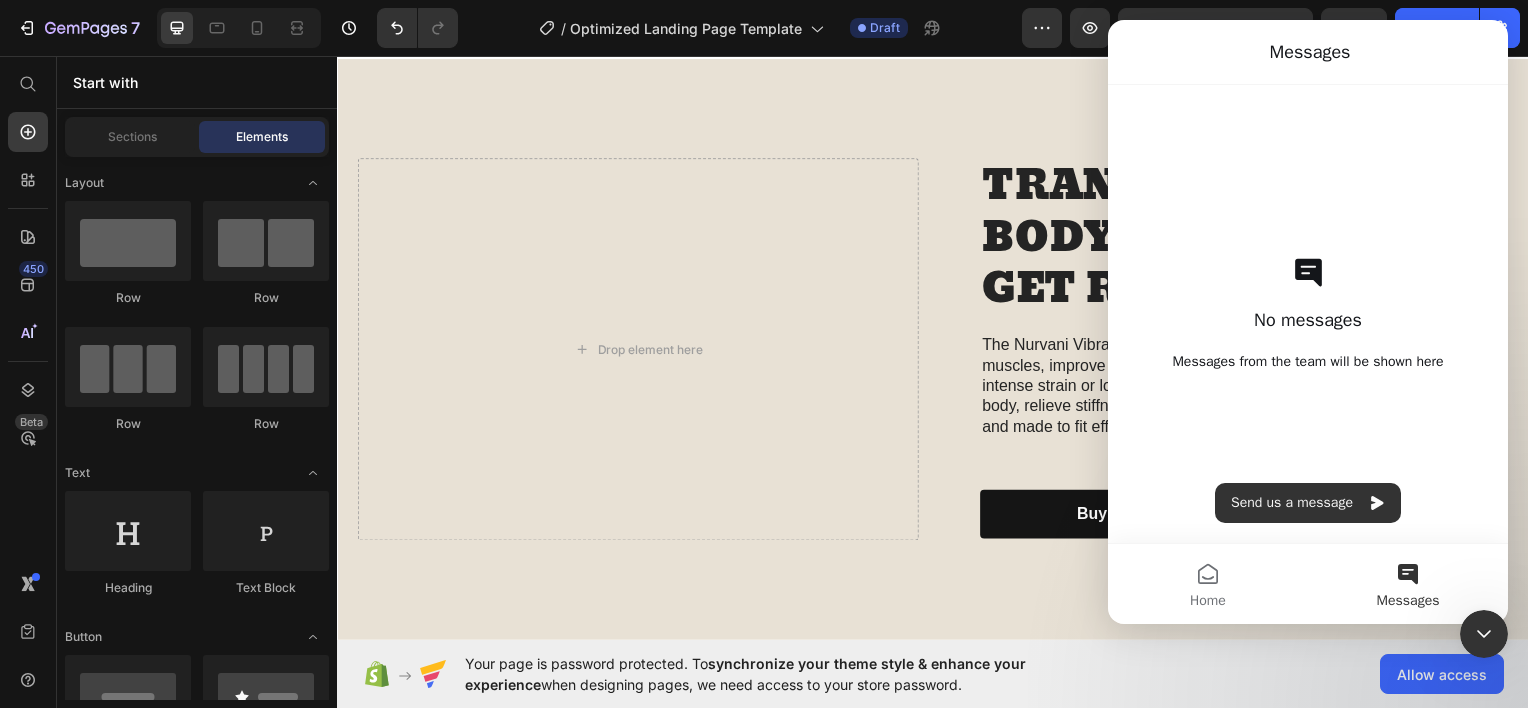 click on "Messages" at bounding box center [1408, 584] 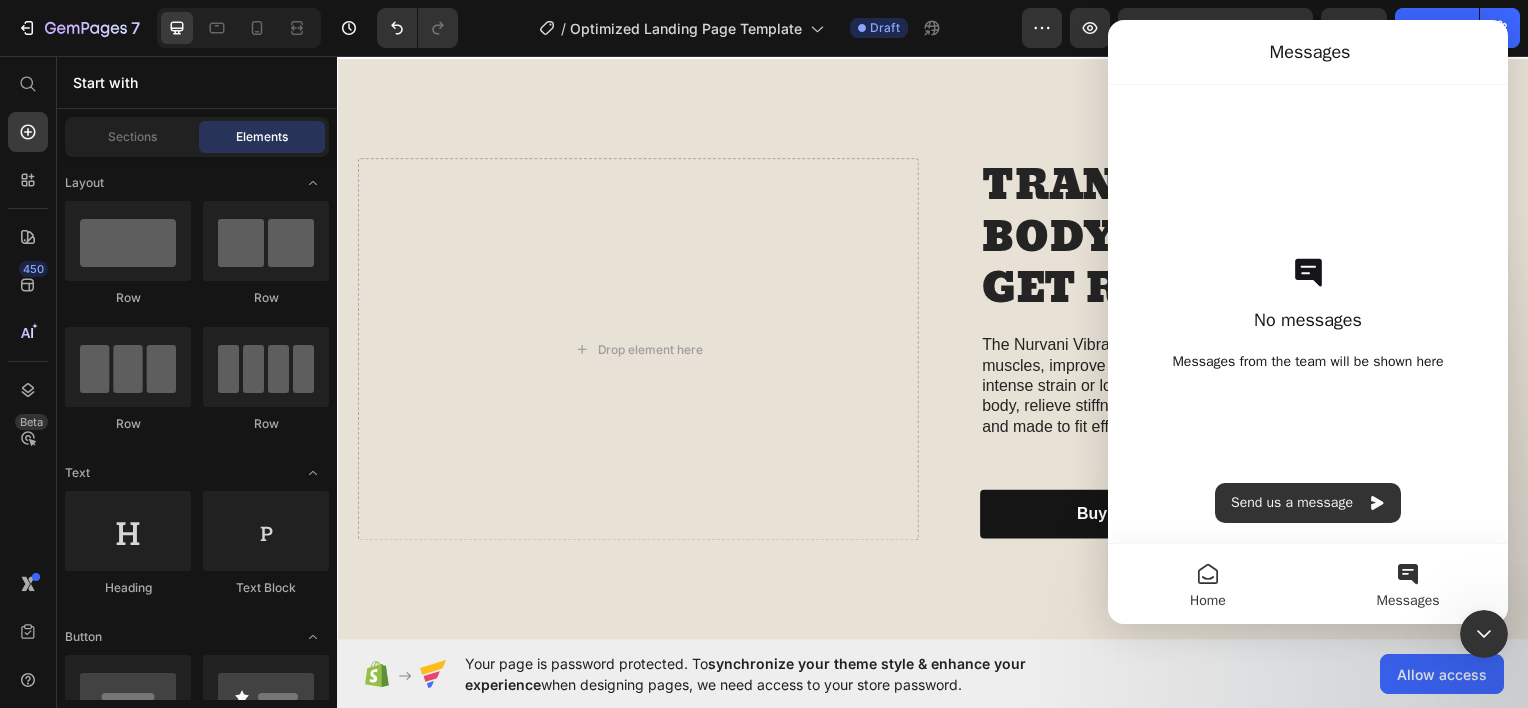 click on "Home" at bounding box center (1208, 584) 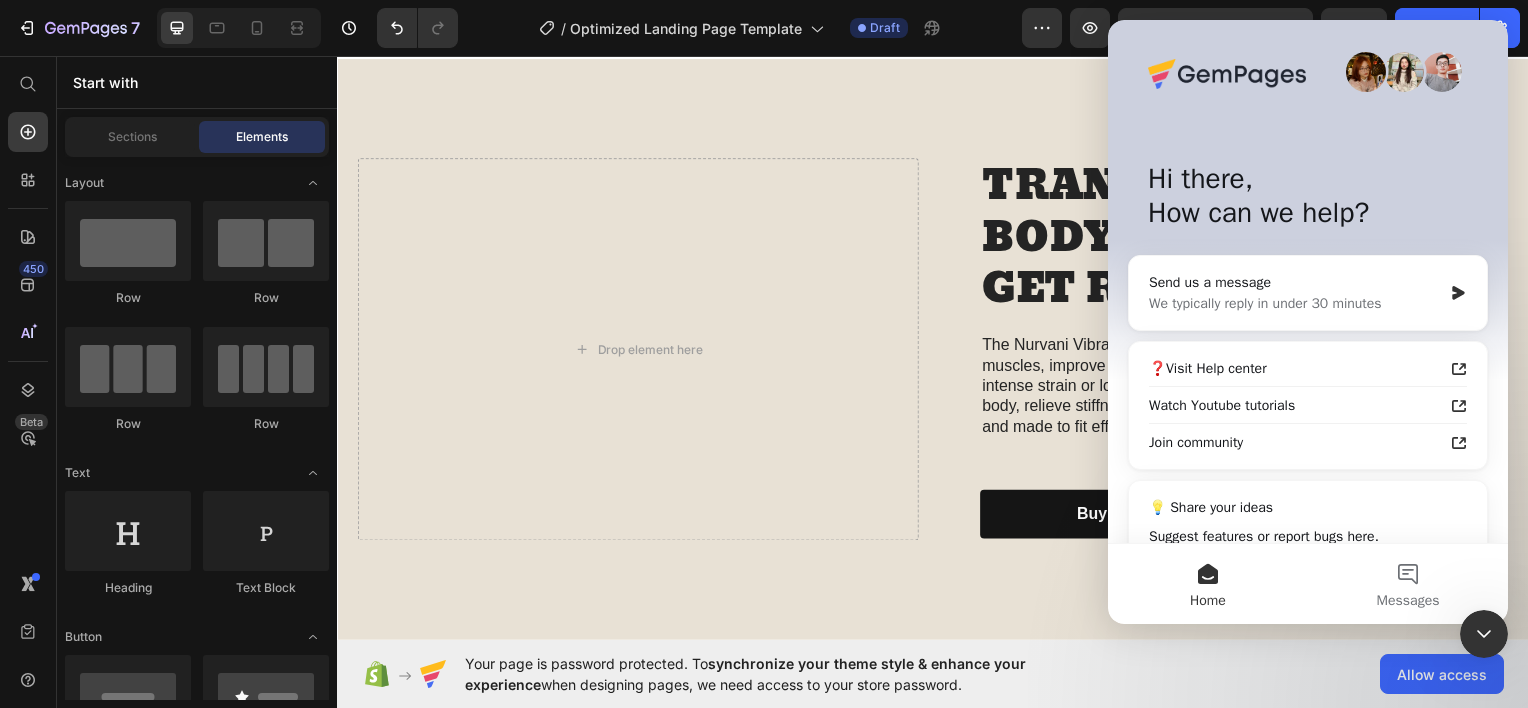 click on "Home" at bounding box center [1208, 584] 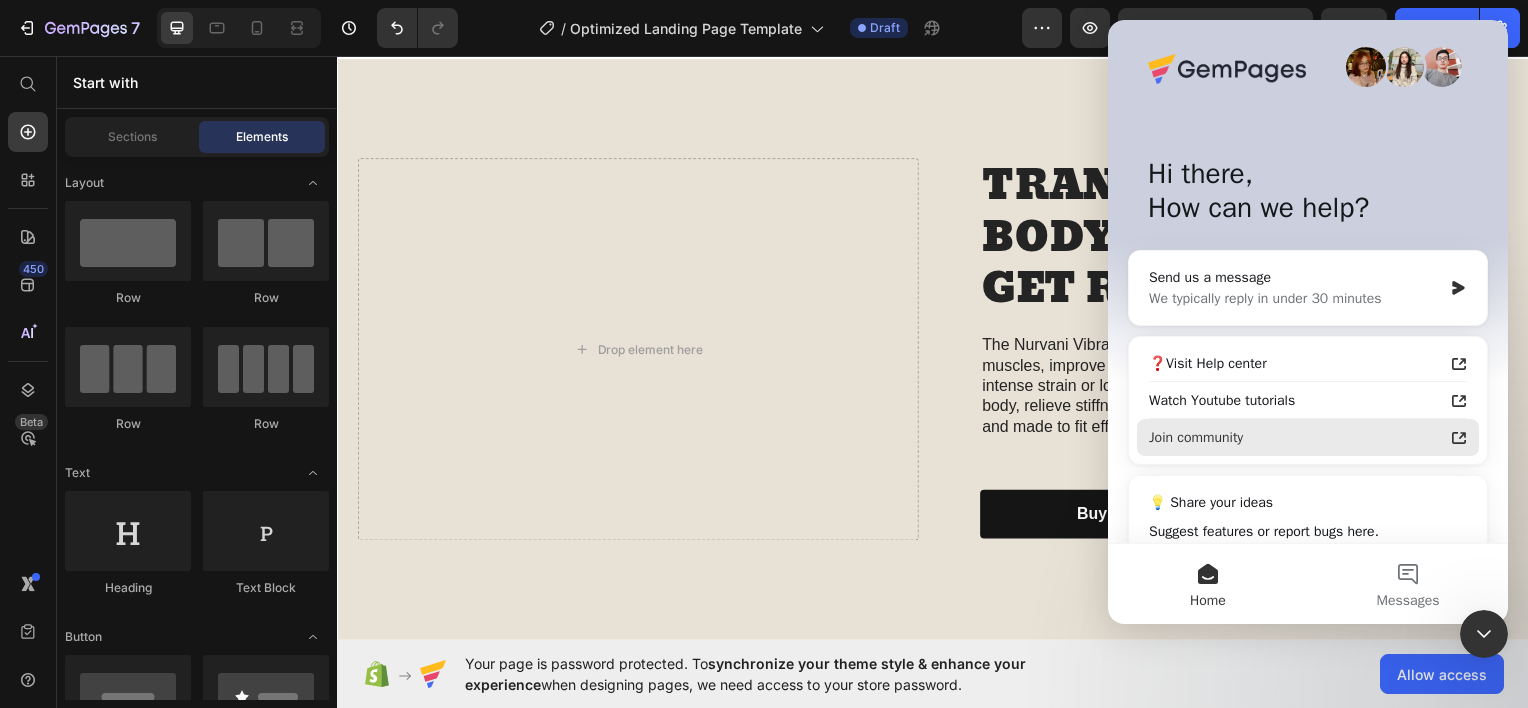 scroll, scrollTop: 0, scrollLeft: 0, axis: both 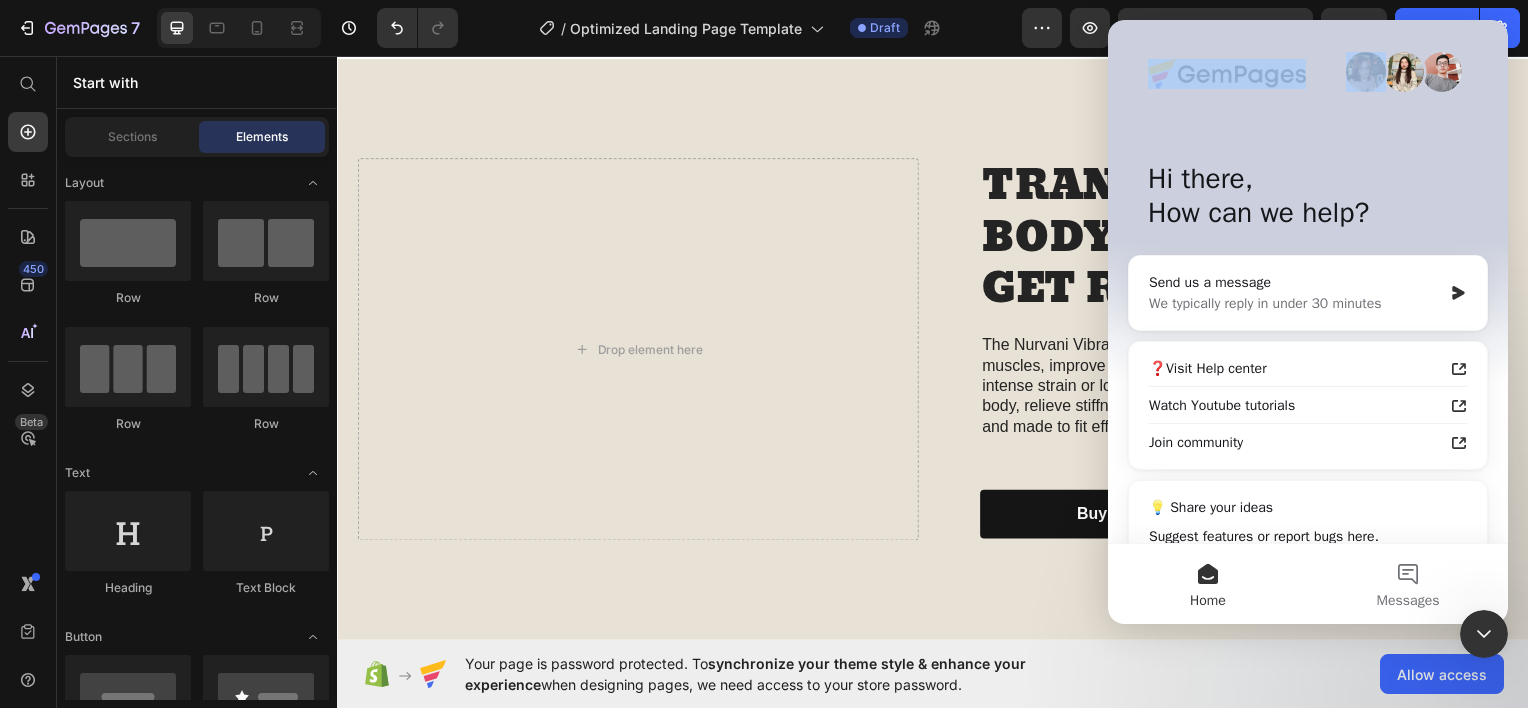 drag, startPoint x: 1203, startPoint y: 48, endPoint x: 1404, endPoint y: 31, distance: 201.71762 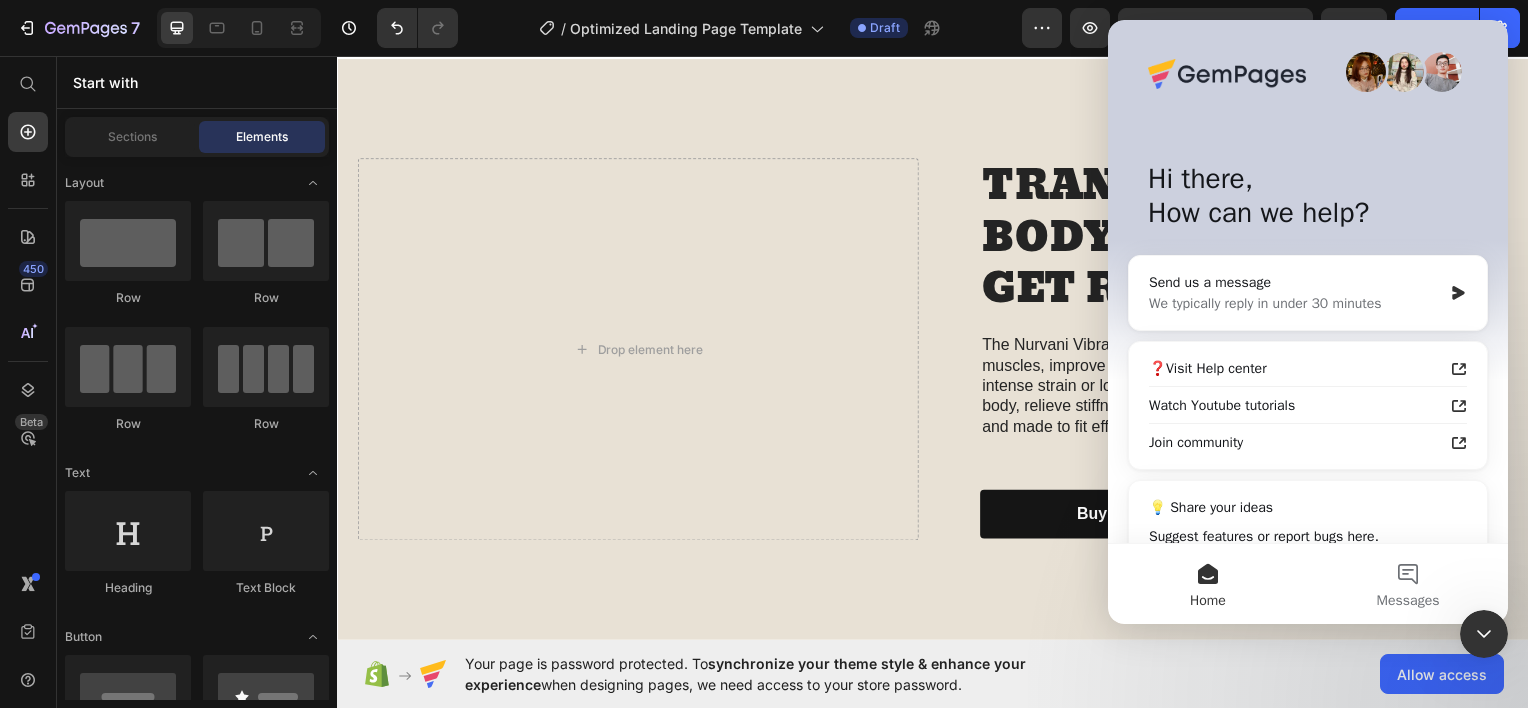drag, startPoint x: 1471, startPoint y: 24, endPoint x: 1488, endPoint y: 26, distance: 17.117243 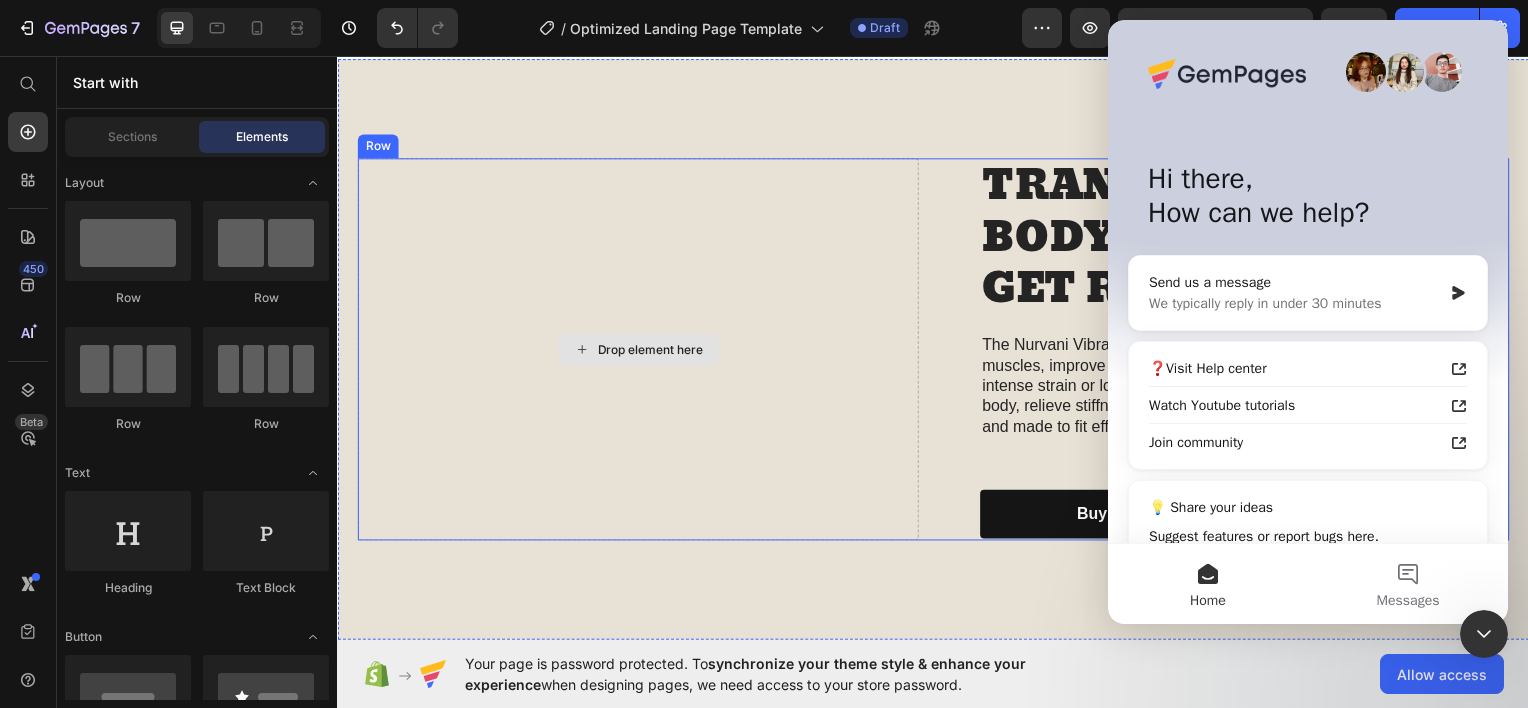 click on "Drop element here" at bounding box center [639, 351] 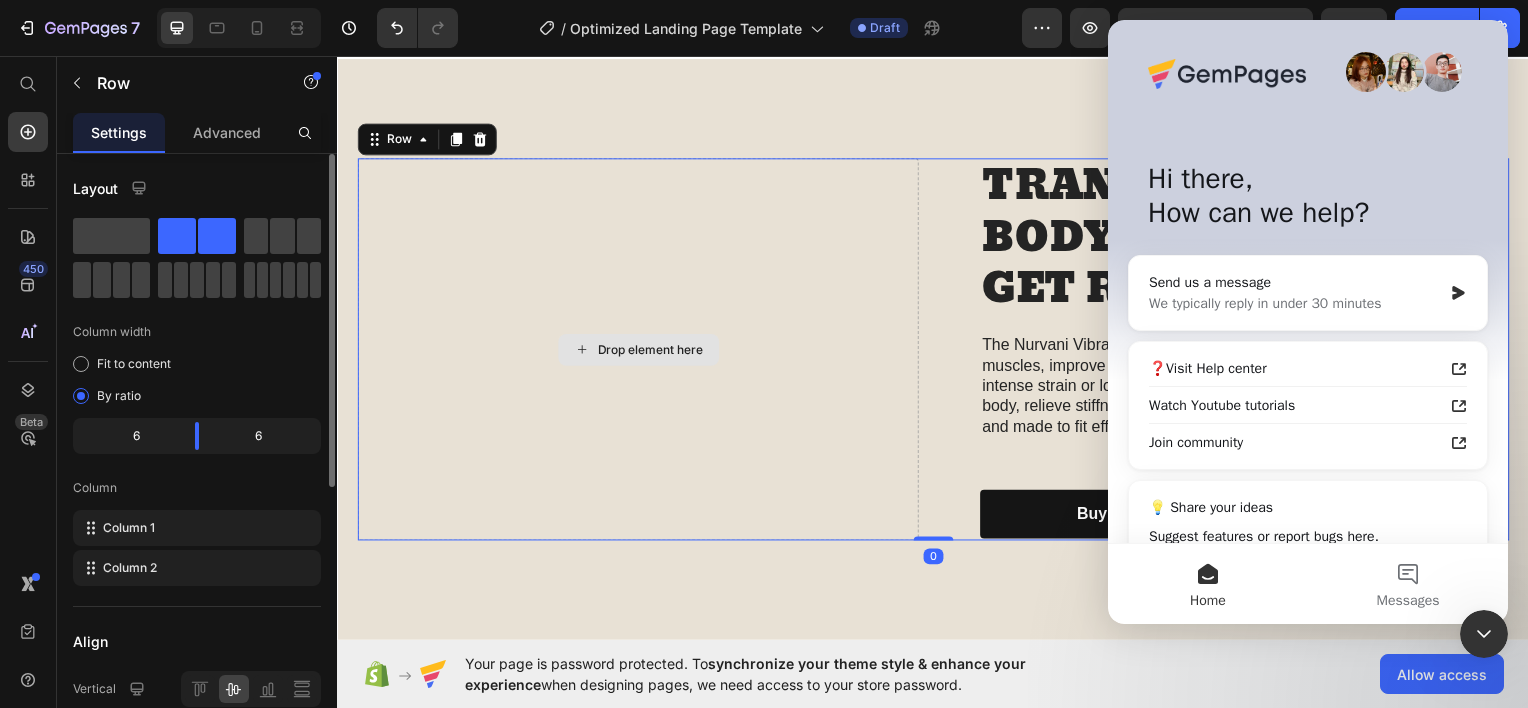 click on "Drop element here" at bounding box center [652, 351] 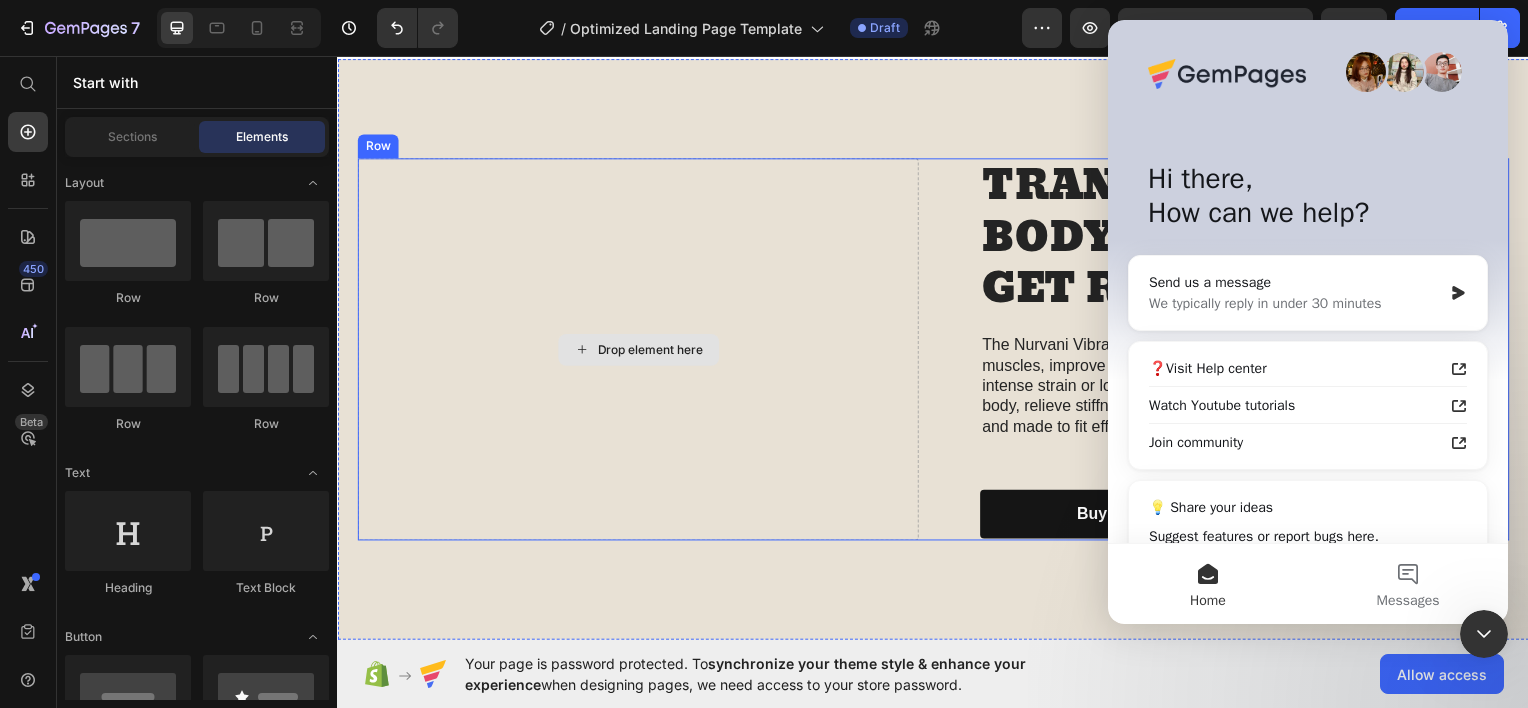 click on "Drop element here" at bounding box center [652, 351] 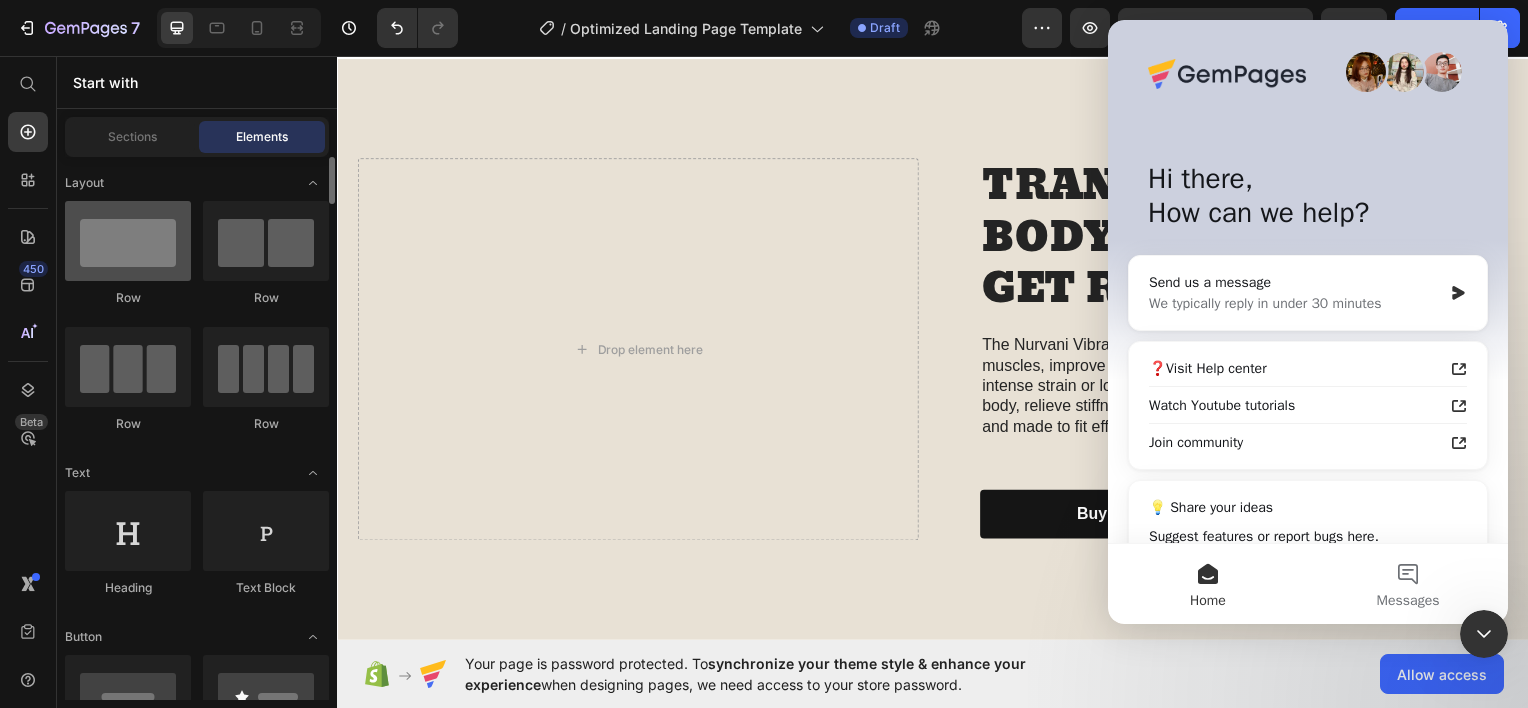 click at bounding box center (128, 241) 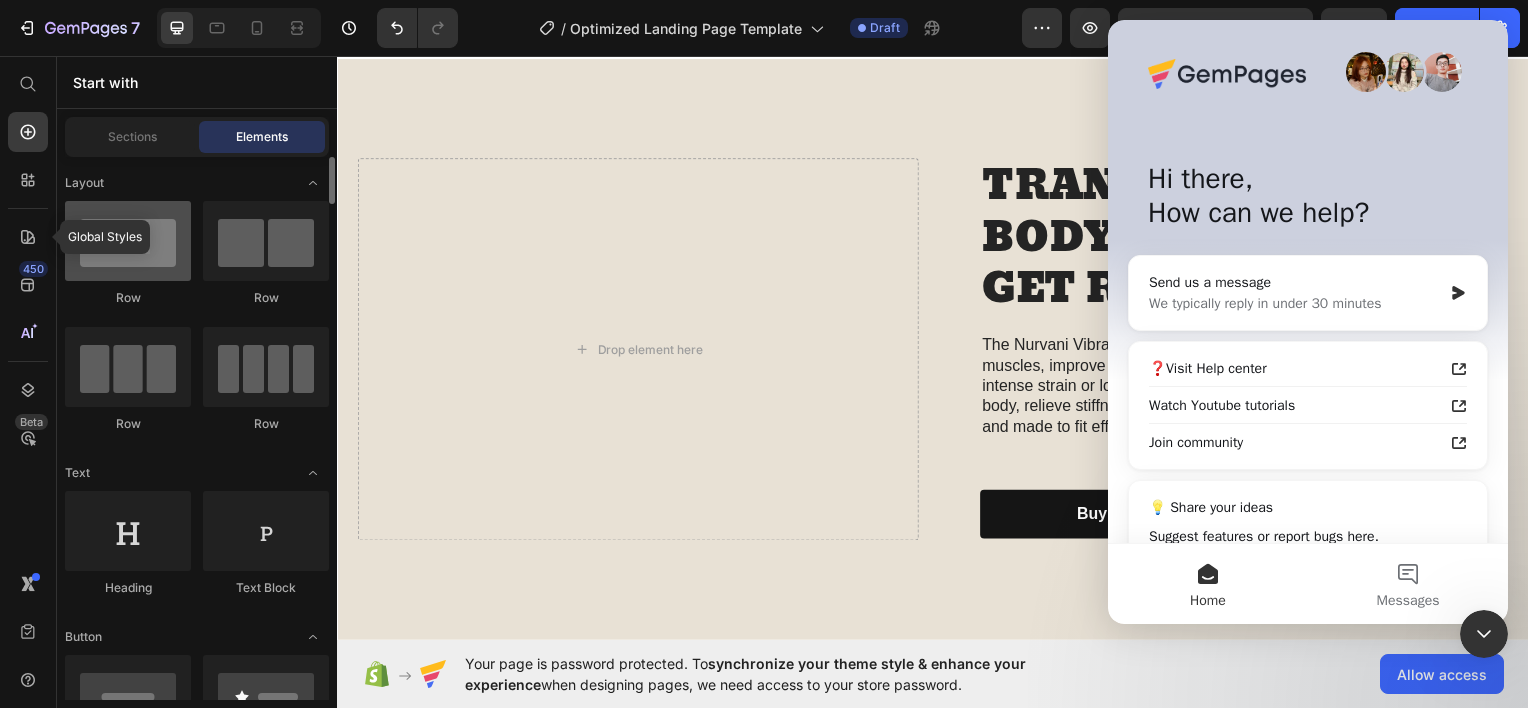 click at bounding box center (128, 241) 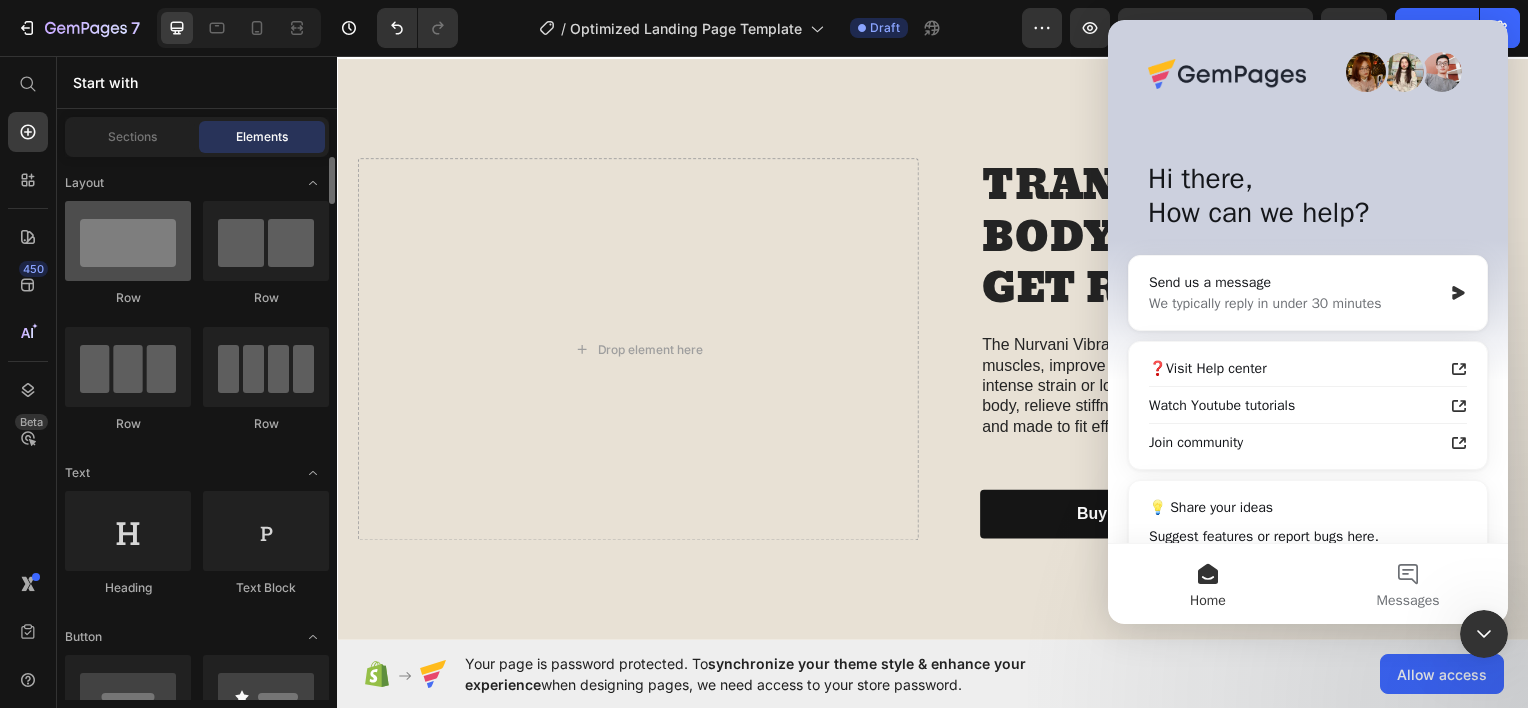 click at bounding box center [128, 241] 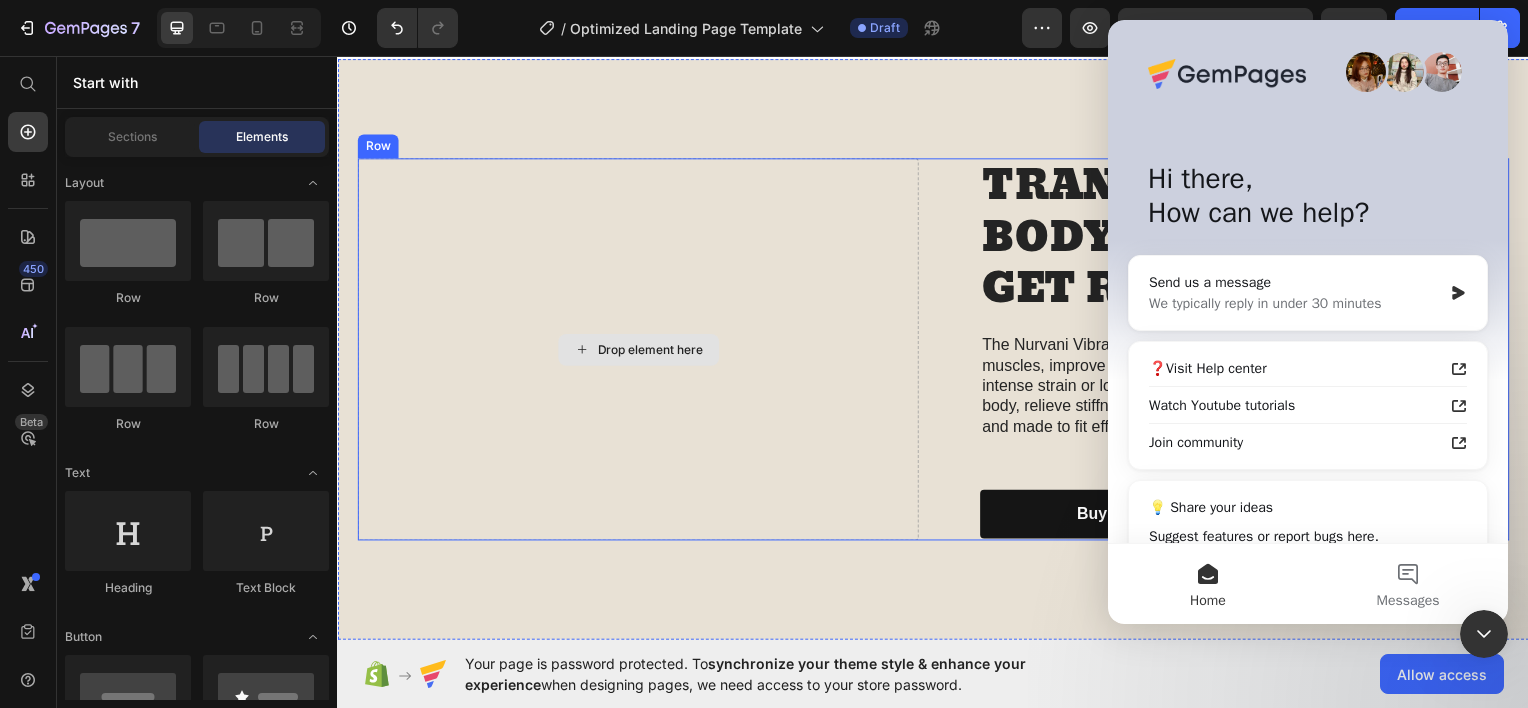 click on "Drop element here" at bounding box center [639, 351] 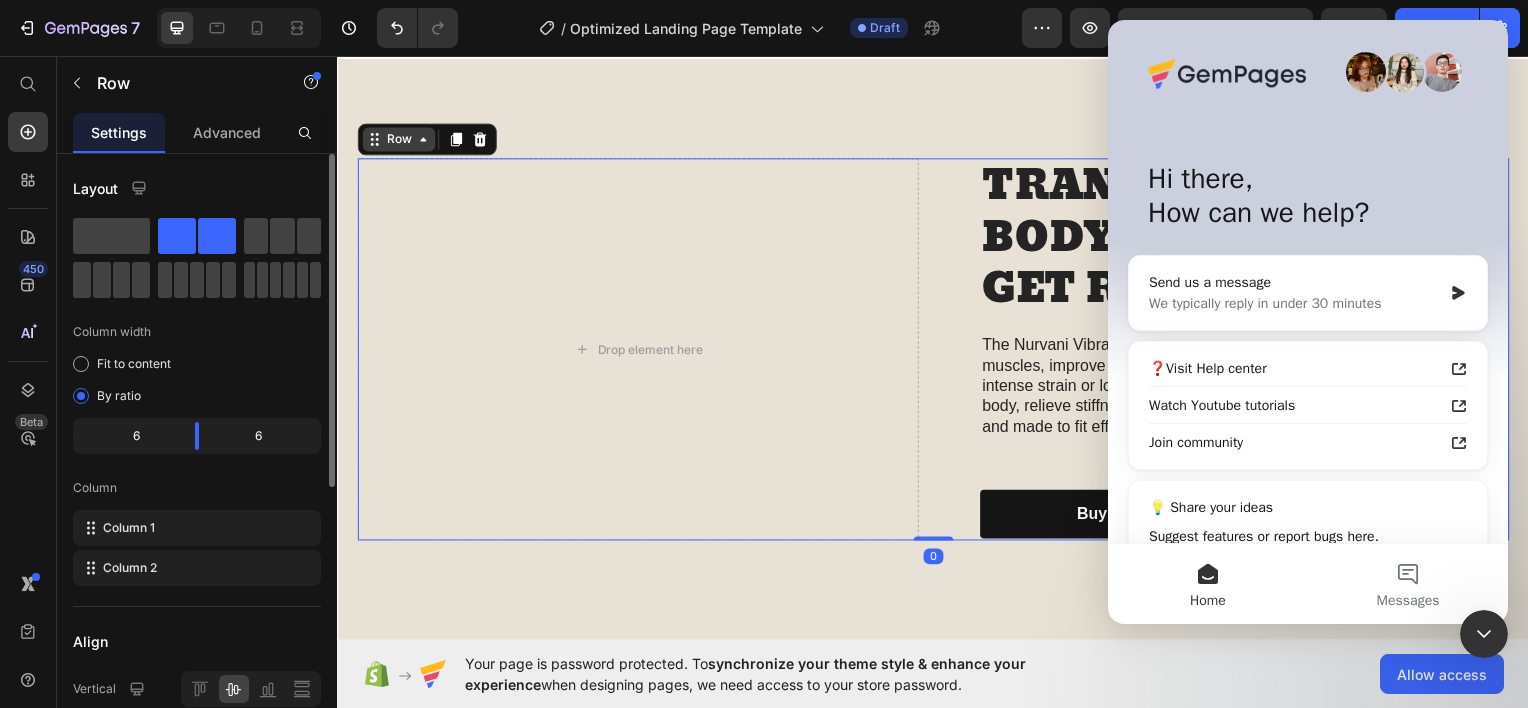 click on "Row" at bounding box center [398, 139] 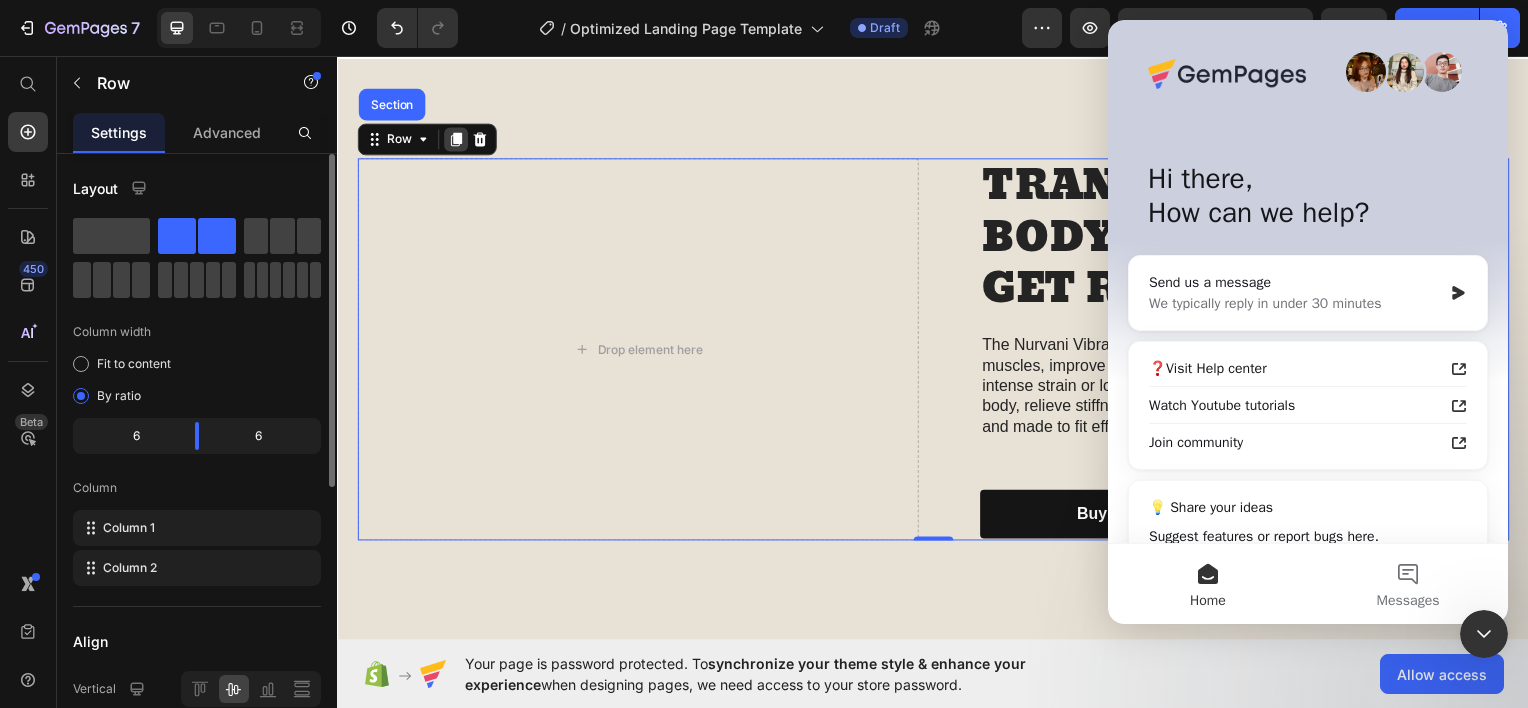click 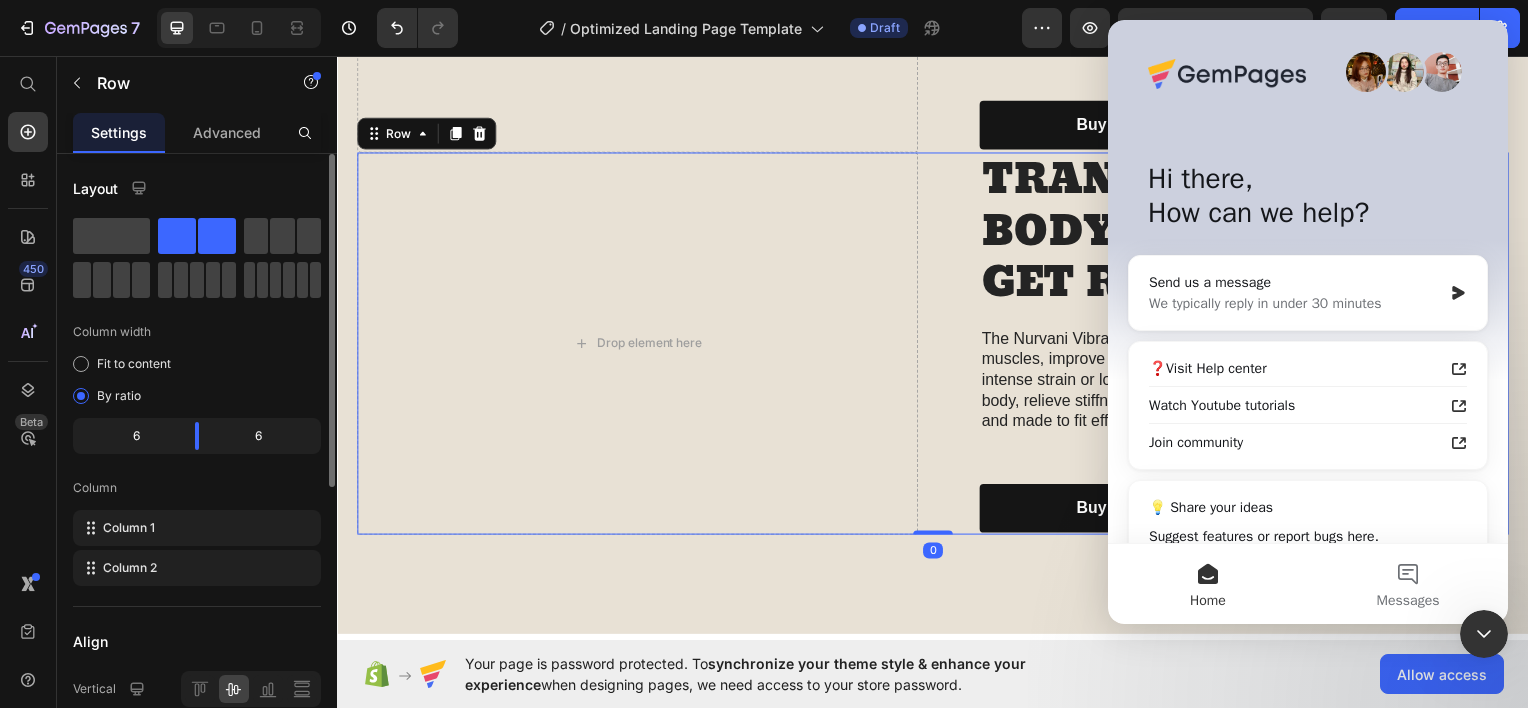 scroll, scrollTop: 2547, scrollLeft: 0, axis: vertical 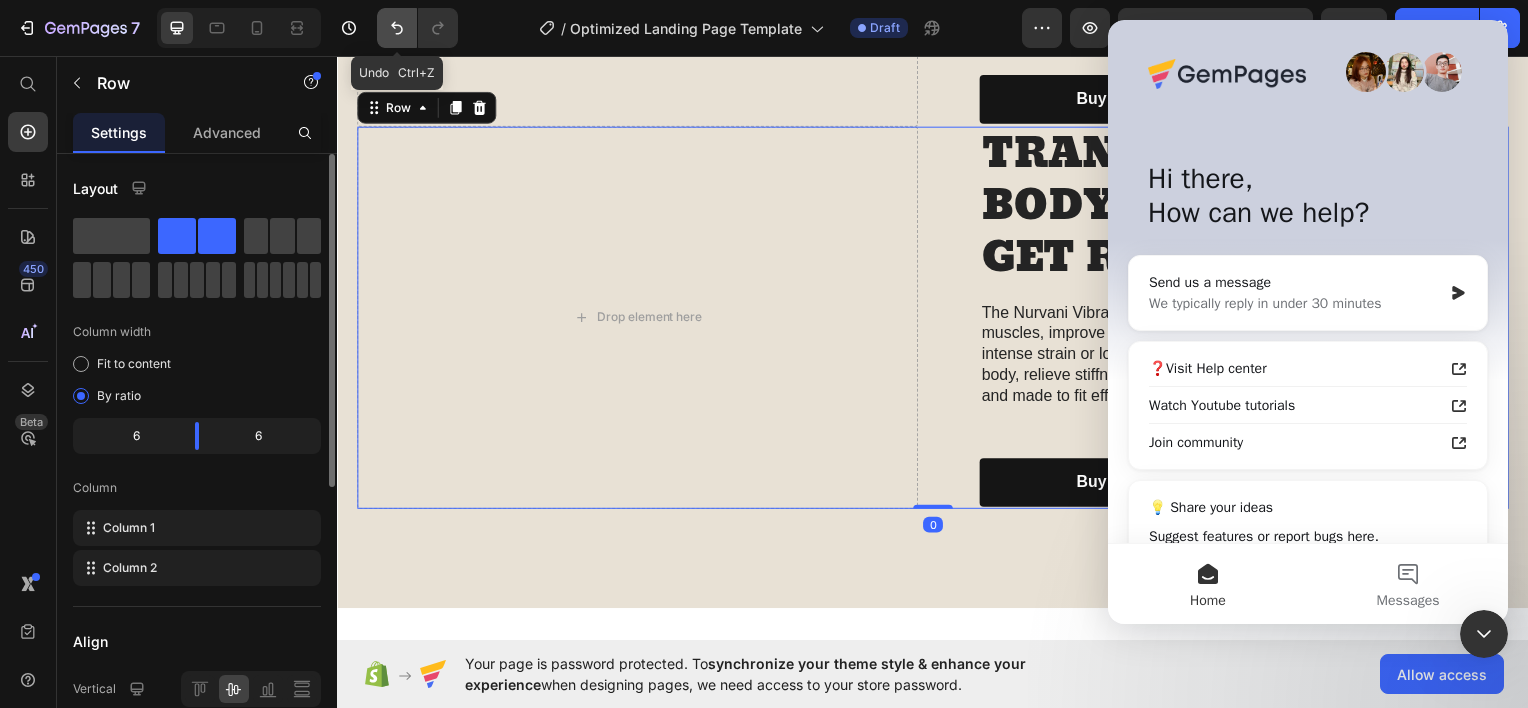 click 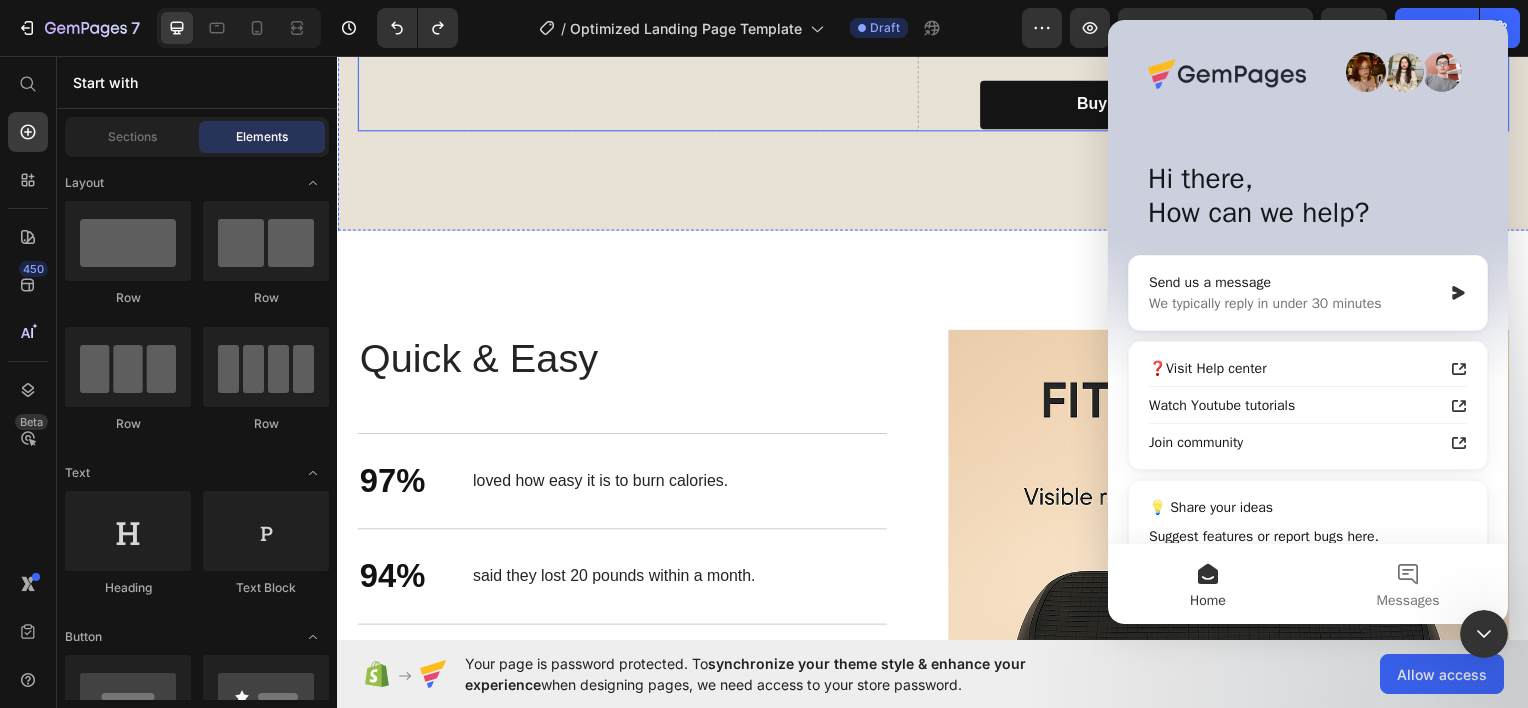 scroll, scrollTop: 2147, scrollLeft: 0, axis: vertical 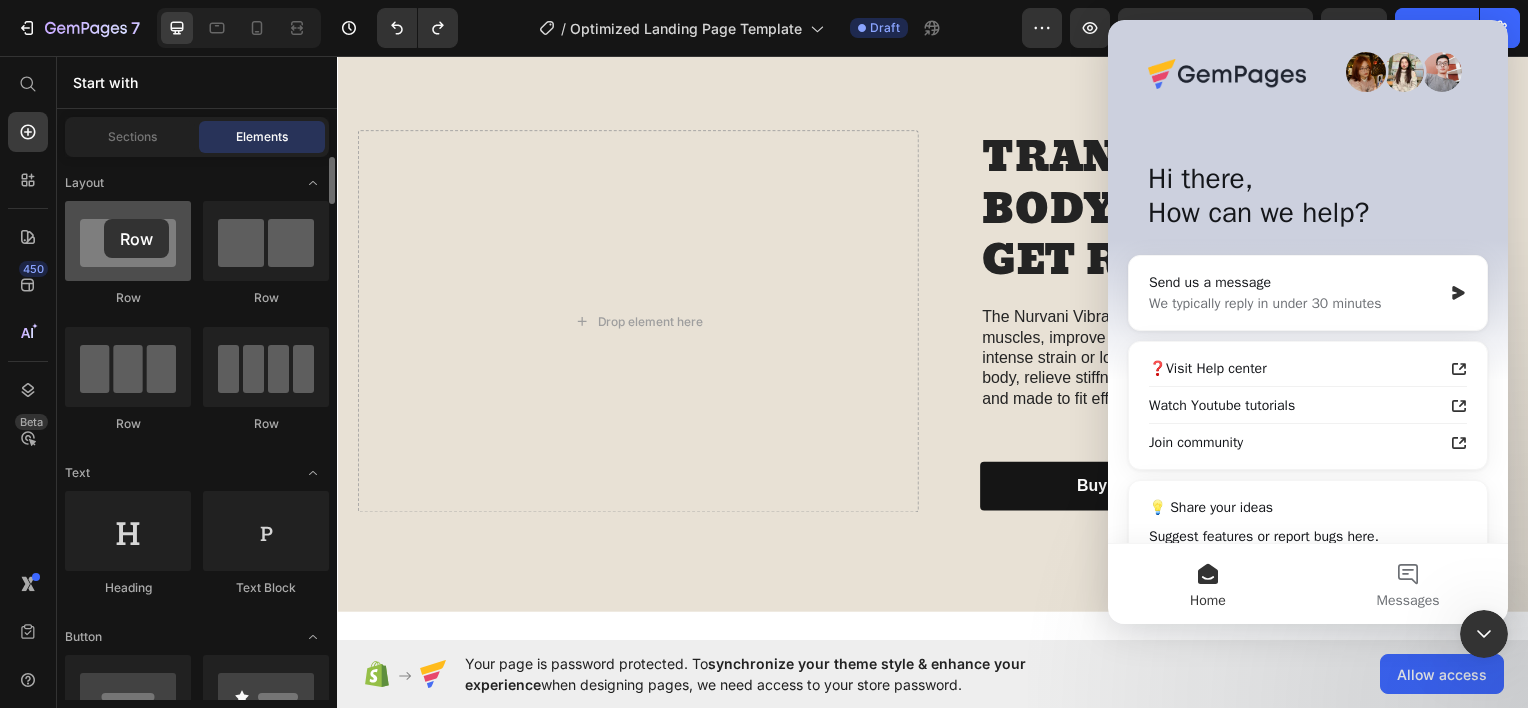 click at bounding box center [128, 241] 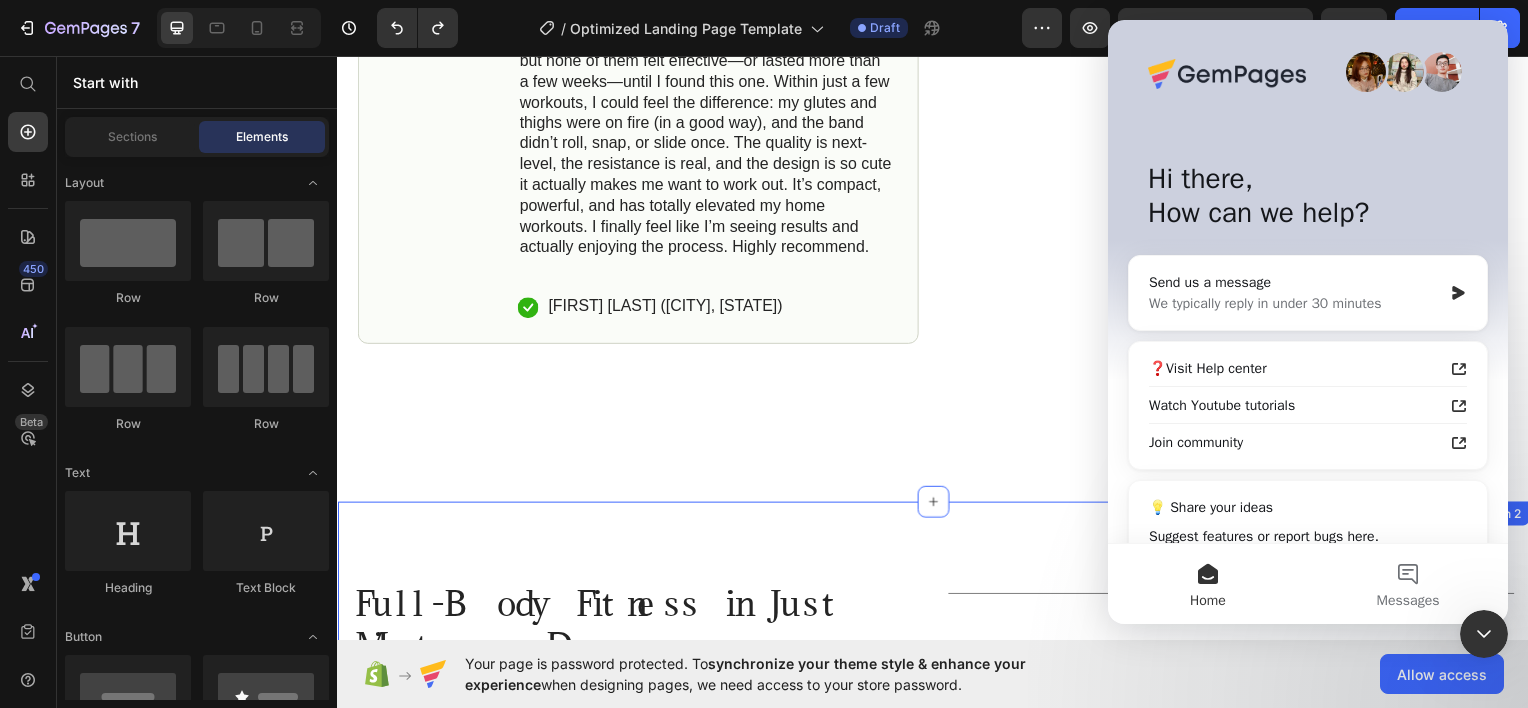 scroll, scrollTop: 1047, scrollLeft: 0, axis: vertical 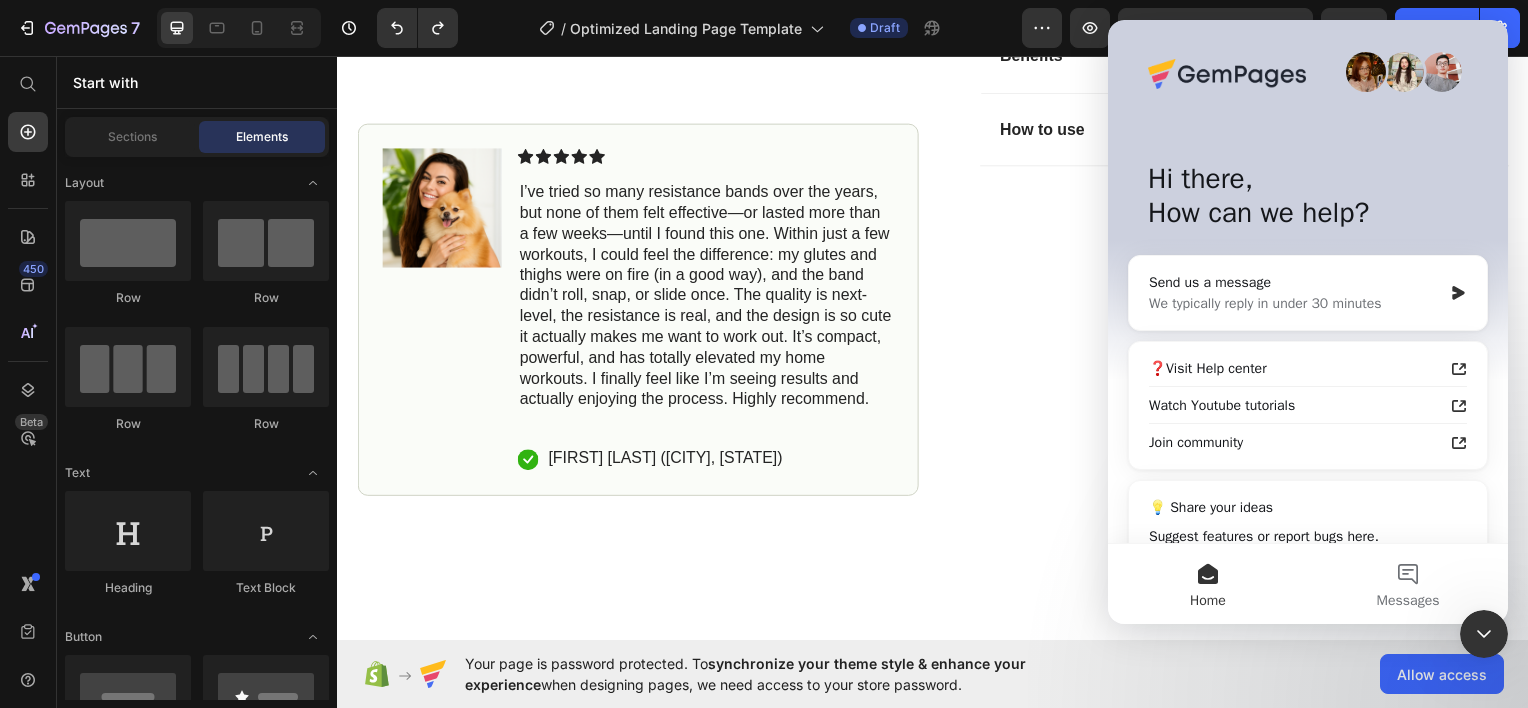 click 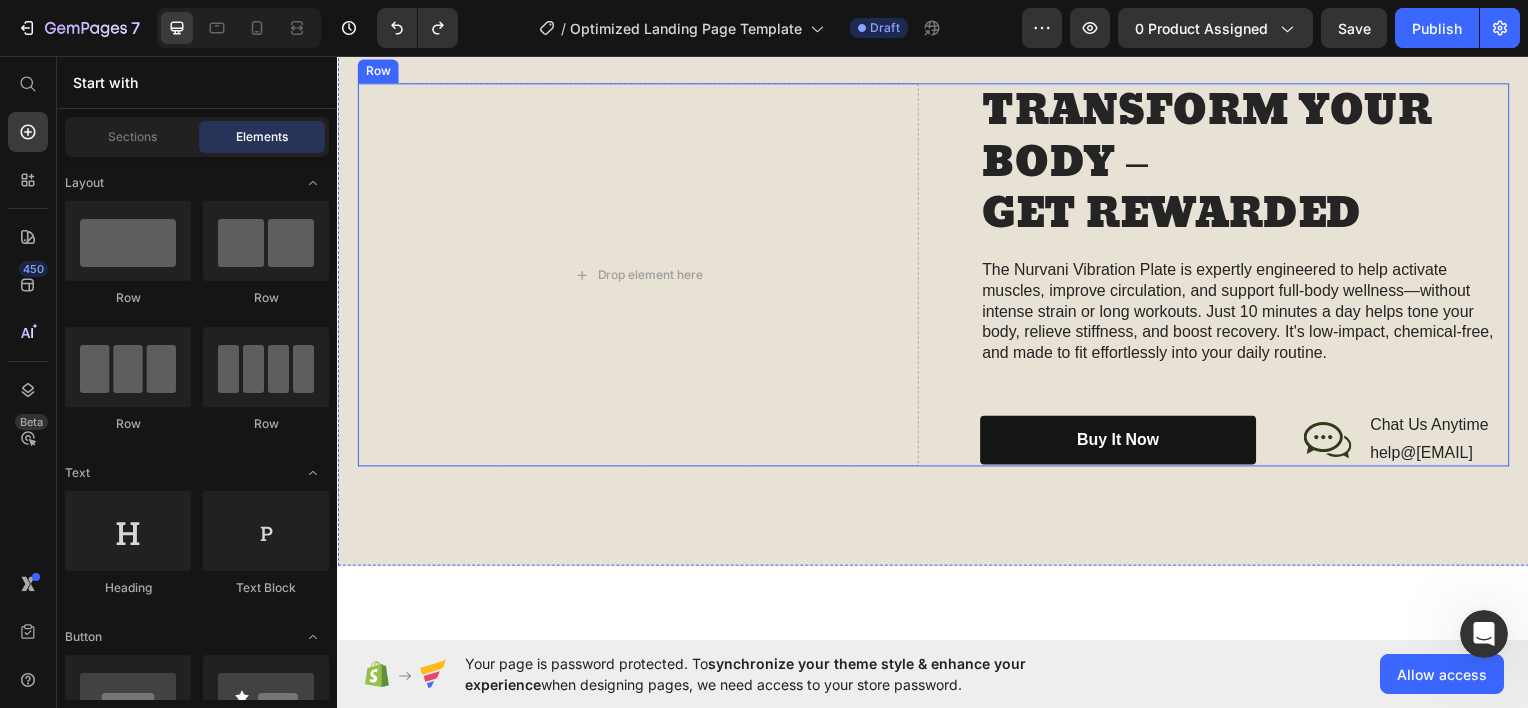 scroll, scrollTop: 2147, scrollLeft: 0, axis: vertical 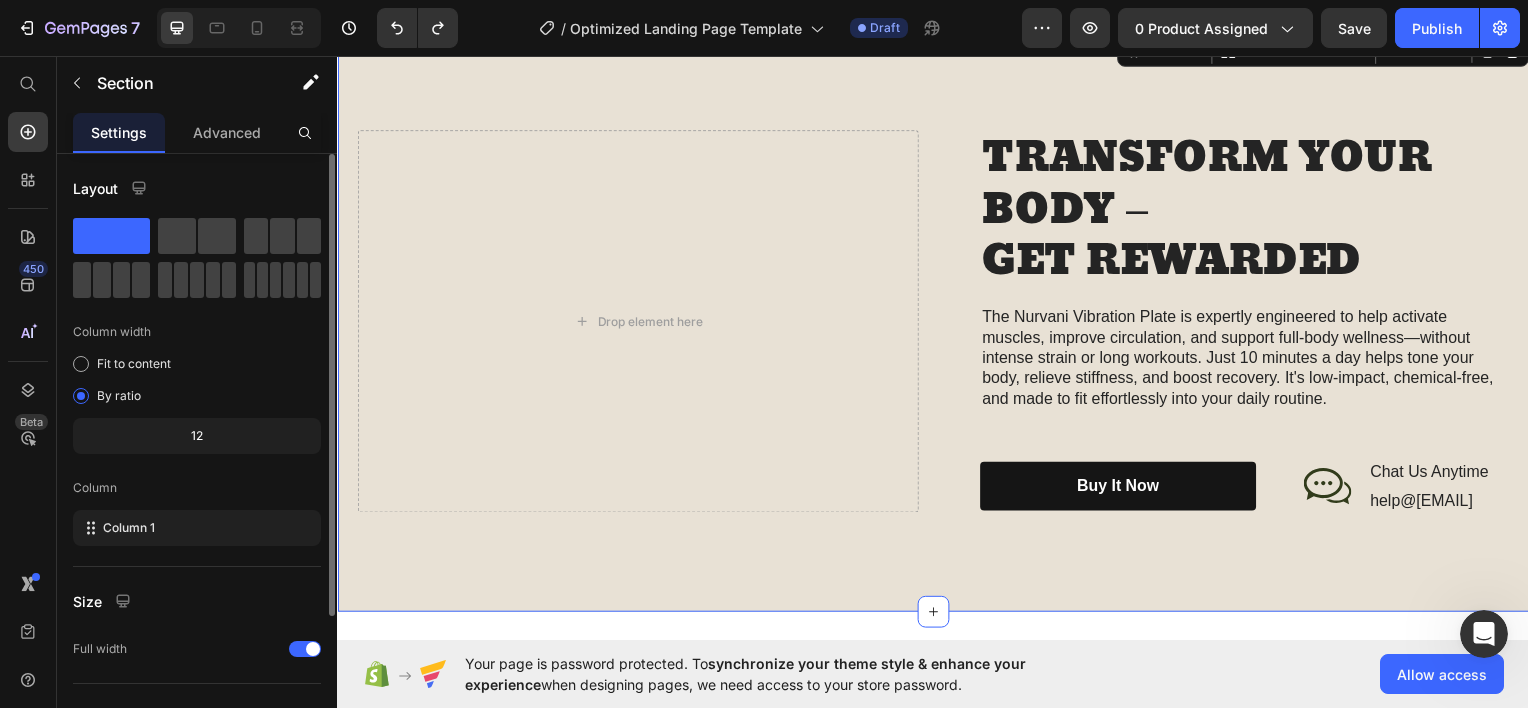 click on "help@[EMAIL]" at bounding box center [937, 323] 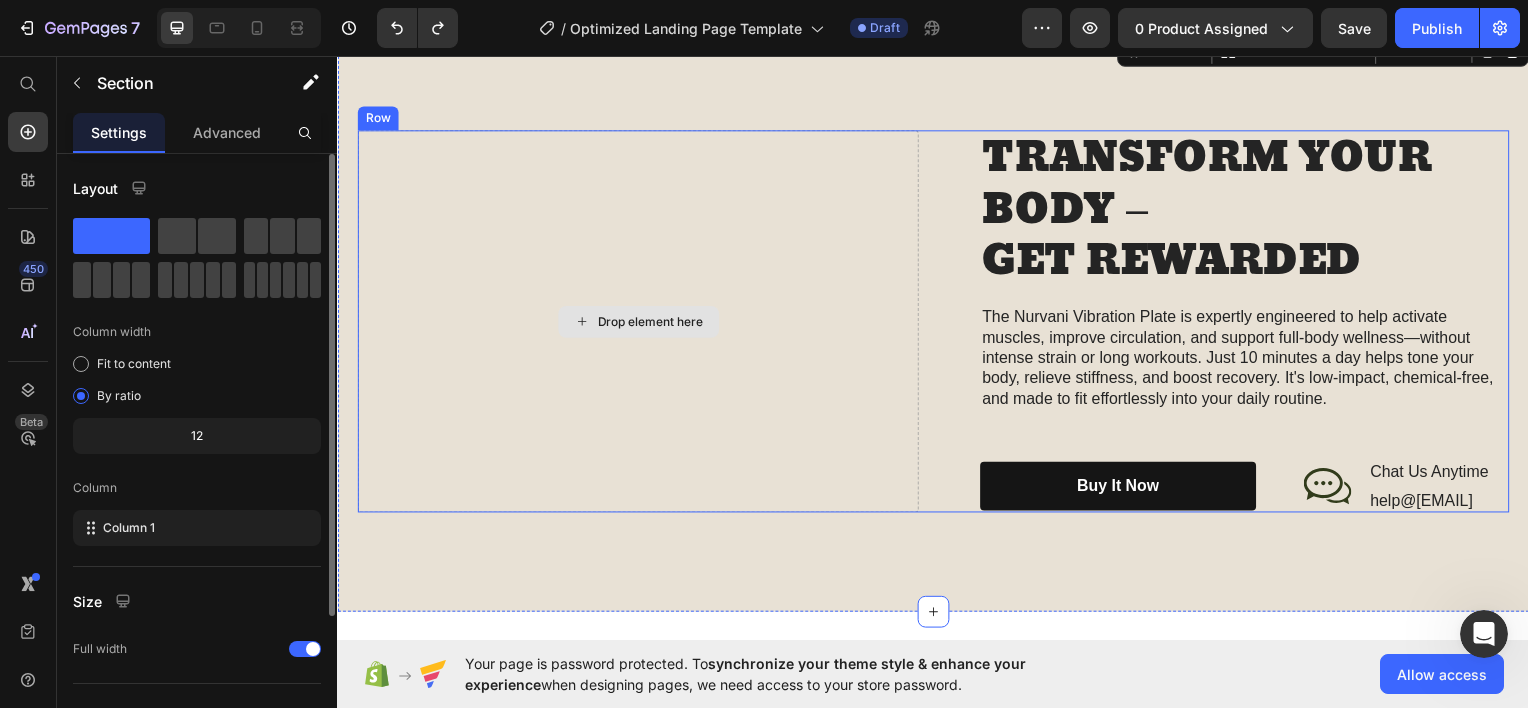 click on "Drop element here" at bounding box center [639, 323] 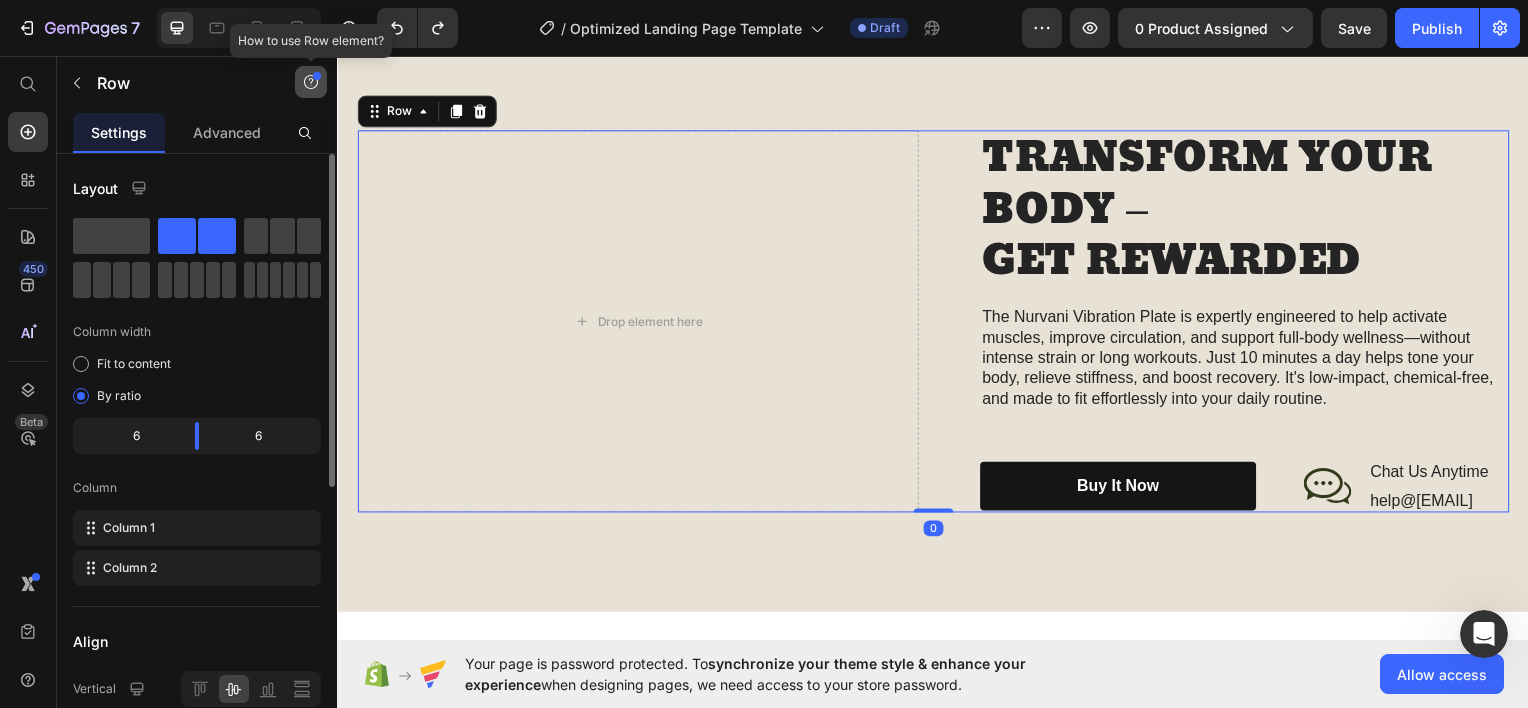 click 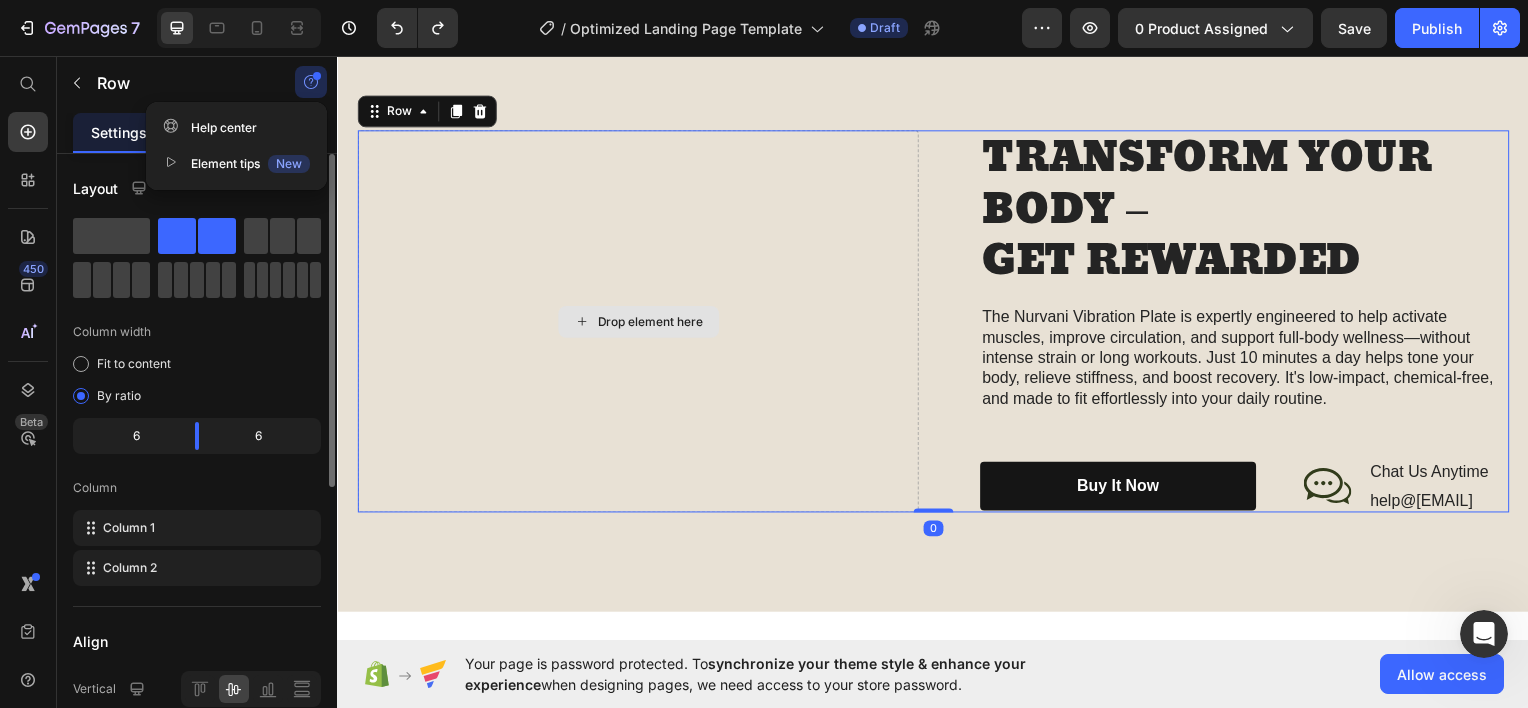 click on "Drop element here" at bounding box center [639, 323] 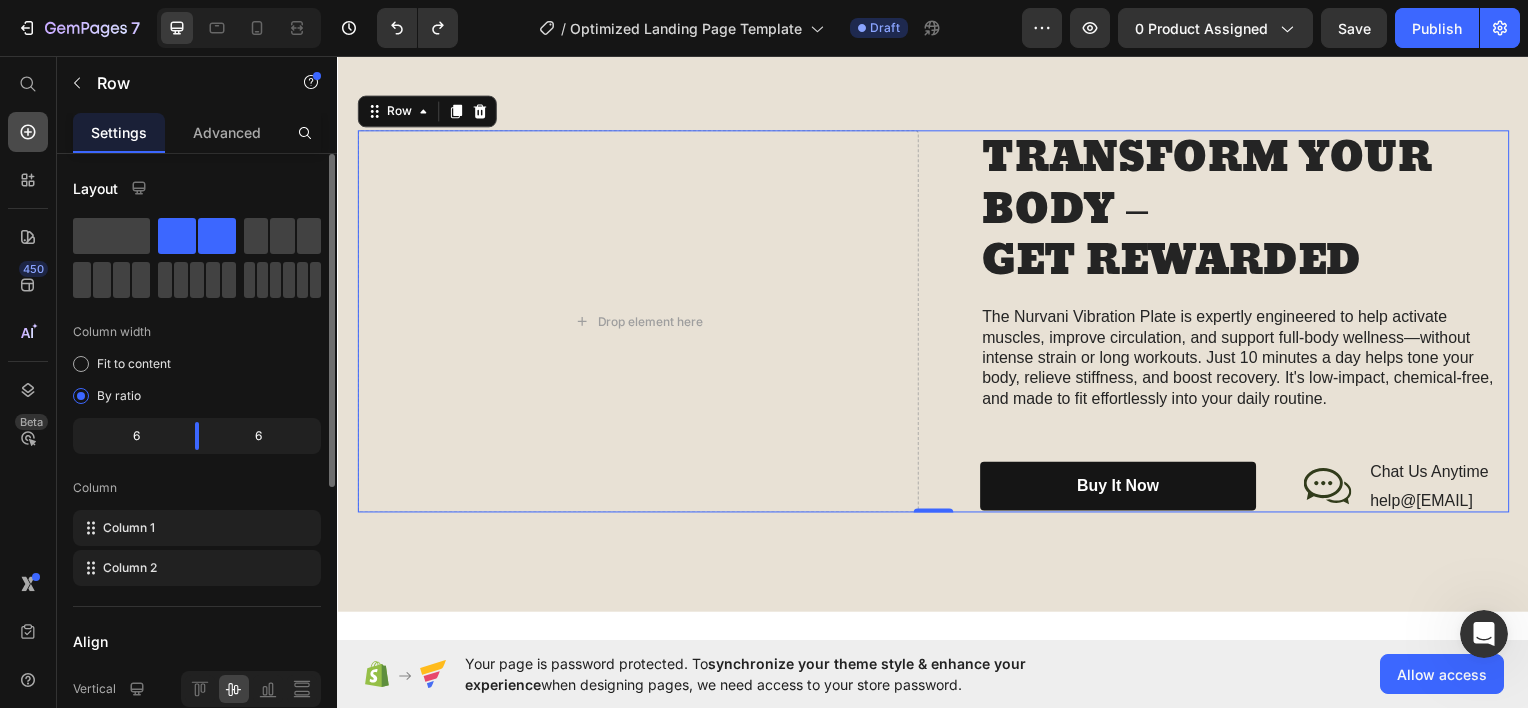 click 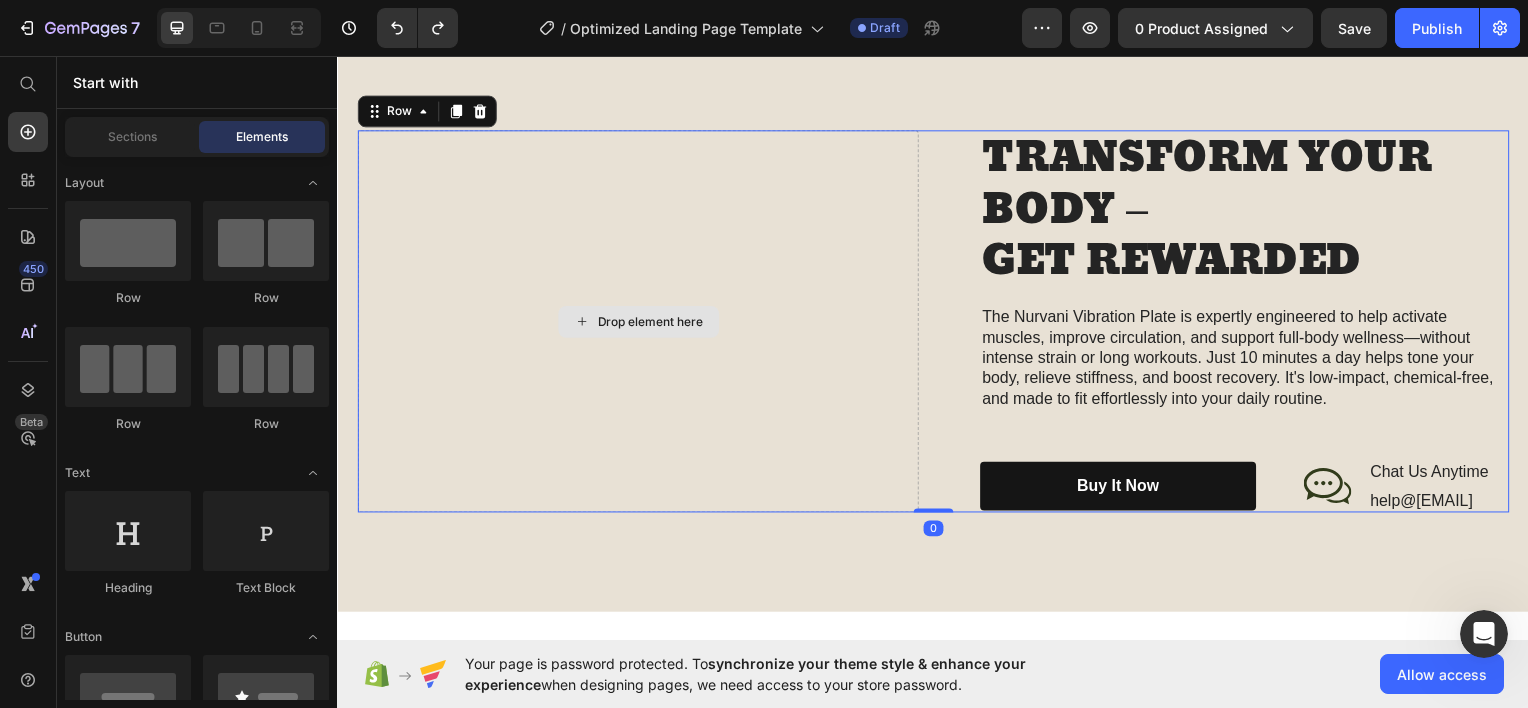 click on "Drop element here" at bounding box center (639, 323) 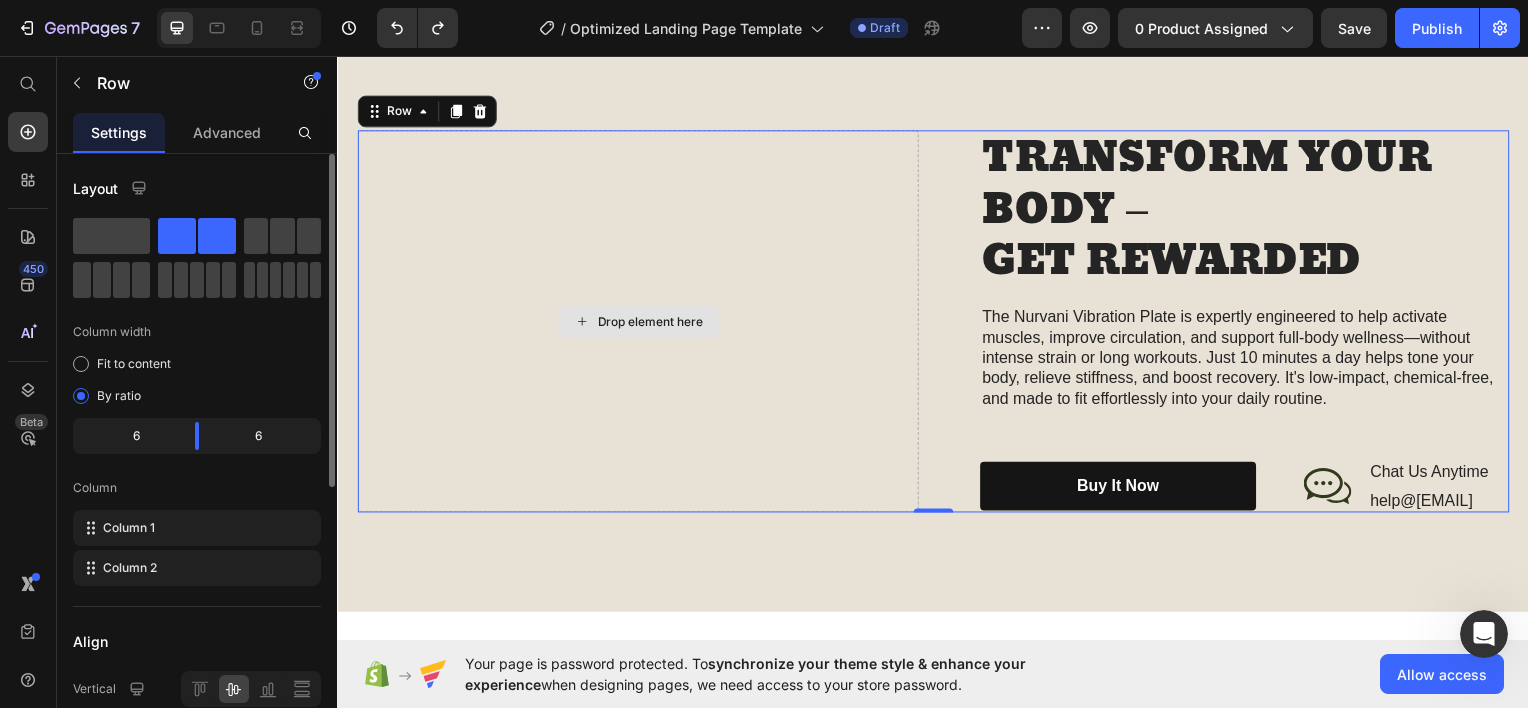 click on "Drop element here" at bounding box center (639, 323) 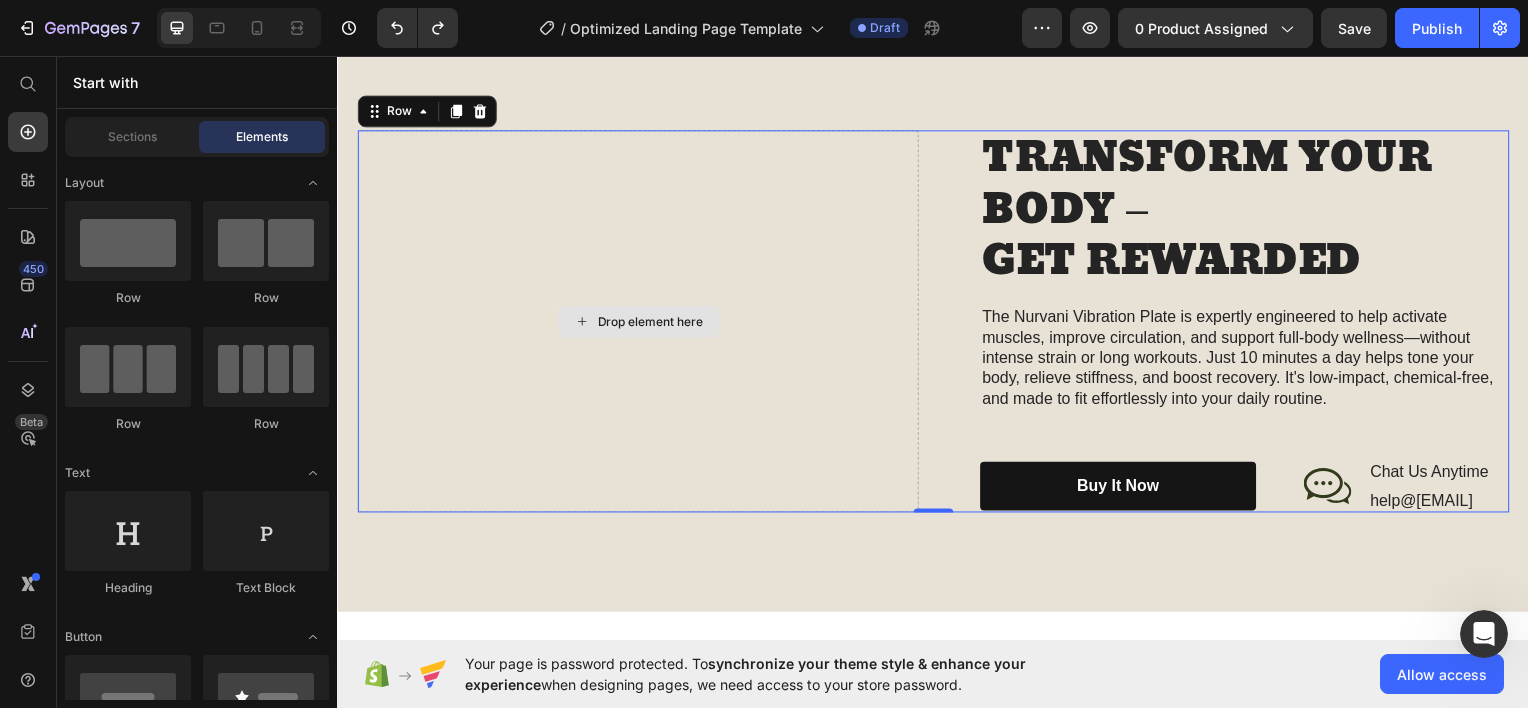 click on "Drop element here" at bounding box center (652, 323) 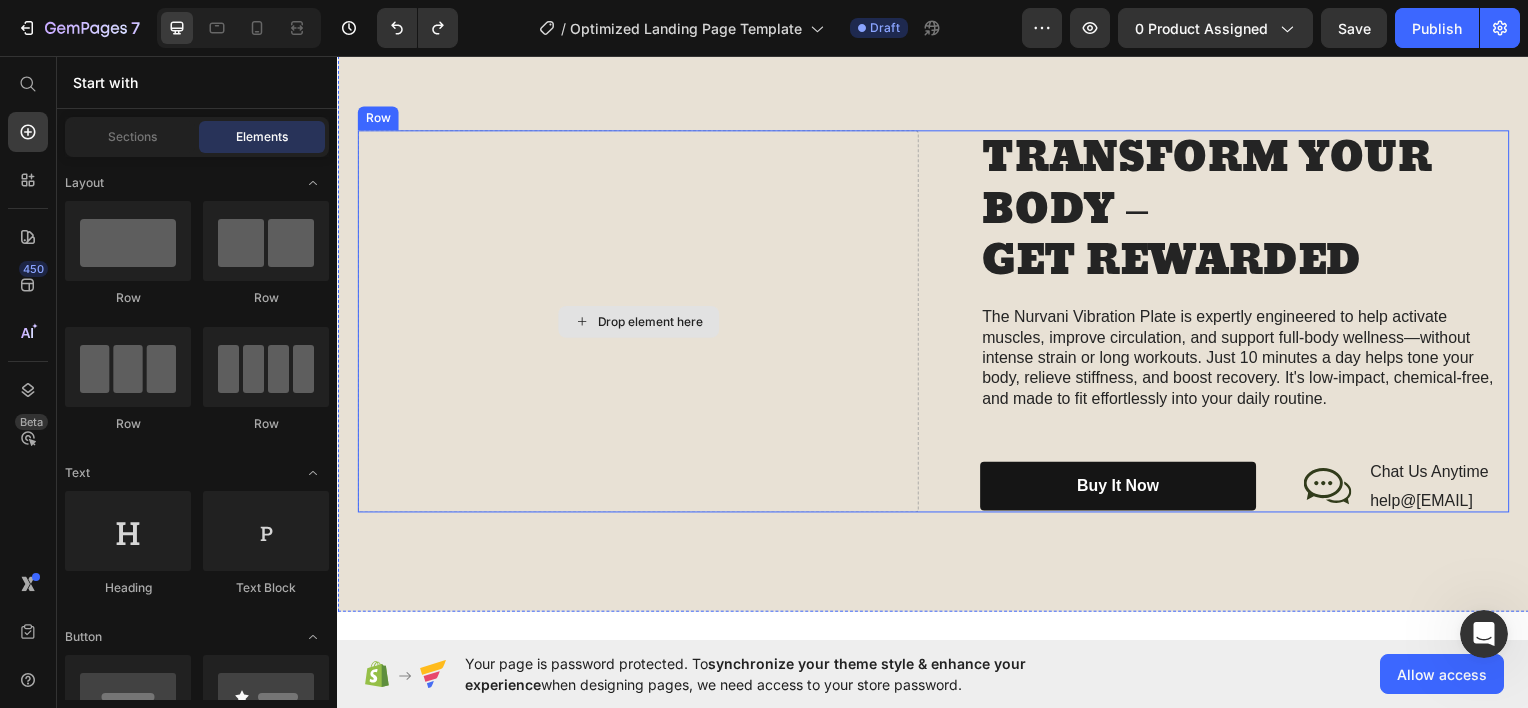 click on "Drop element here" at bounding box center (652, 323) 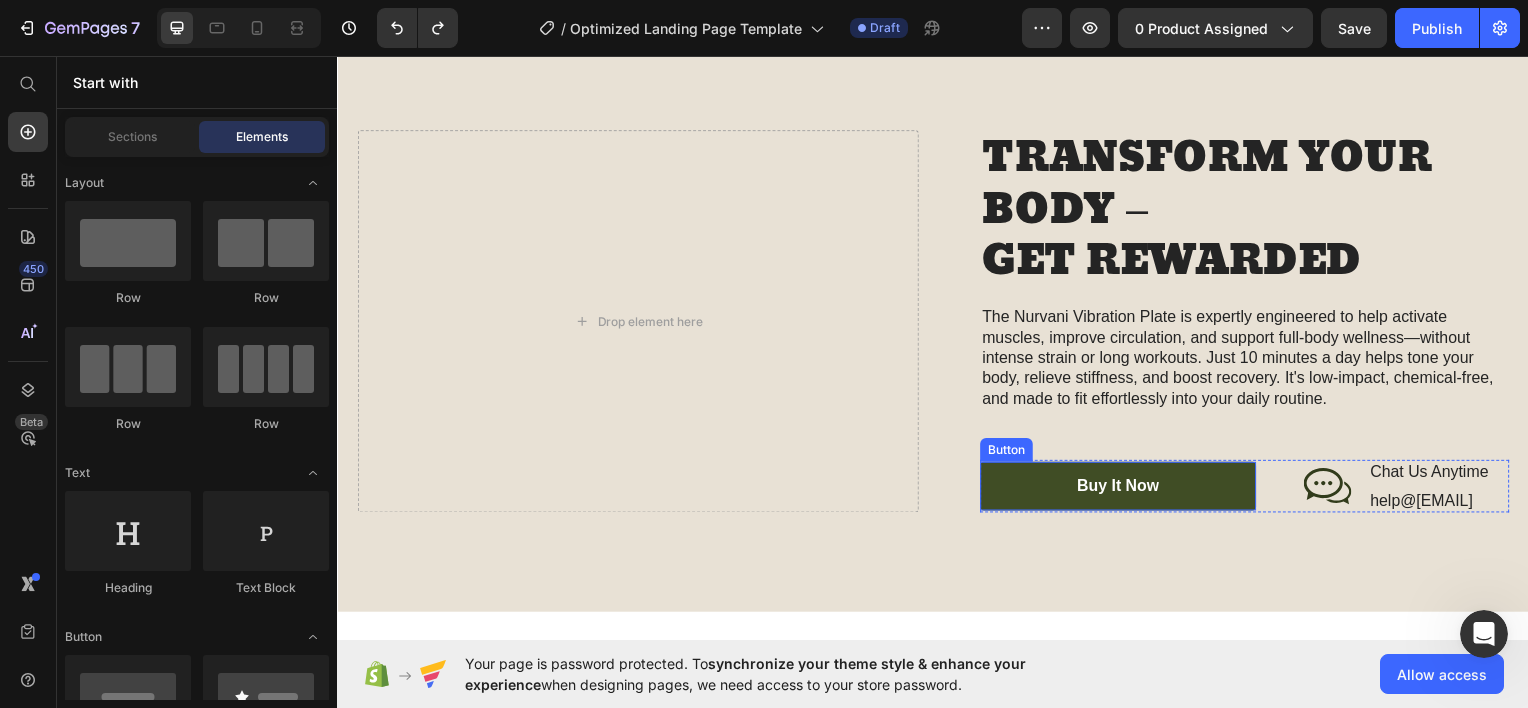 click on "buy it now" at bounding box center (1123, 488) 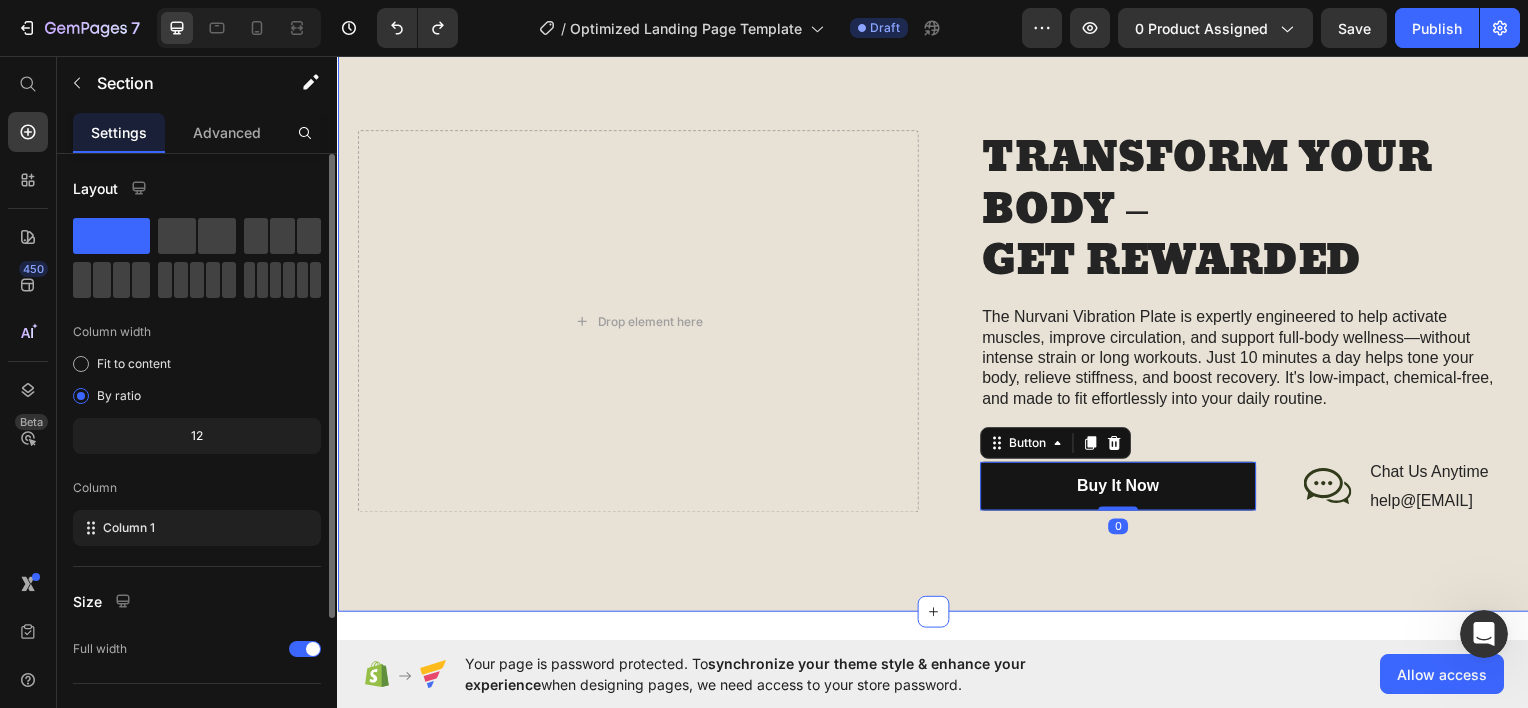 click on "help@[EMAIL]" at bounding box center (937, 323) 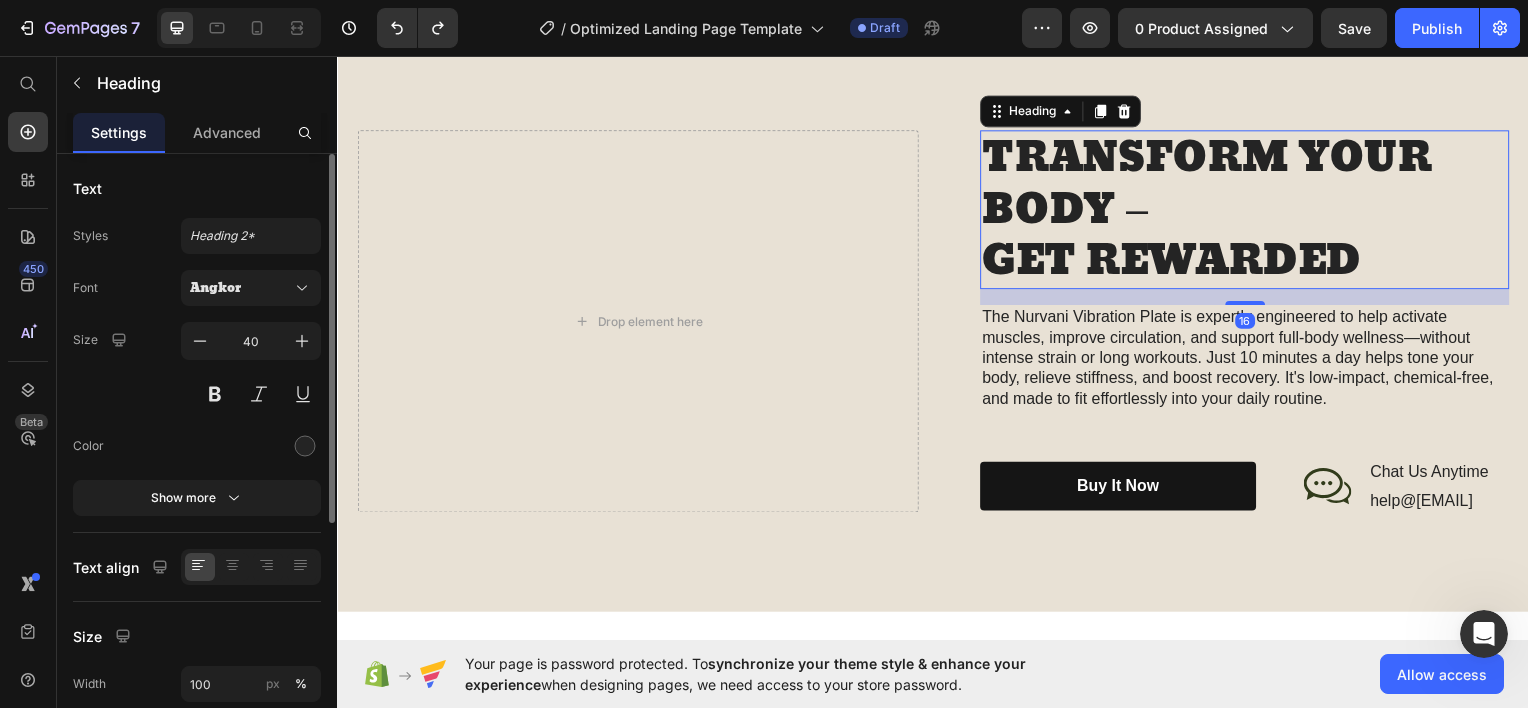 click on "TRANSFORM YOUR BODY –  GET REWARDED" at bounding box center [1250, 210] 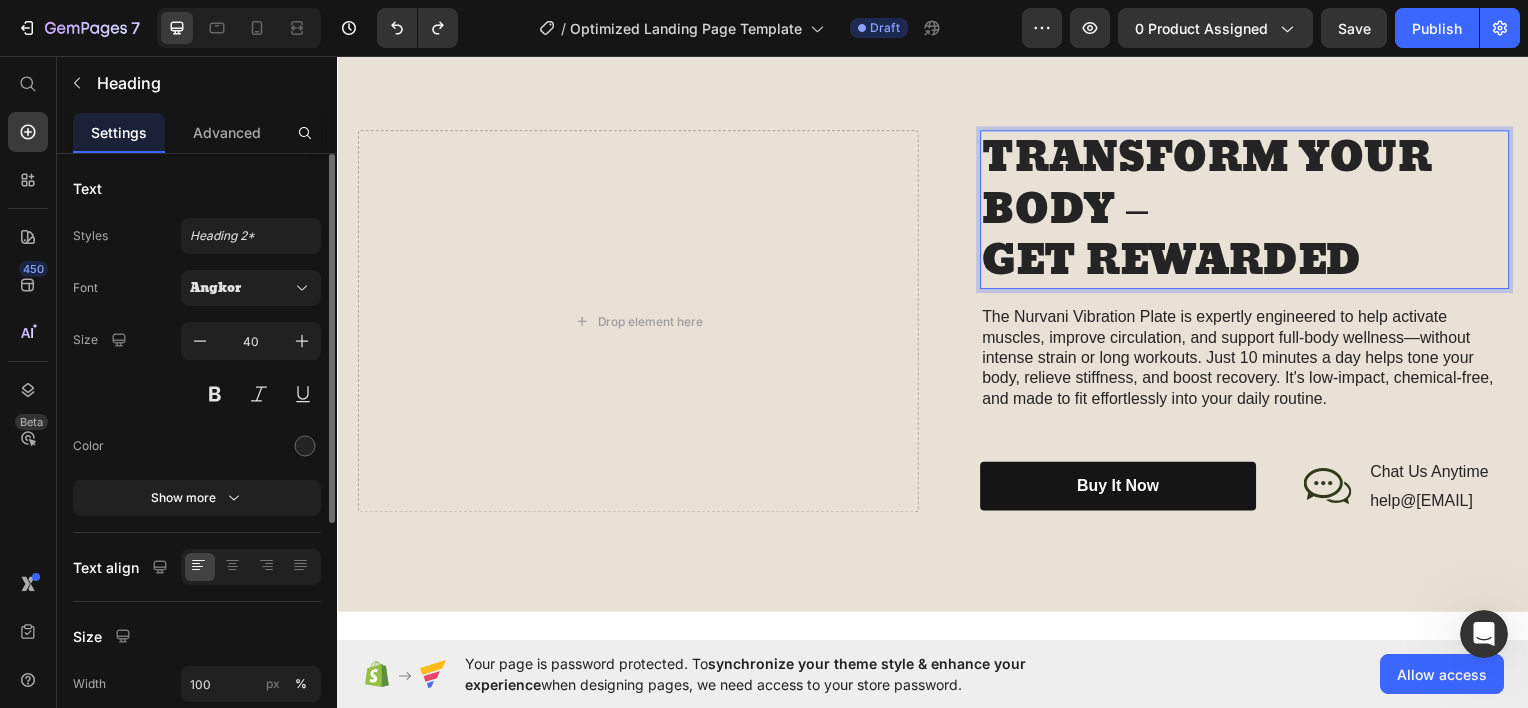 drag, startPoint x: 1312, startPoint y: 292, endPoint x: 1295, endPoint y: 209, distance: 84.723076 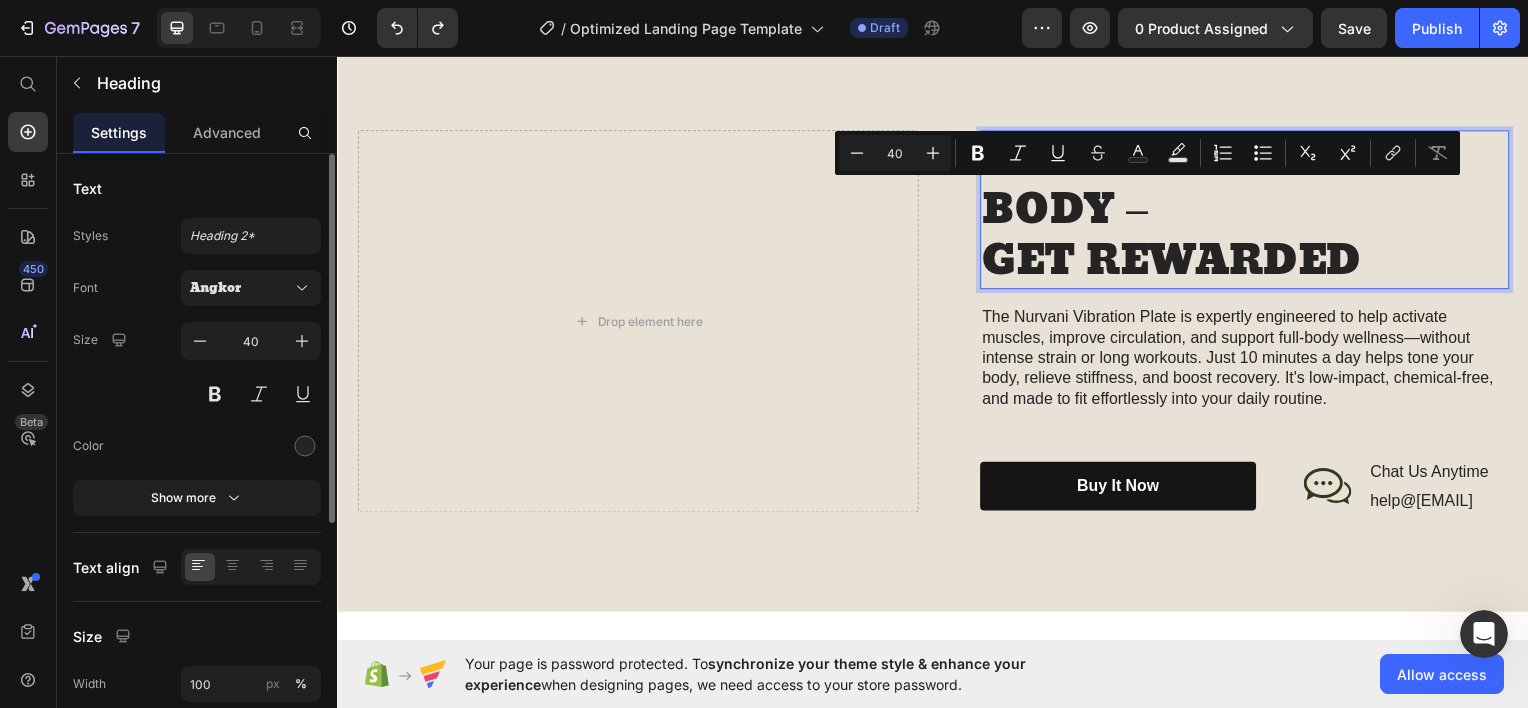 click on "TRANSFORM YOUR BODY –  GET REWARDED" at bounding box center [1250, 210] 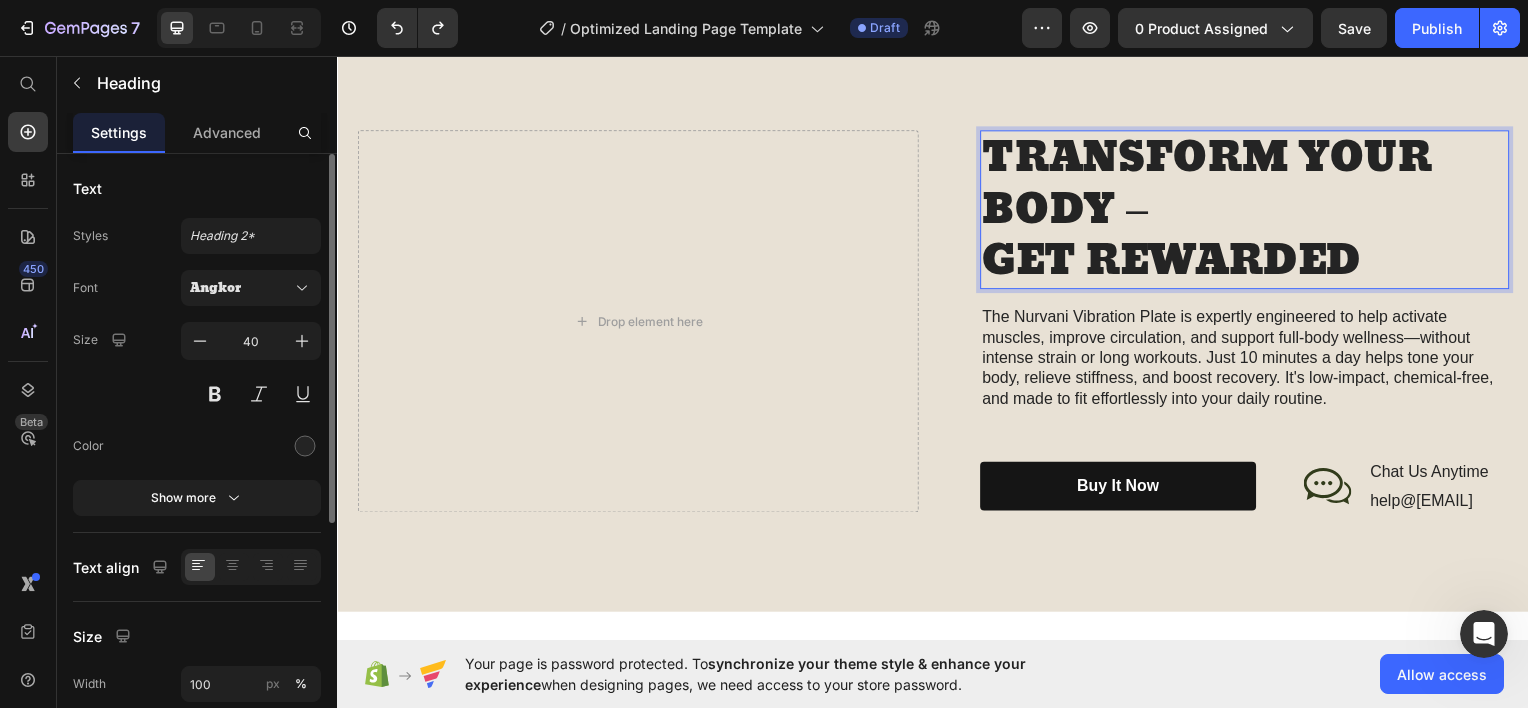 drag, startPoint x: 1498, startPoint y: 254, endPoint x: 1354, endPoint y: 251, distance: 144.03125 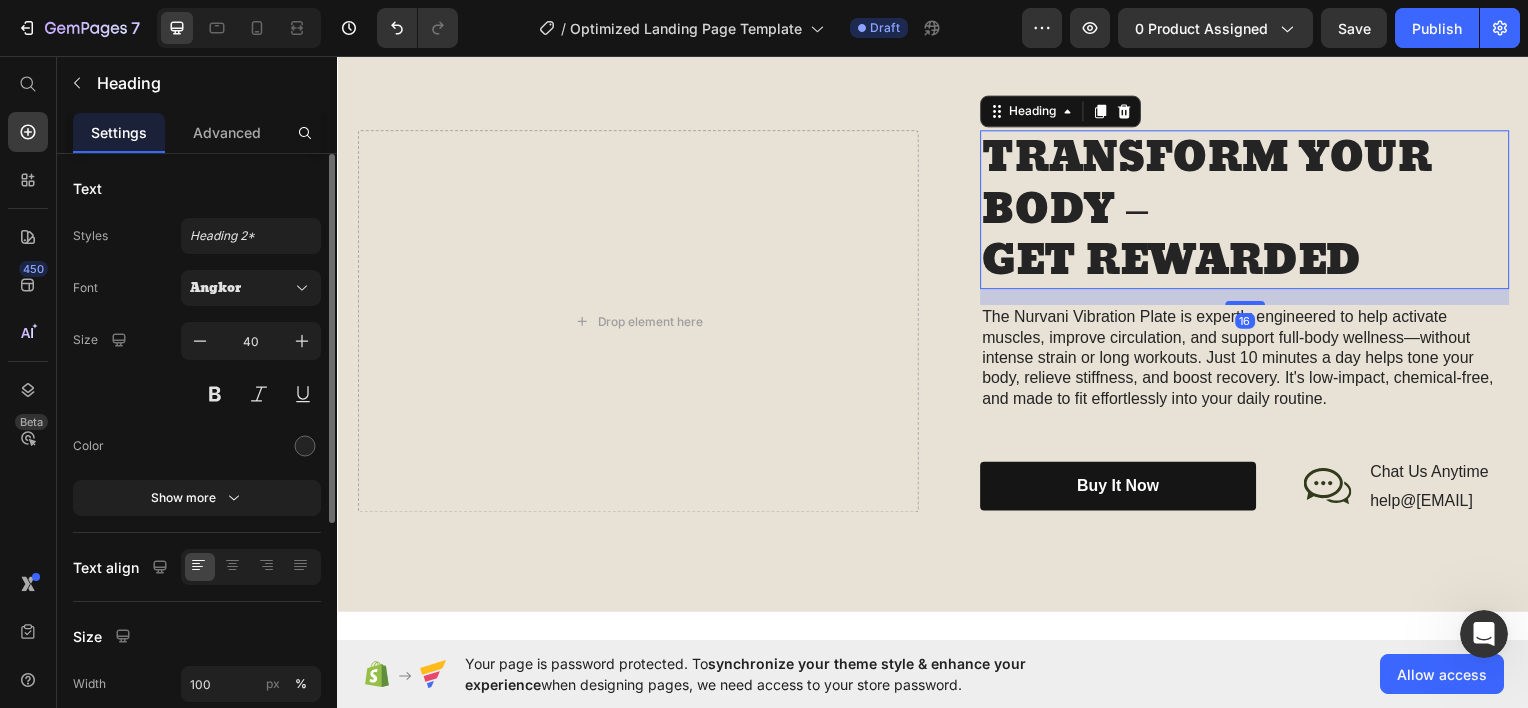 scroll, scrollTop: 1847, scrollLeft: 0, axis: vertical 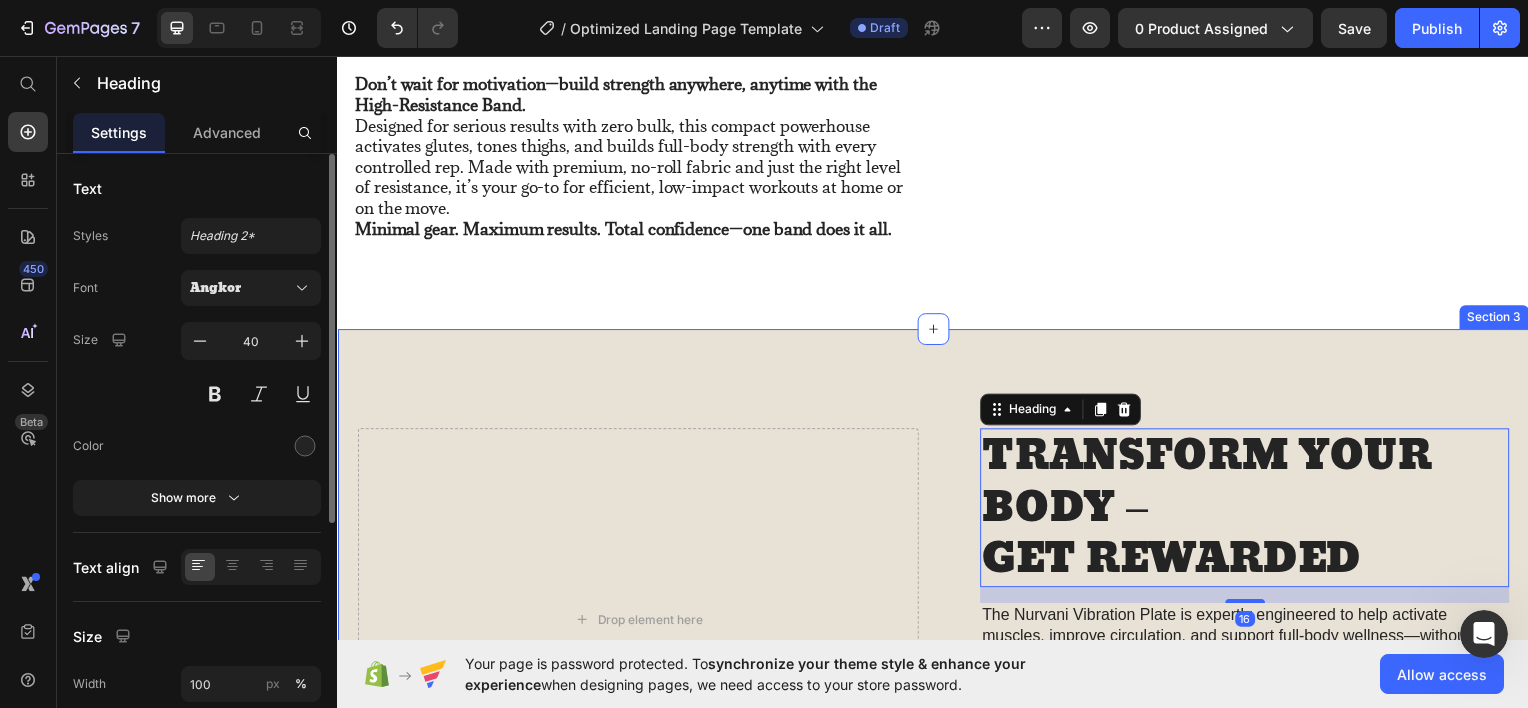 click on "Drop element here TRANSFORM YOUR BODY – GET REWARDED Heading 16 The Nurvani Vibration Plate is expertly engineered to help activate muscles, improve circulation, and support full-body wellness—without intense strain or long workouts. Just 10 minutes a day helps tone your body, relieve stiffness, and boost recovery. It's low-impact, chemical-free, and made to fit effortlessly into your daily routine. Text Block buy it now Button
Icon Chat Us Anytime Text Block help@trynurvani.co Text Block Row Row Row Row Section 3" at bounding box center (937, 623) 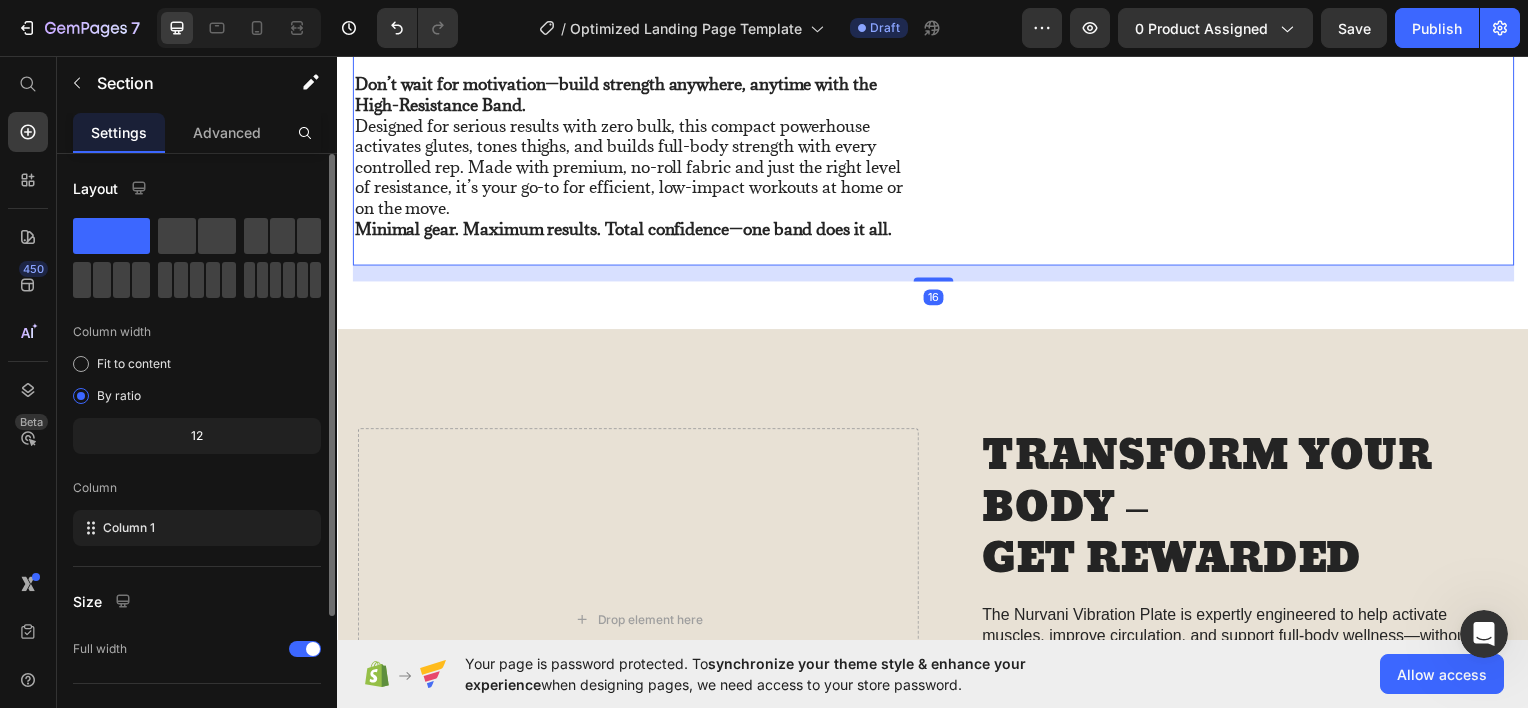 click on "Title Line" at bounding box center [1237, 101] 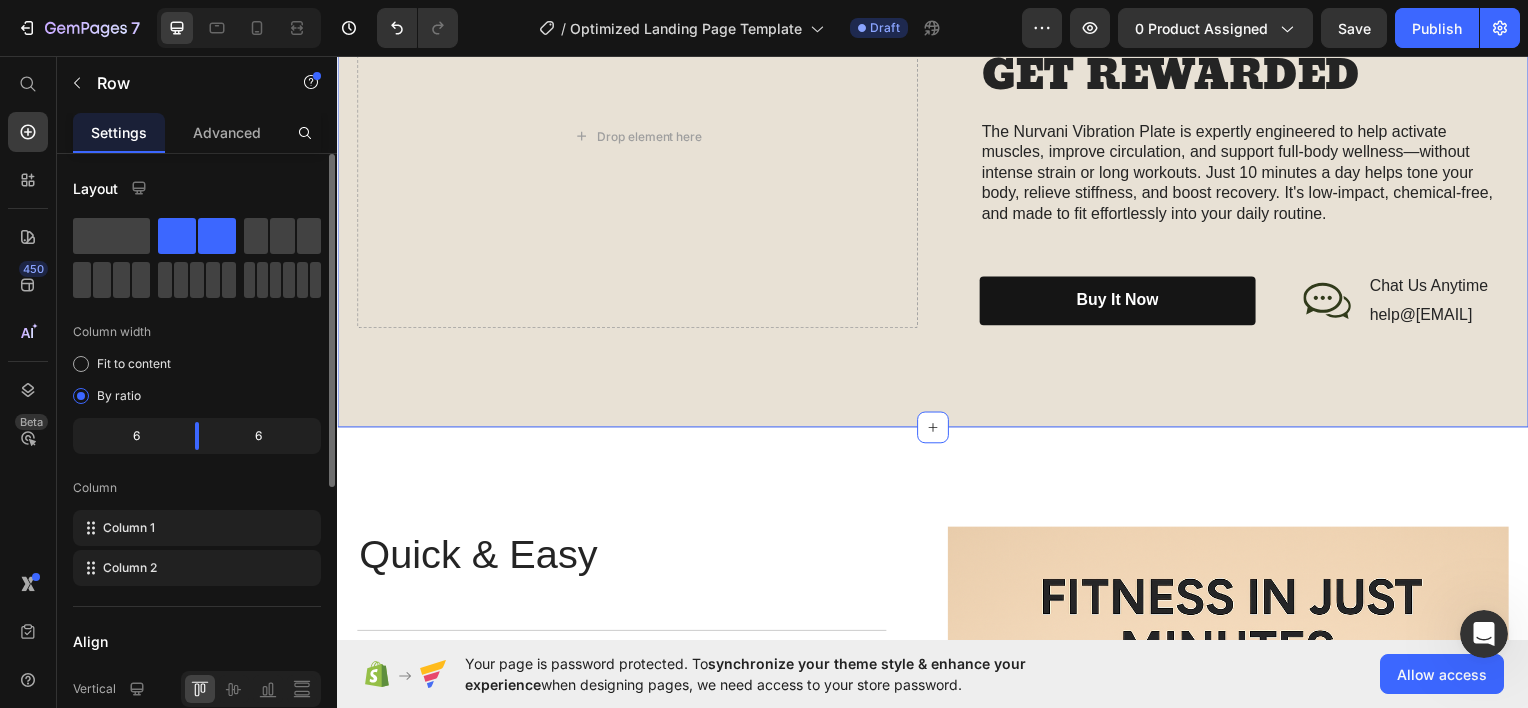 scroll, scrollTop: 2347, scrollLeft: 0, axis: vertical 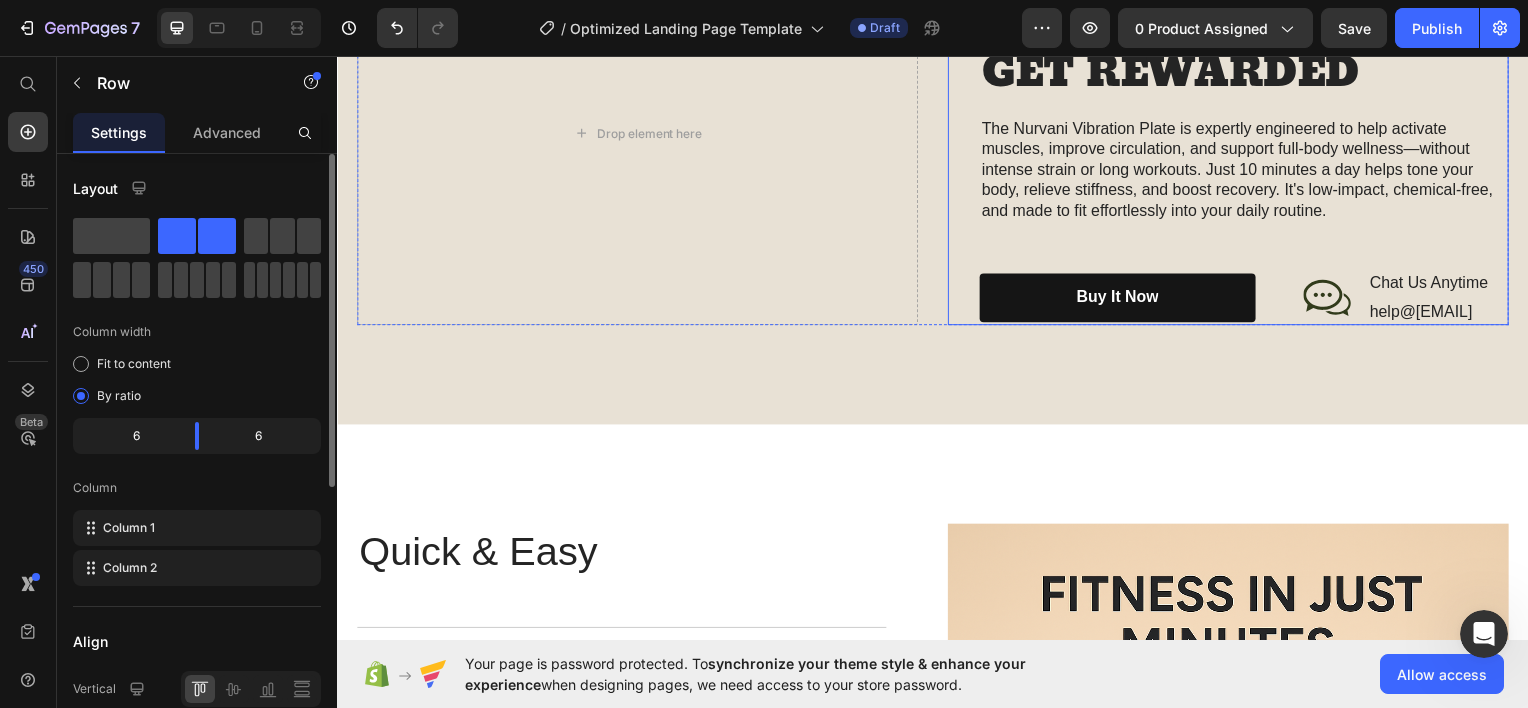 click on "The Nurvani Vibration Plate is expertly engineered to help activate muscles, improve circulation, and support full-body wellness—without intense strain or long workouts. Just 10 minutes a day helps tone your body, relieve stiffness, and boost recovery. It's low-impact, chemical-free, and made to fit effortlessly into your daily routine." at bounding box center (1250, 170) 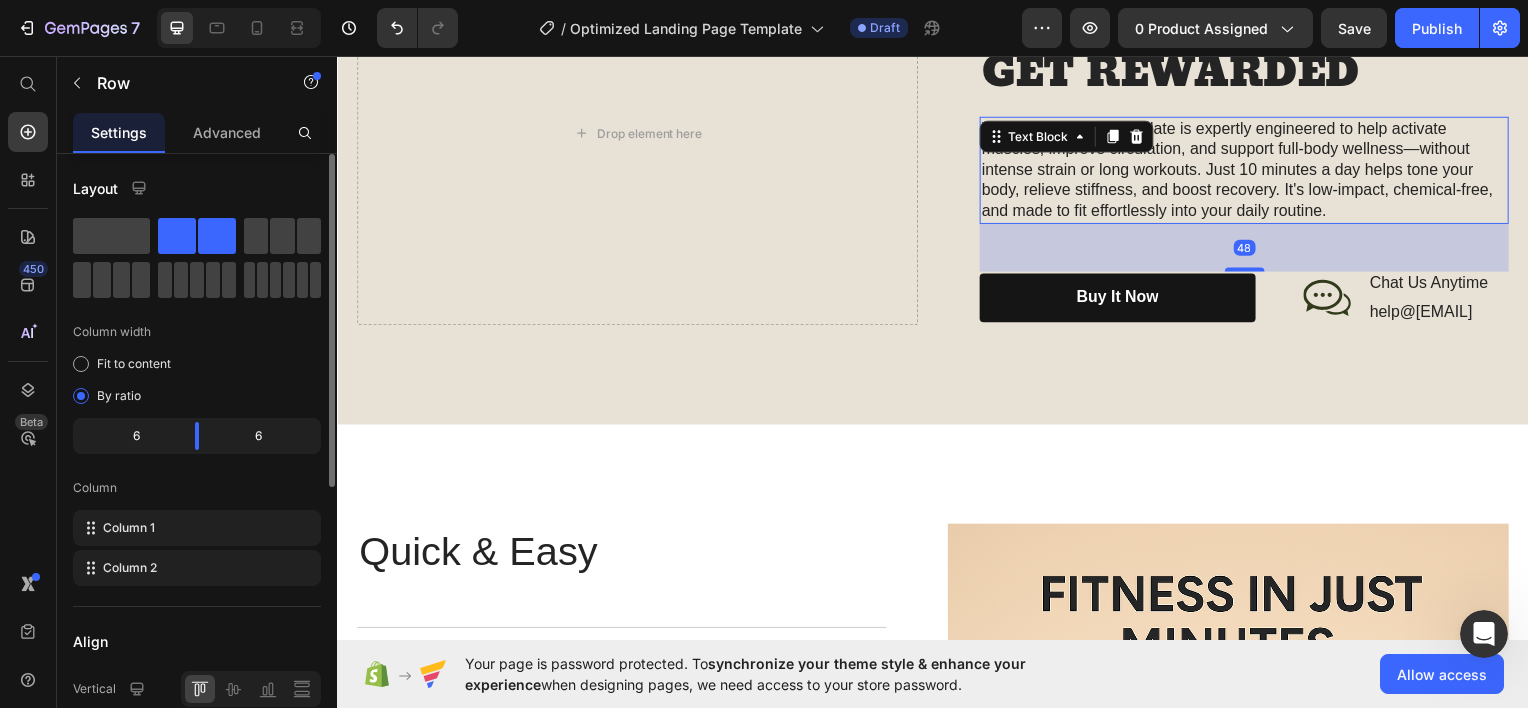click on "The Nurvani Vibration Plate is expertly engineered to help activate muscles, improve circulation, and support full-body wellness—without intense strain or long workouts. Just 10 minutes a day helps tone your body, relieve stiffness, and boost recovery. It's low-impact, chemical-free, and made to fit effortlessly into your daily routine." at bounding box center (1250, 170) 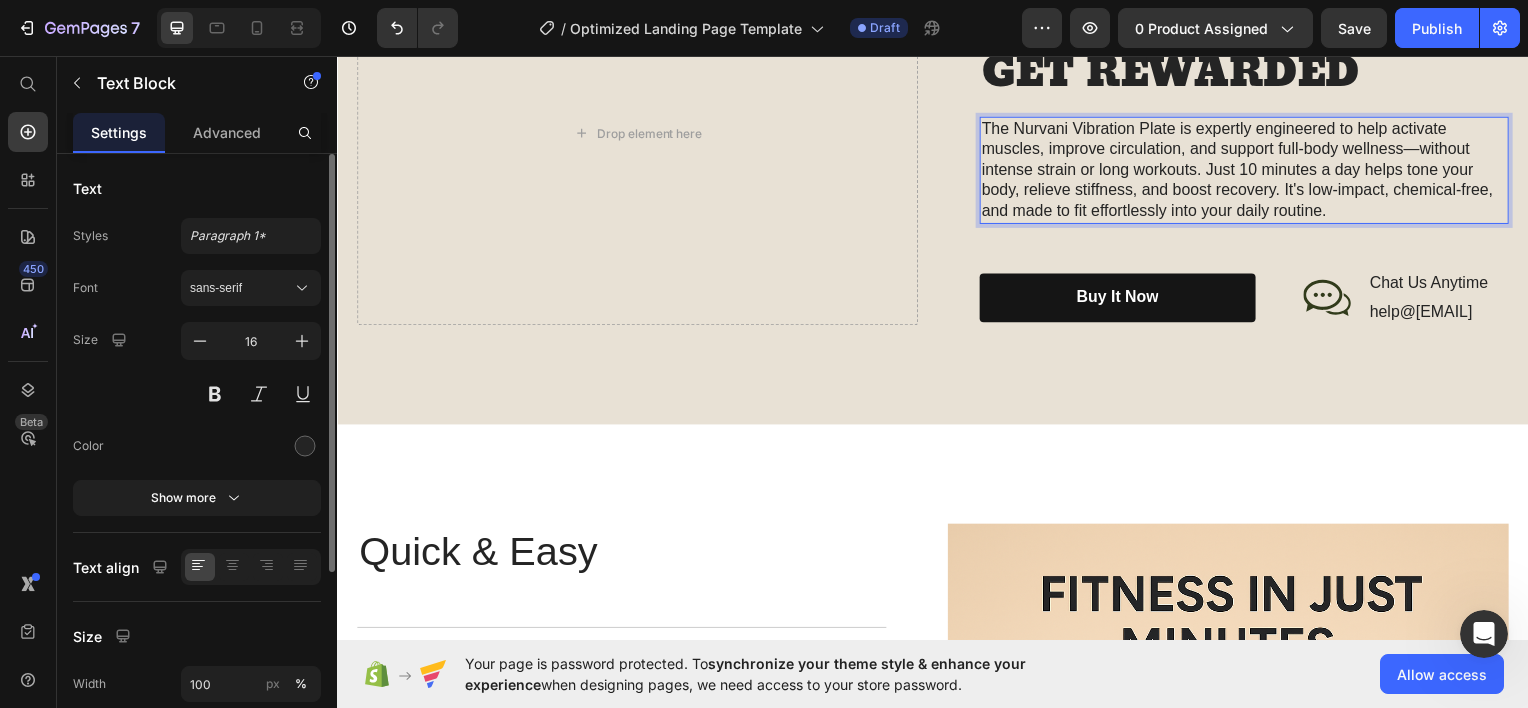 click on "The Nurvani Vibration Plate is expertly engineered to help activate muscles, improve circulation, and support full-body wellness—without intense strain or long workouts. Just 10 minutes a day helps tone your body, relieve stiffness, and boost recovery. It's low-impact, chemical-free, and made to fit effortlessly into your daily routine." at bounding box center [1250, 170] 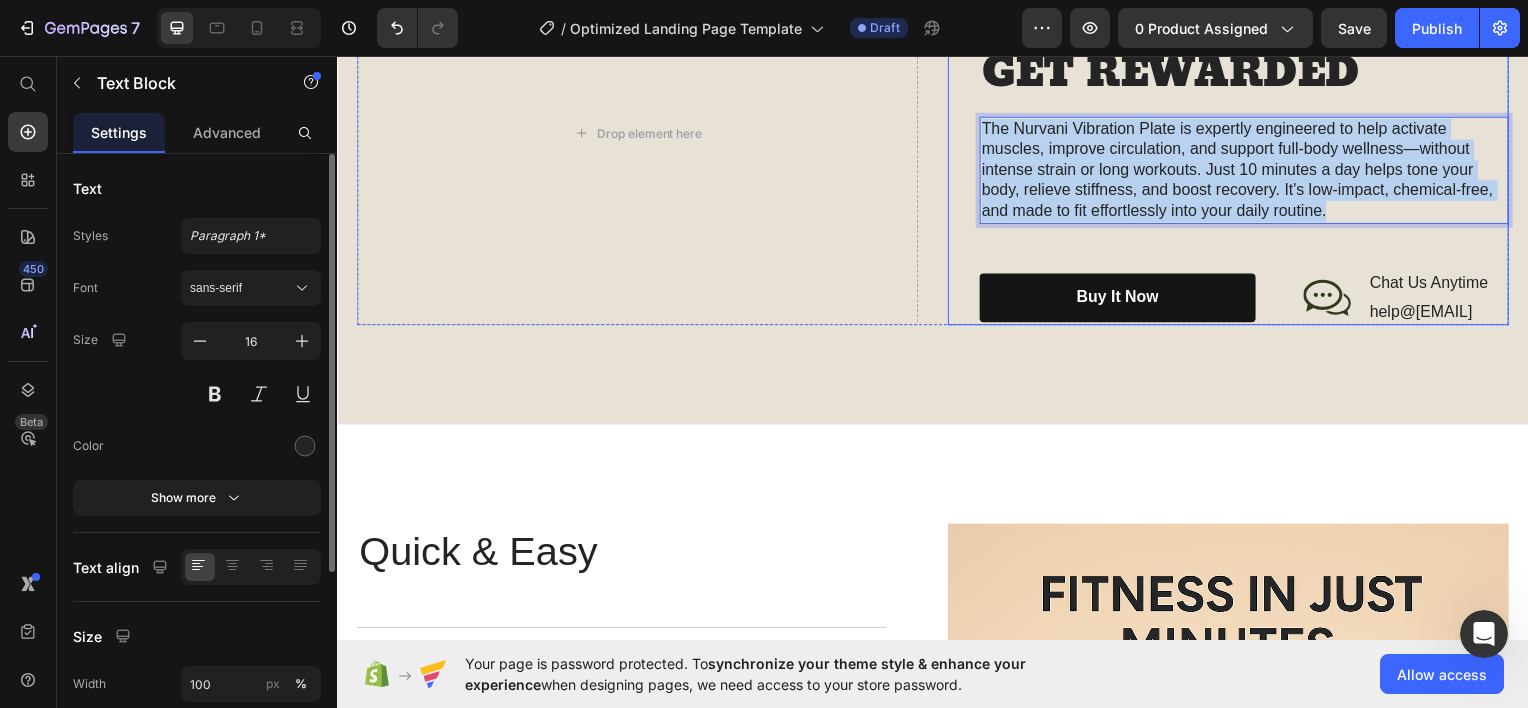 drag, startPoint x: 1325, startPoint y: 210, endPoint x: 959, endPoint y: 98, distance: 382.75317 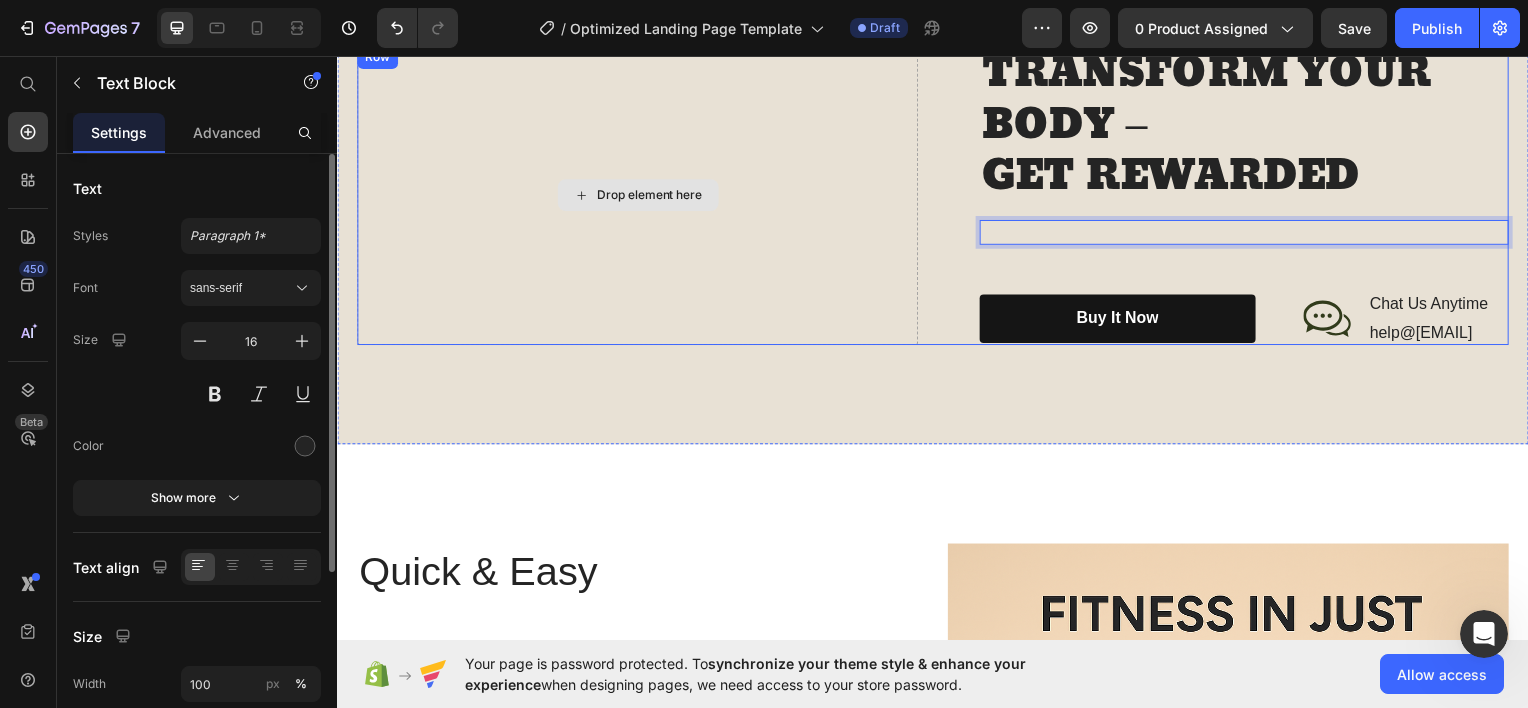 scroll, scrollTop: 2247, scrollLeft: 0, axis: vertical 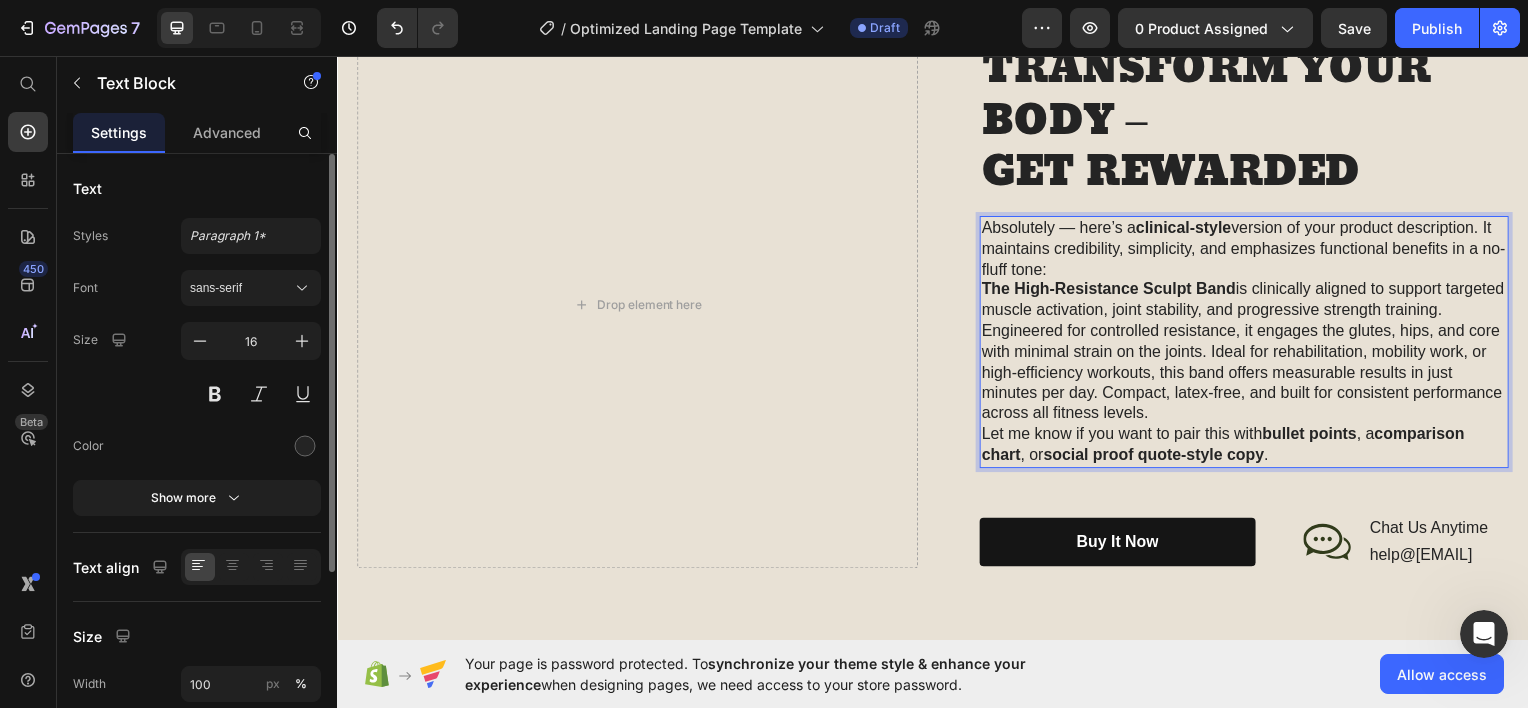 drag, startPoint x: 1114, startPoint y: 271, endPoint x: 1100, endPoint y: 277, distance: 15.231546 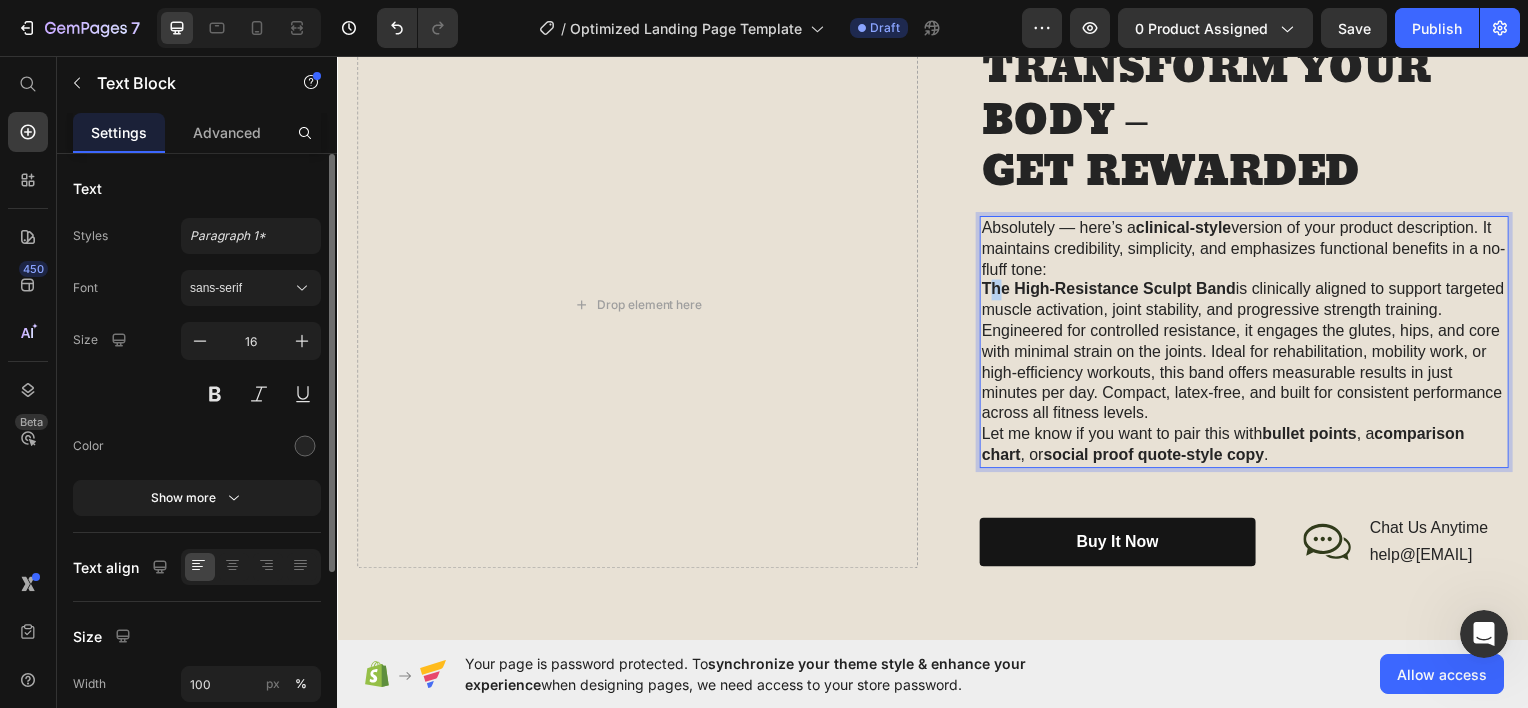 click on "The High-Resistance Sculpt Band is clinically aligned to support targeted muscle activation, joint stability, and progressive strength training. Engineered for controlled resistance, it engages the glutes, hips, and core with minimal strain on the joints. Ideal for rehabilitation, mobility work, or high-efficiency workouts, this band offers measurable results in just minutes per day. Compact, latex-free, and built for consistent performance across all fitness levels." at bounding box center (1250, 353) 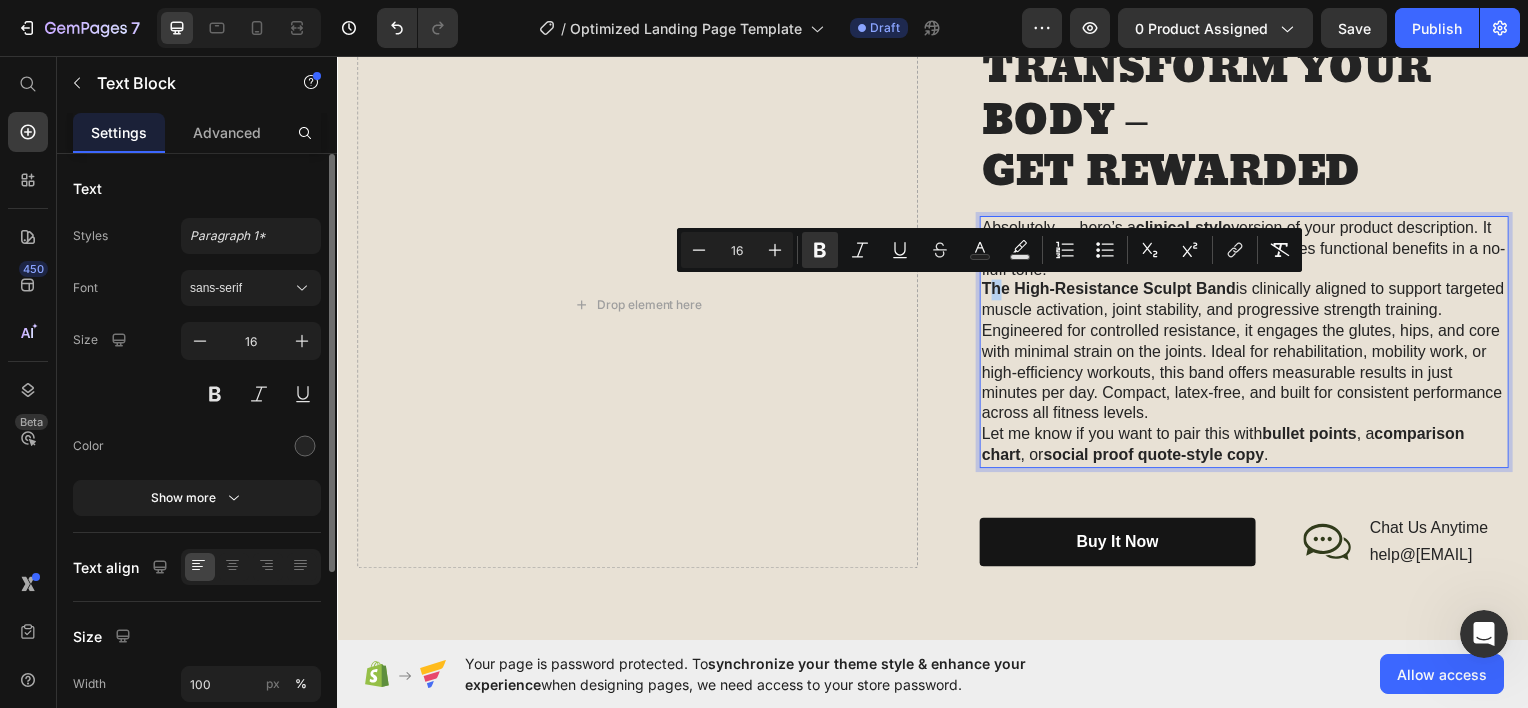 click on "The High-Resistance Sculpt Band" at bounding box center [1114, 289] 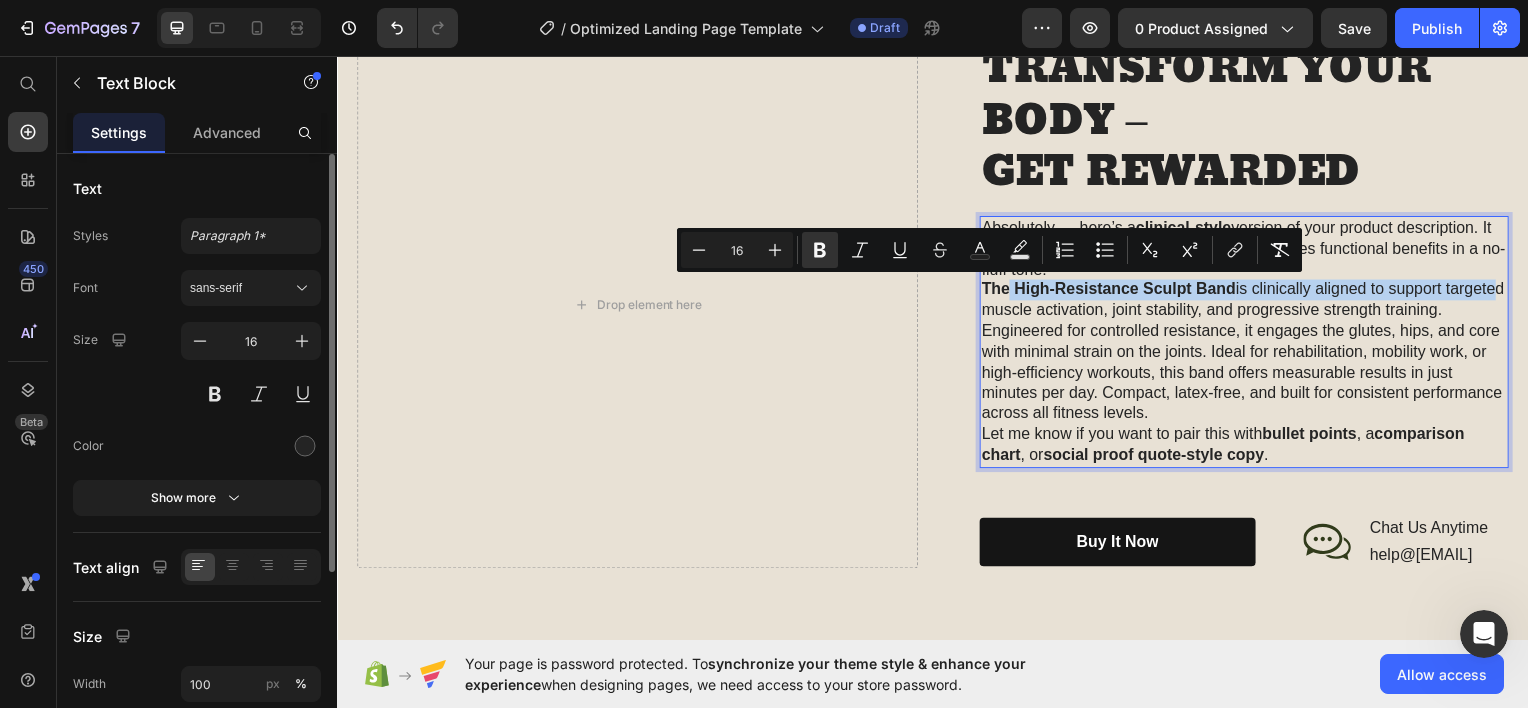 drag, startPoint x: 1005, startPoint y: 301, endPoint x: 1031, endPoint y: 318, distance: 31.06445 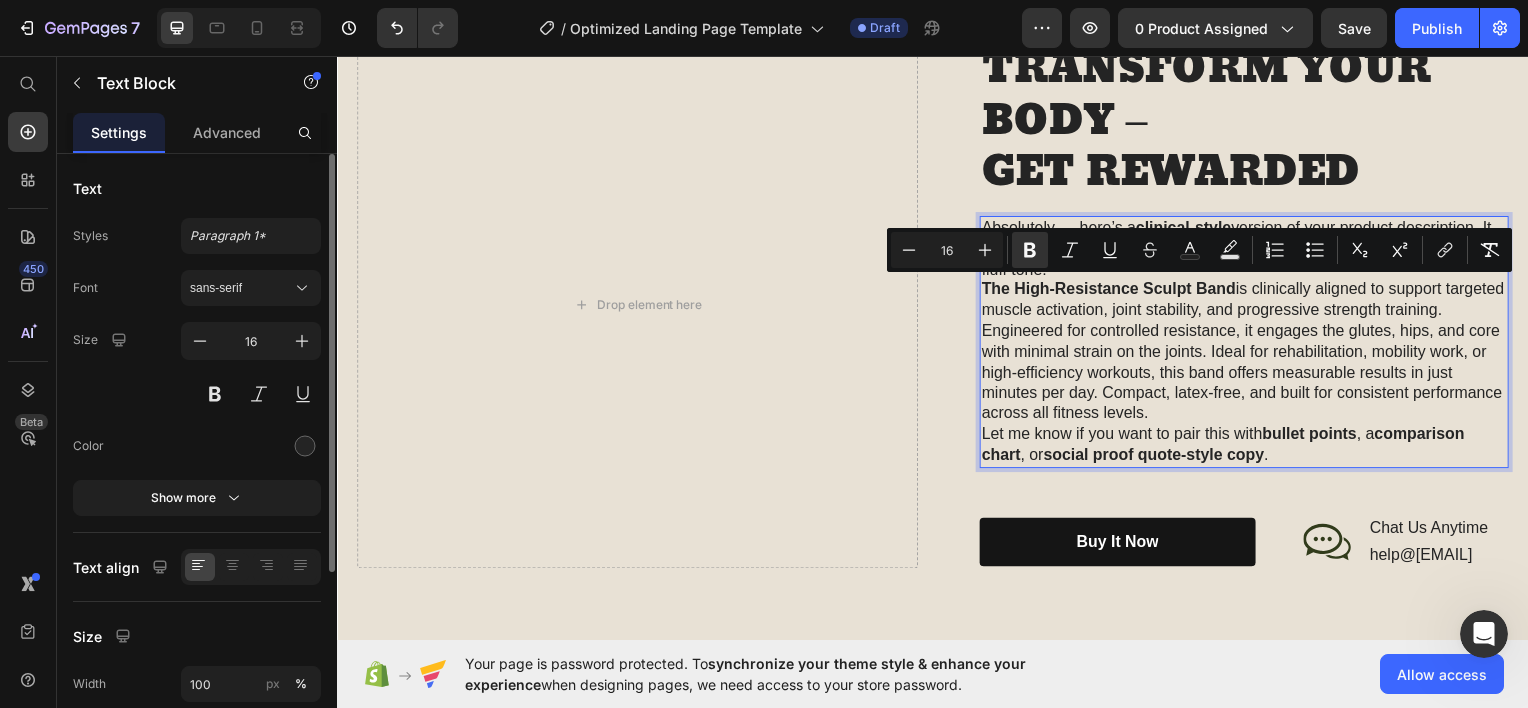 click on "Let me know if you want to pair this with  bullet points , a  comparison chart , or  social proof quote-style copy ." at bounding box center [1250, 447] 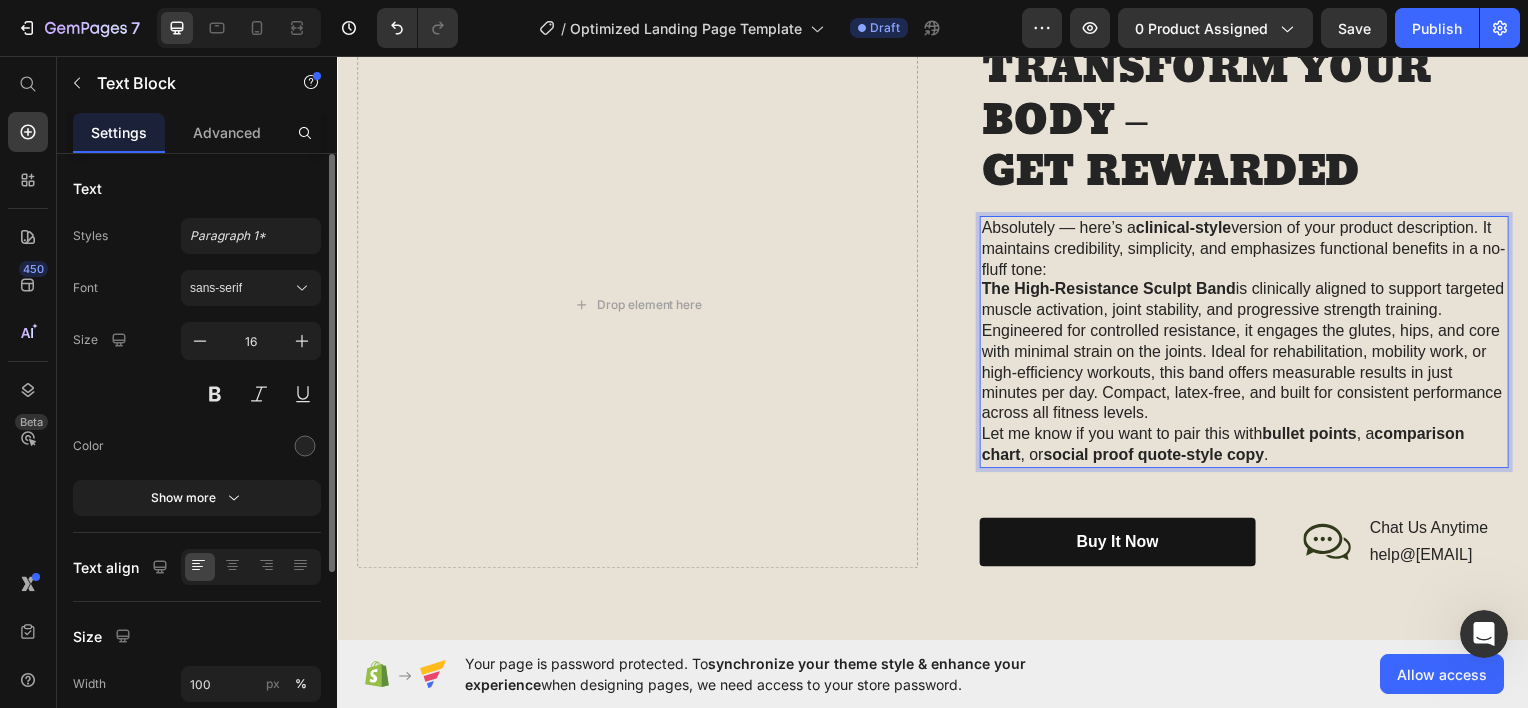 click on "Let me know if you want to pair this with  bullet points , a  comparison chart , or  social proof quote-style copy ." at bounding box center [1250, 447] 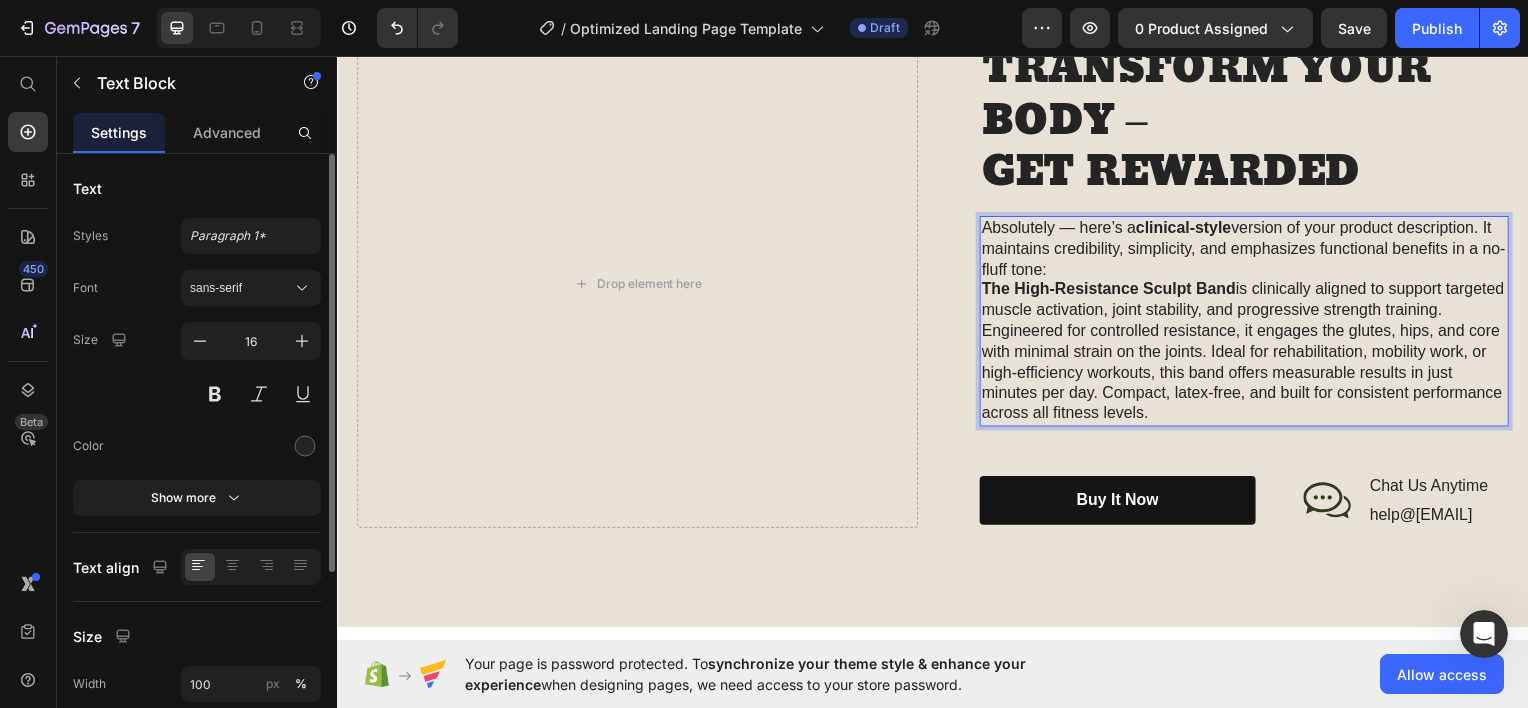 click on "Absolutely — here’s a  clinical-style  version of your product description. It maintains credibility, simplicity, and emphasizes functional benefits in a no-fluff tone:" at bounding box center [1250, 249] 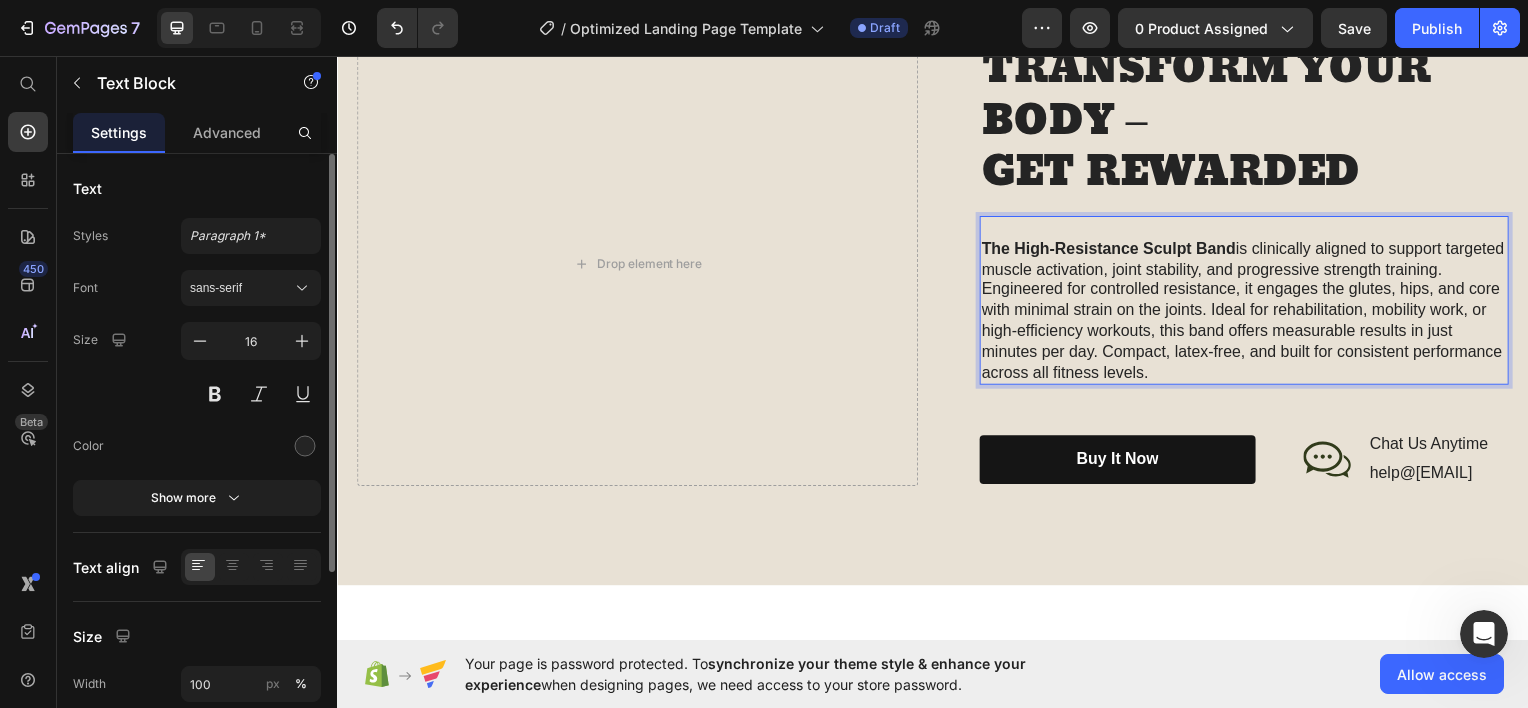 click on "The High-Resistance Sculpt Band" at bounding box center [1114, 248] 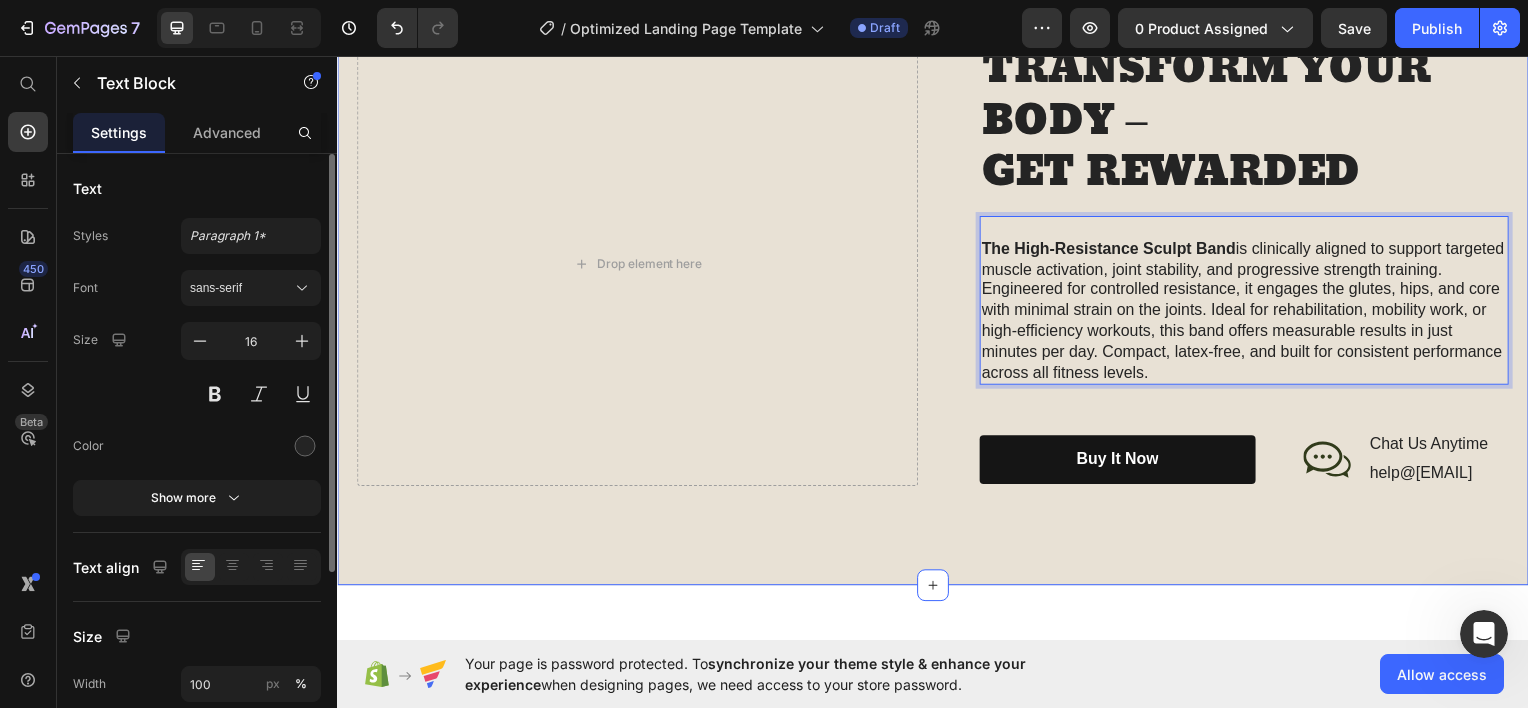 click on "help@[EMAIL]" at bounding box center [937, 264] 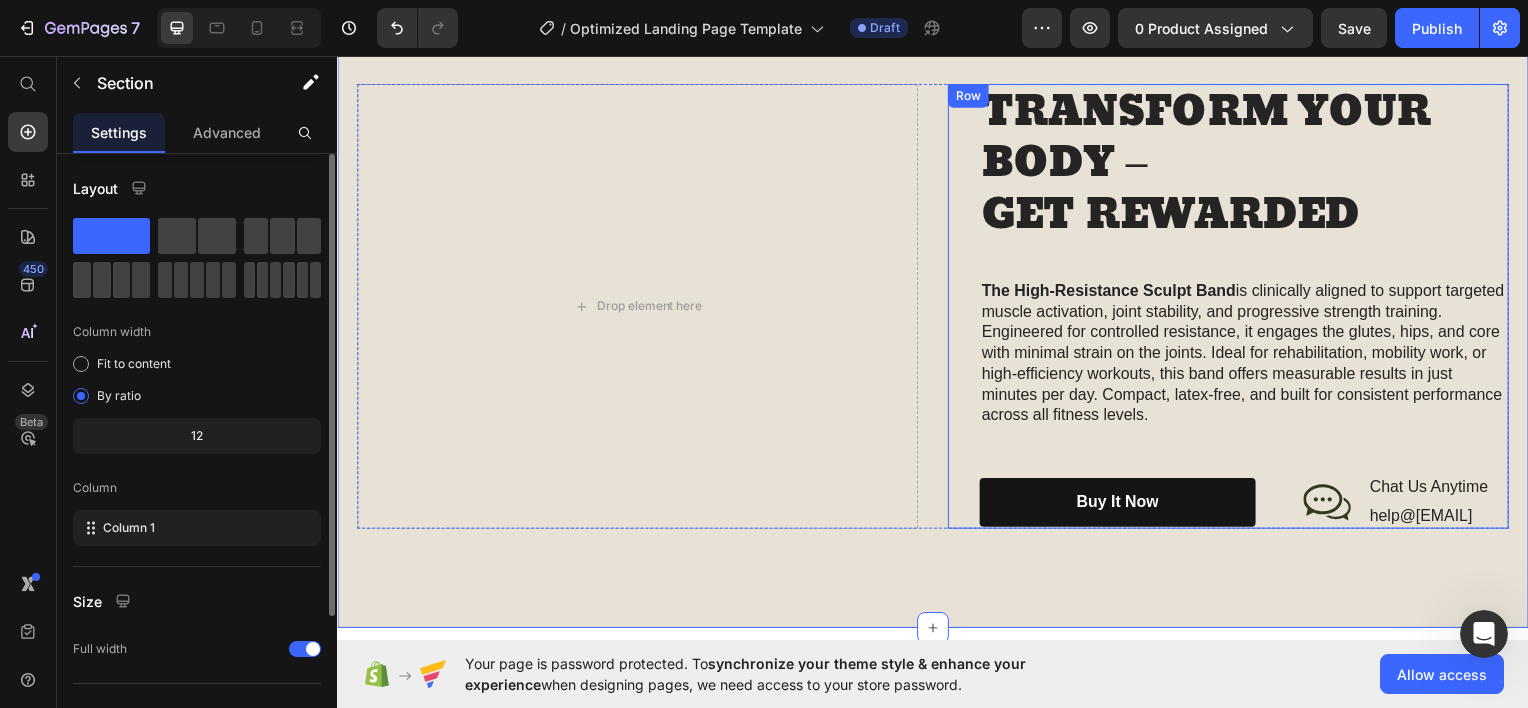 scroll, scrollTop: 2147, scrollLeft: 0, axis: vertical 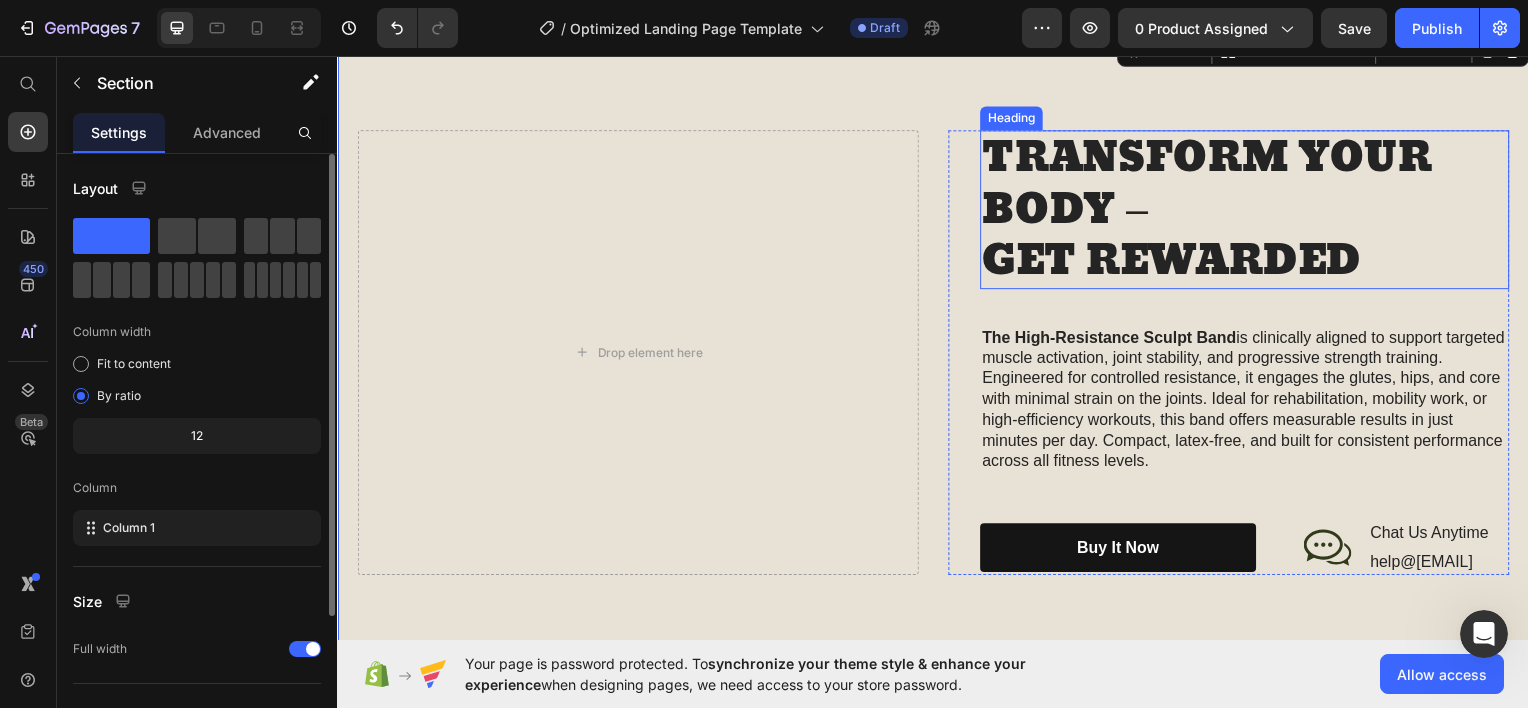click on "TRANSFORM YOUR BODY –  GET REWARDED" at bounding box center (1250, 210) 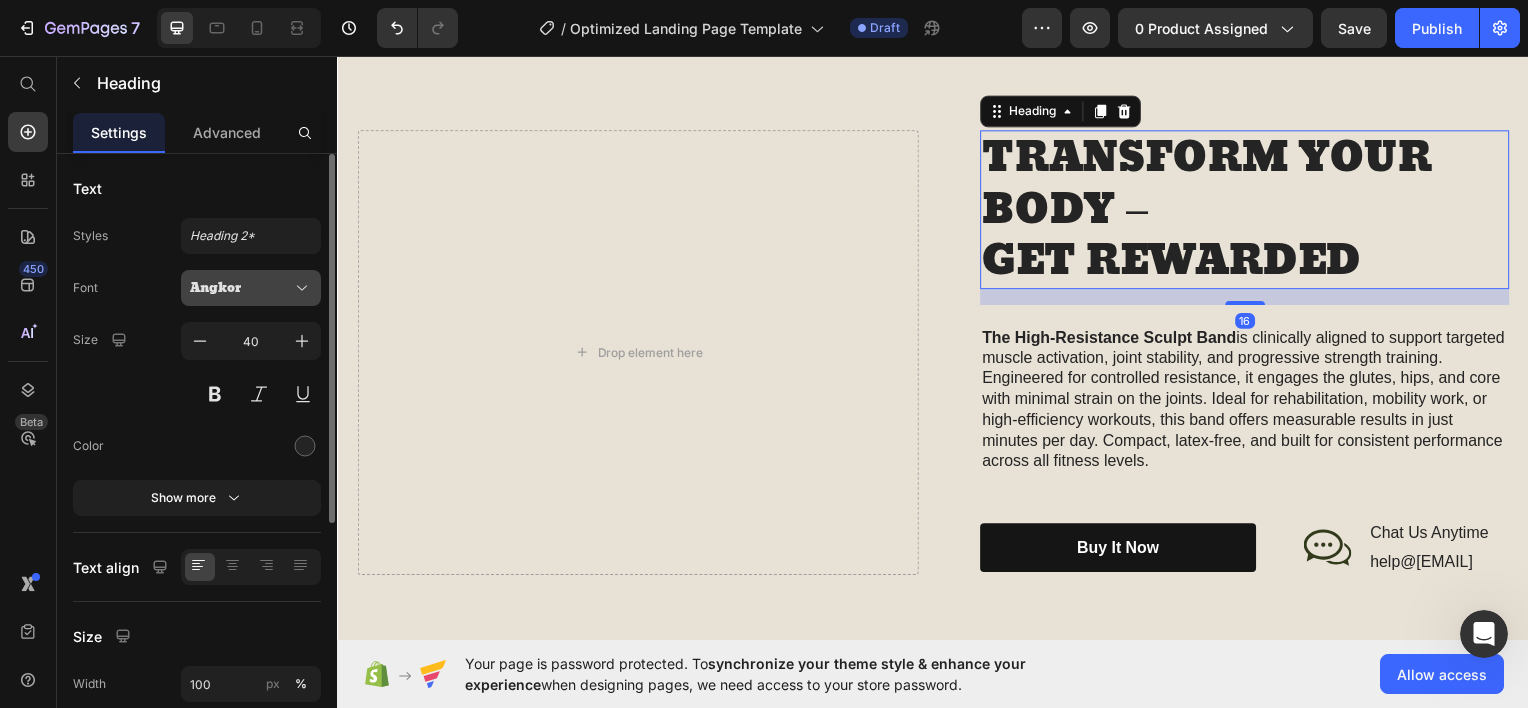 click on "Angkor" at bounding box center (251, 288) 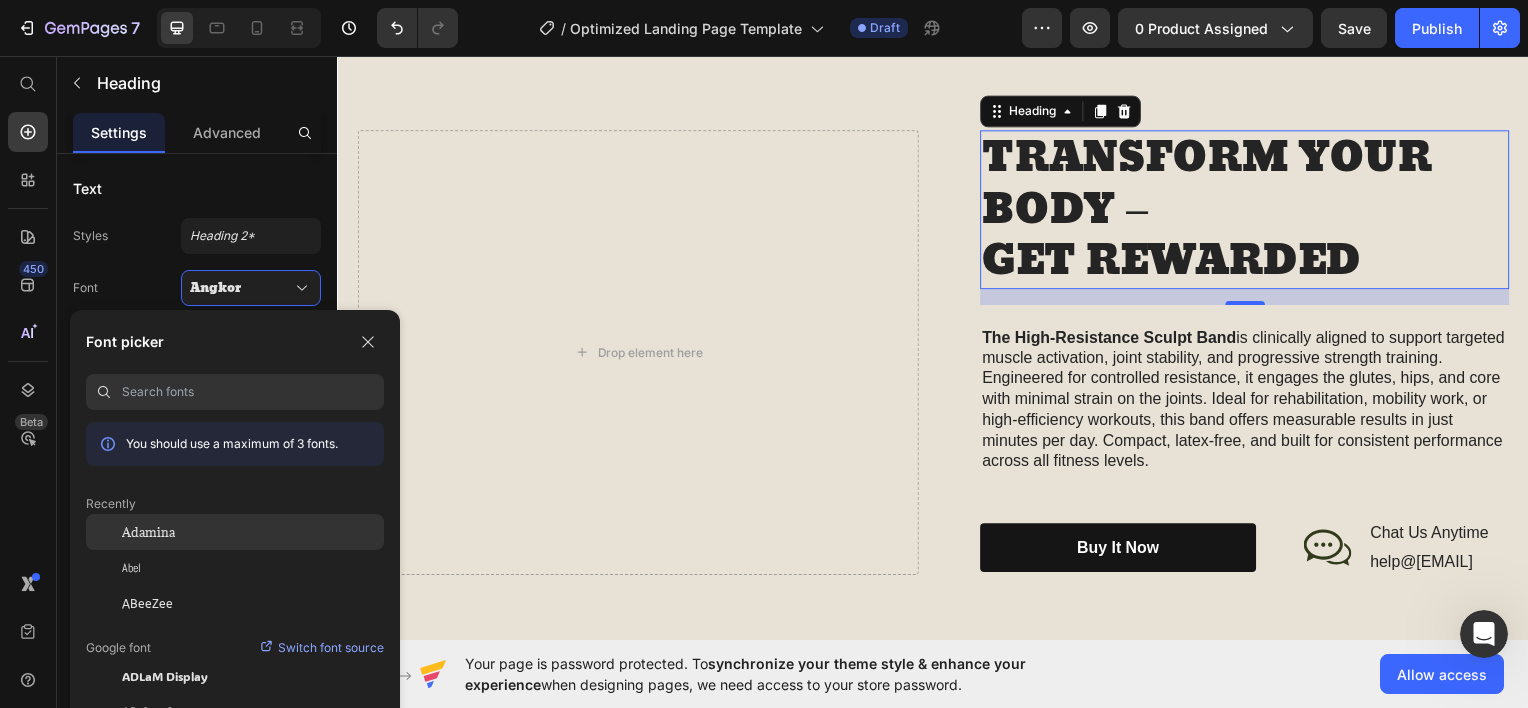 click on "Adamina" 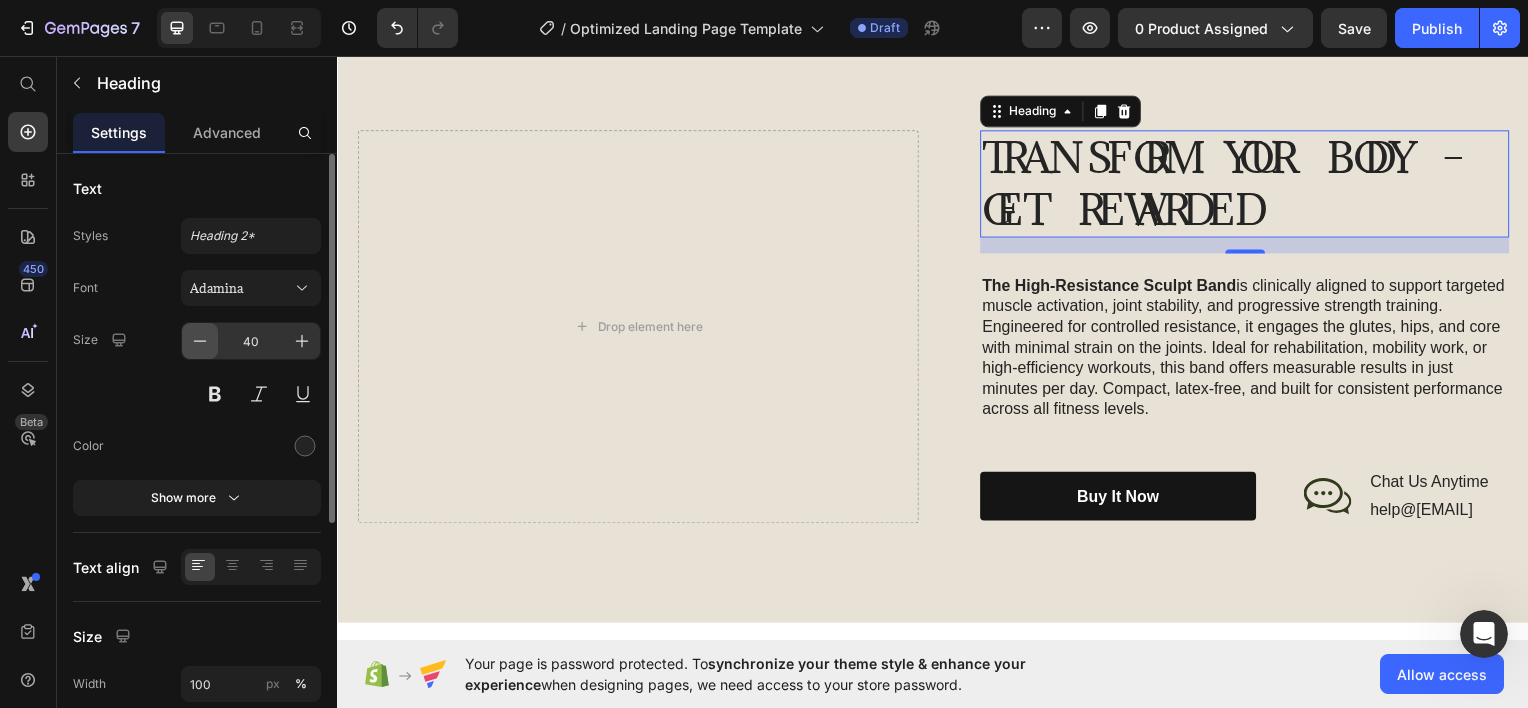 click 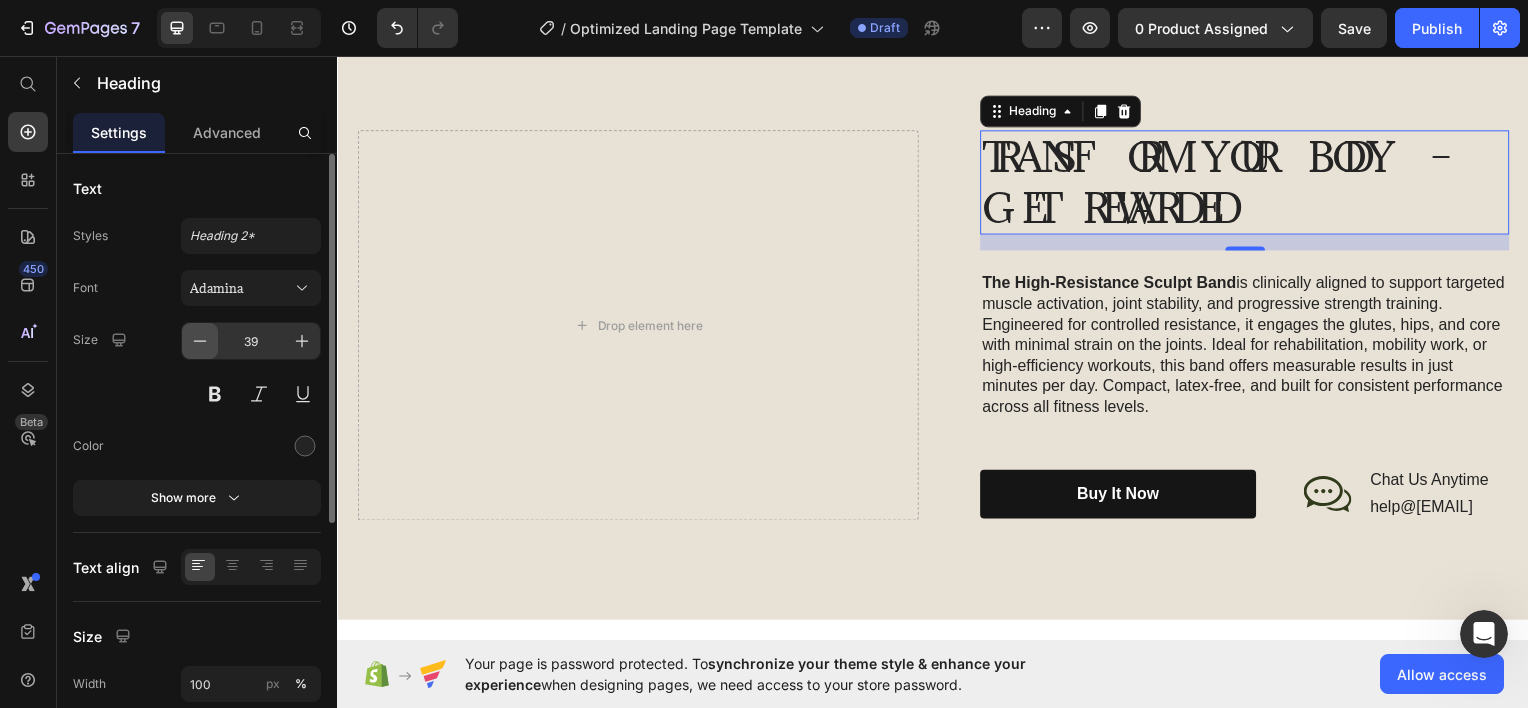 click 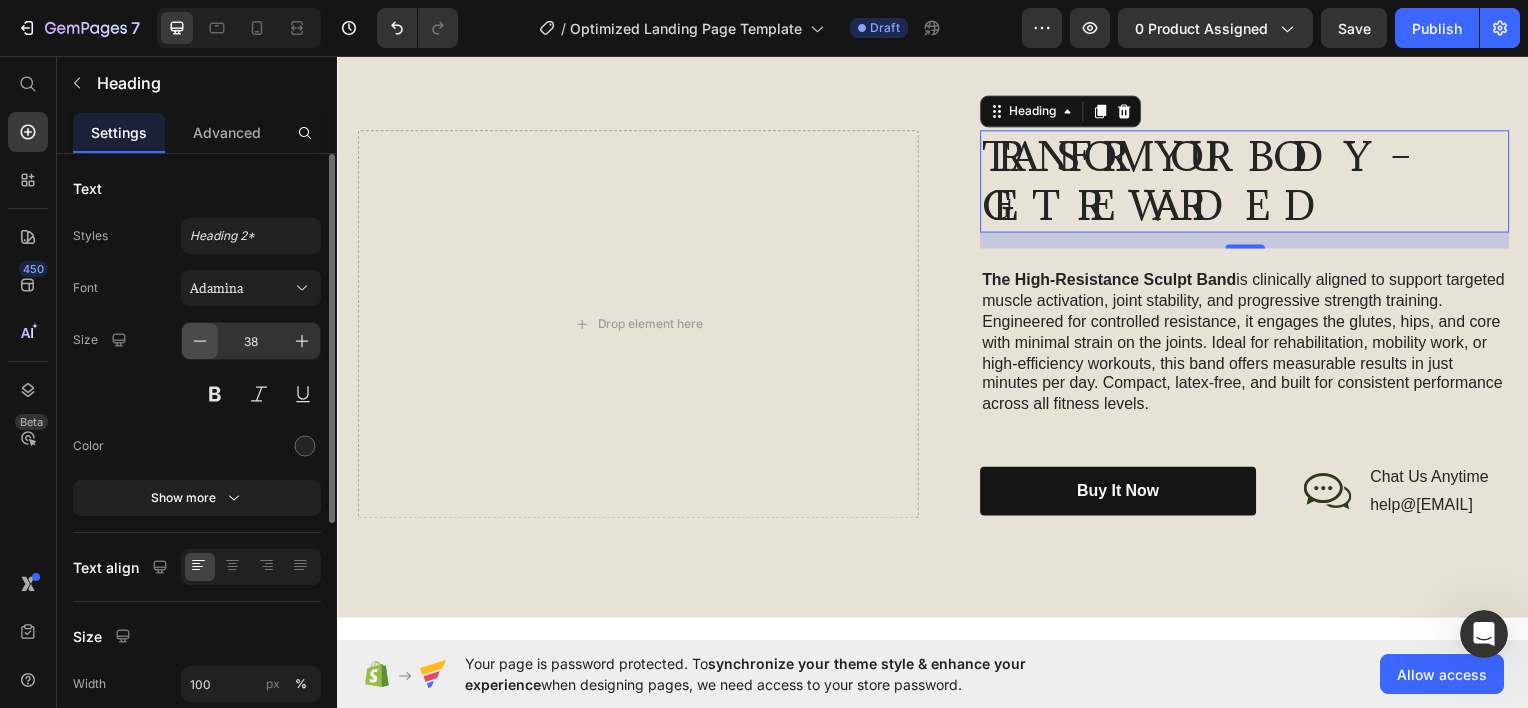 click 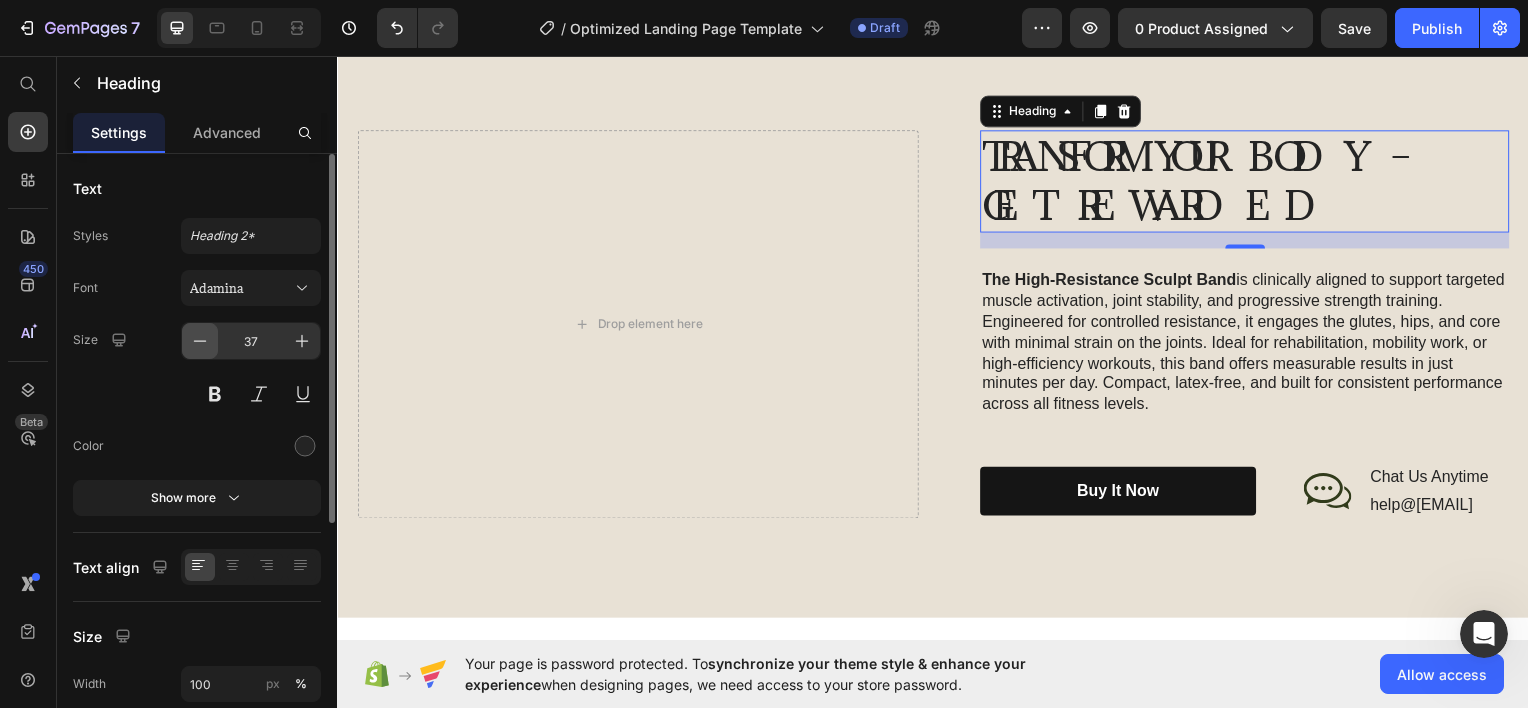 click 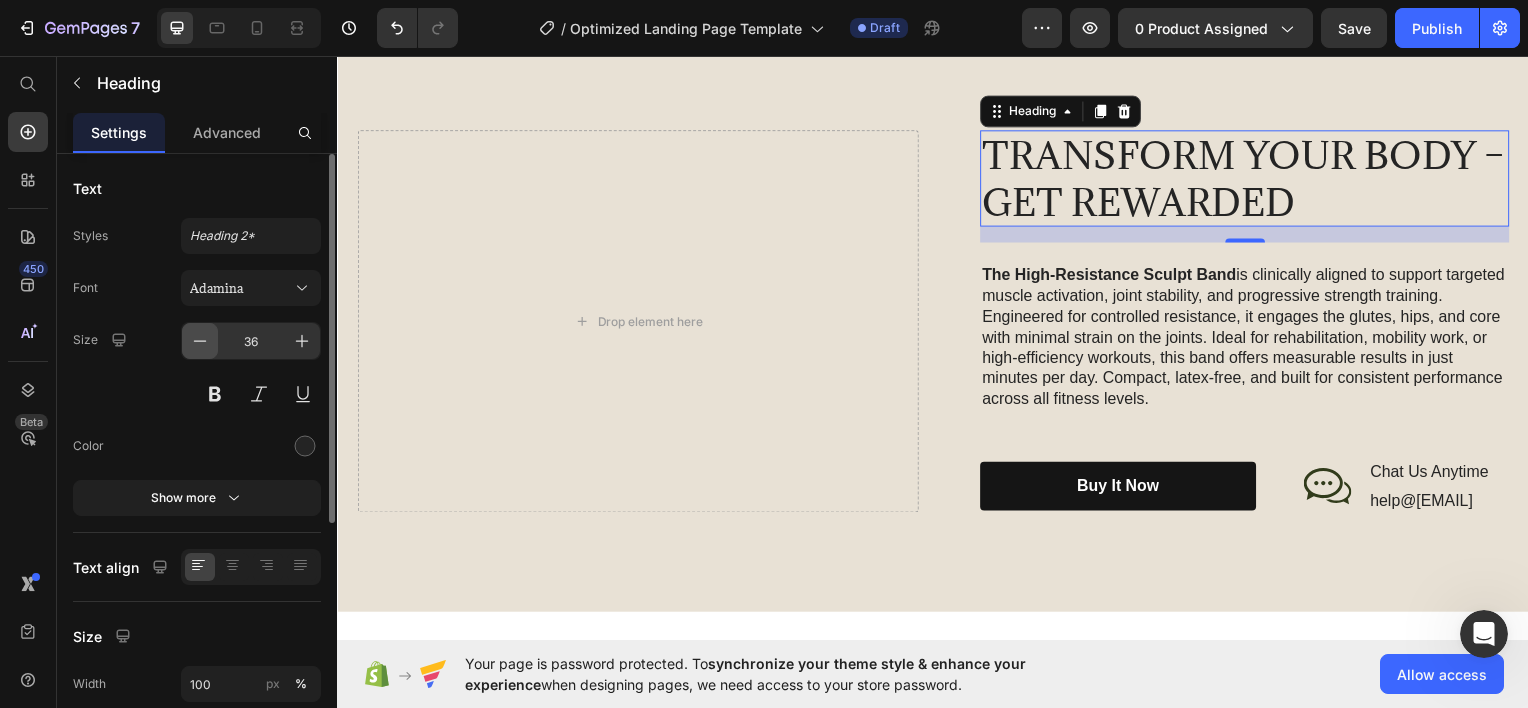click 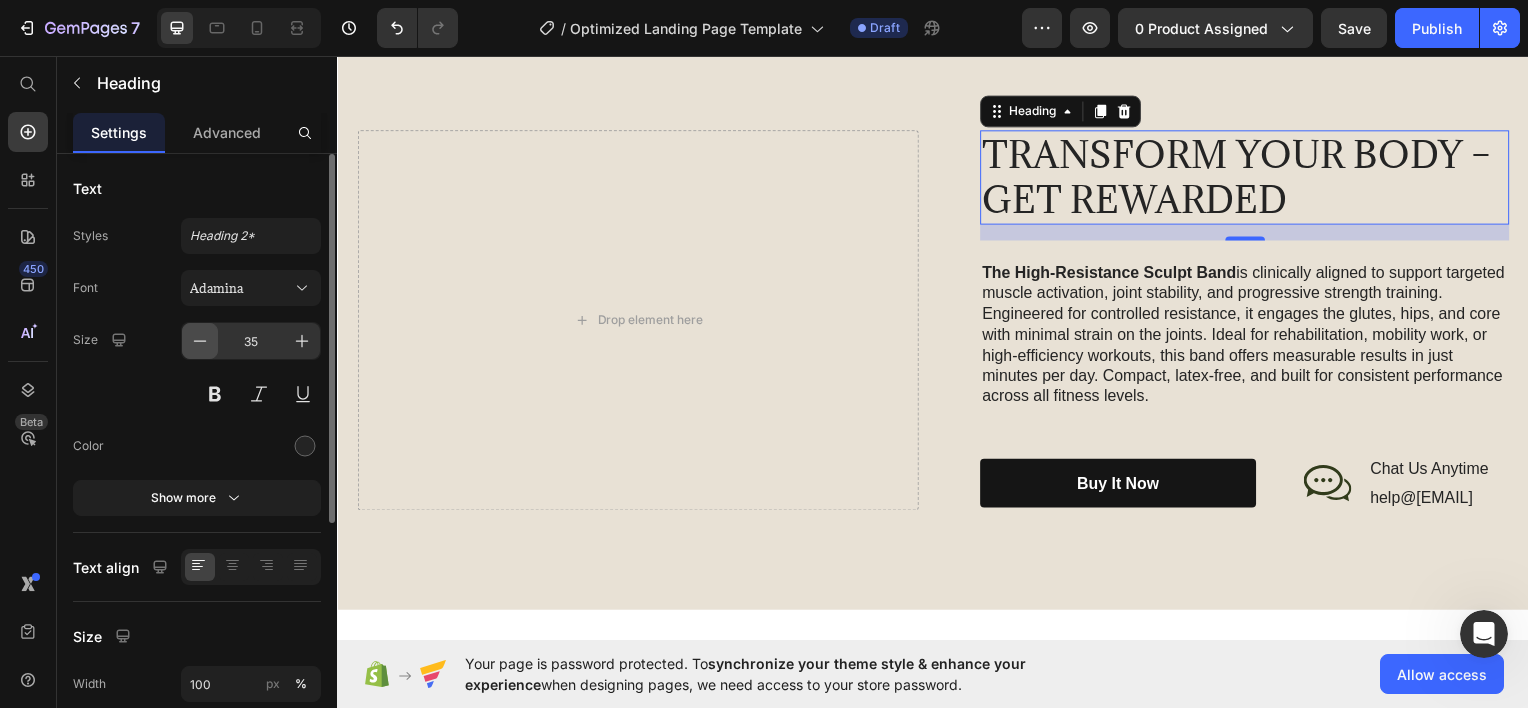 click 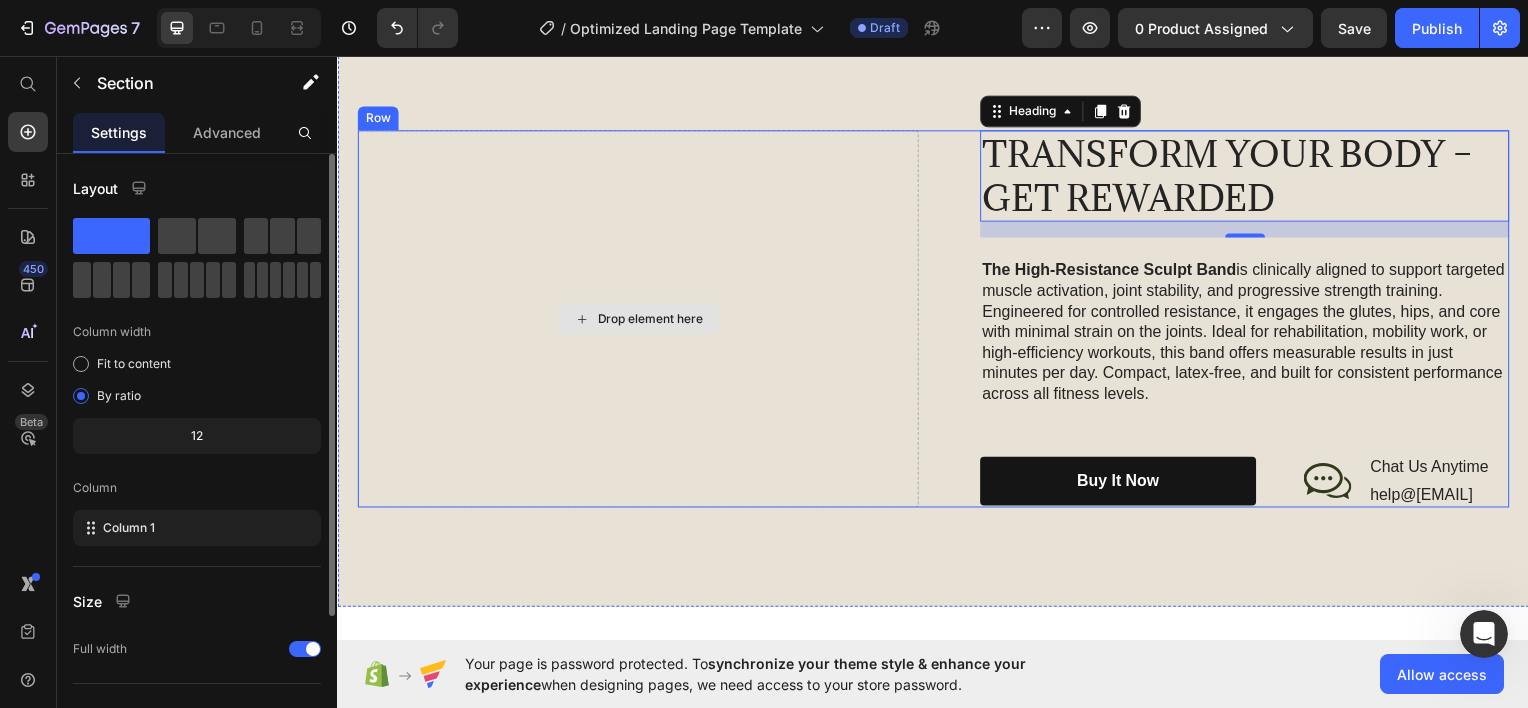 click on "help@[EMAIL]" at bounding box center (937, 320) 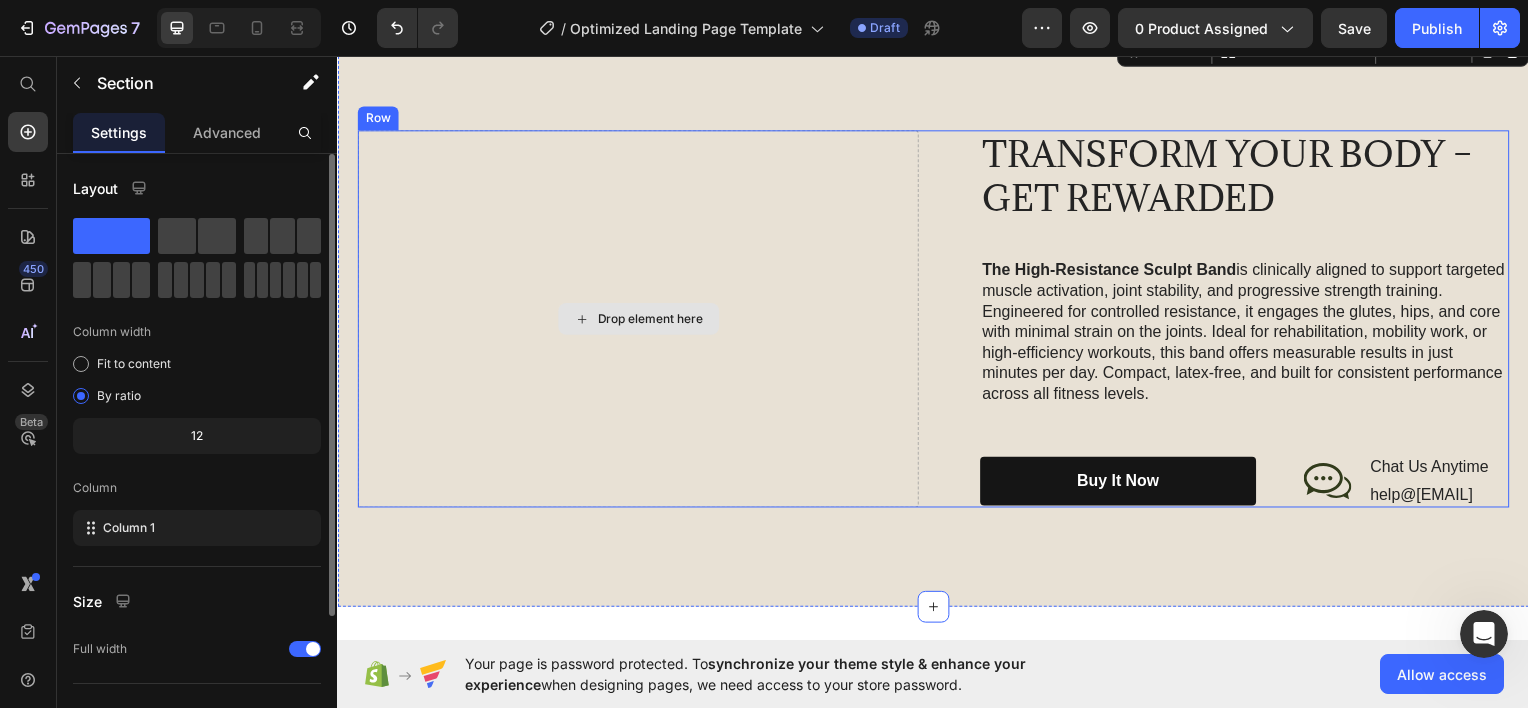 click on "Drop element here" at bounding box center [639, 320] 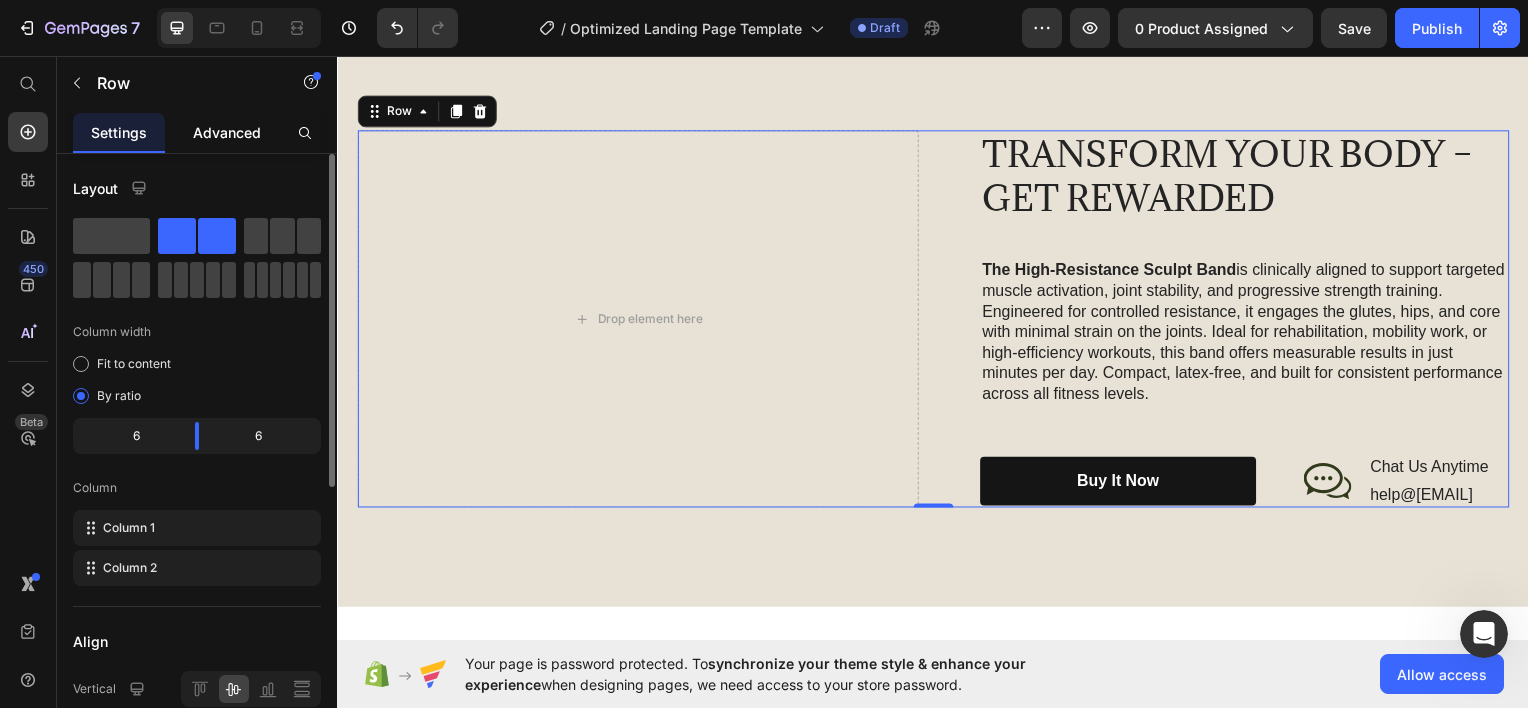 click on "Advanced" 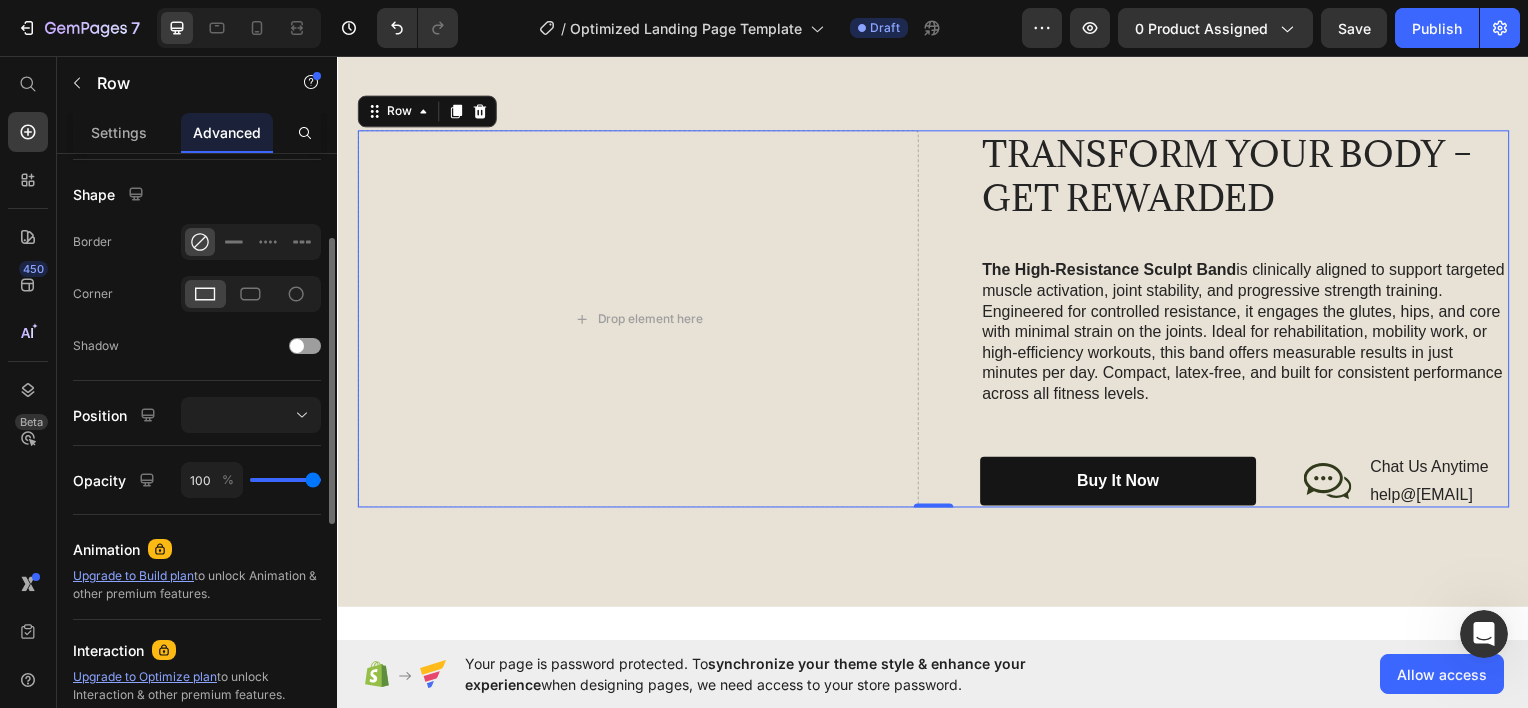 scroll, scrollTop: 92, scrollLeft: 0, axis: vertical 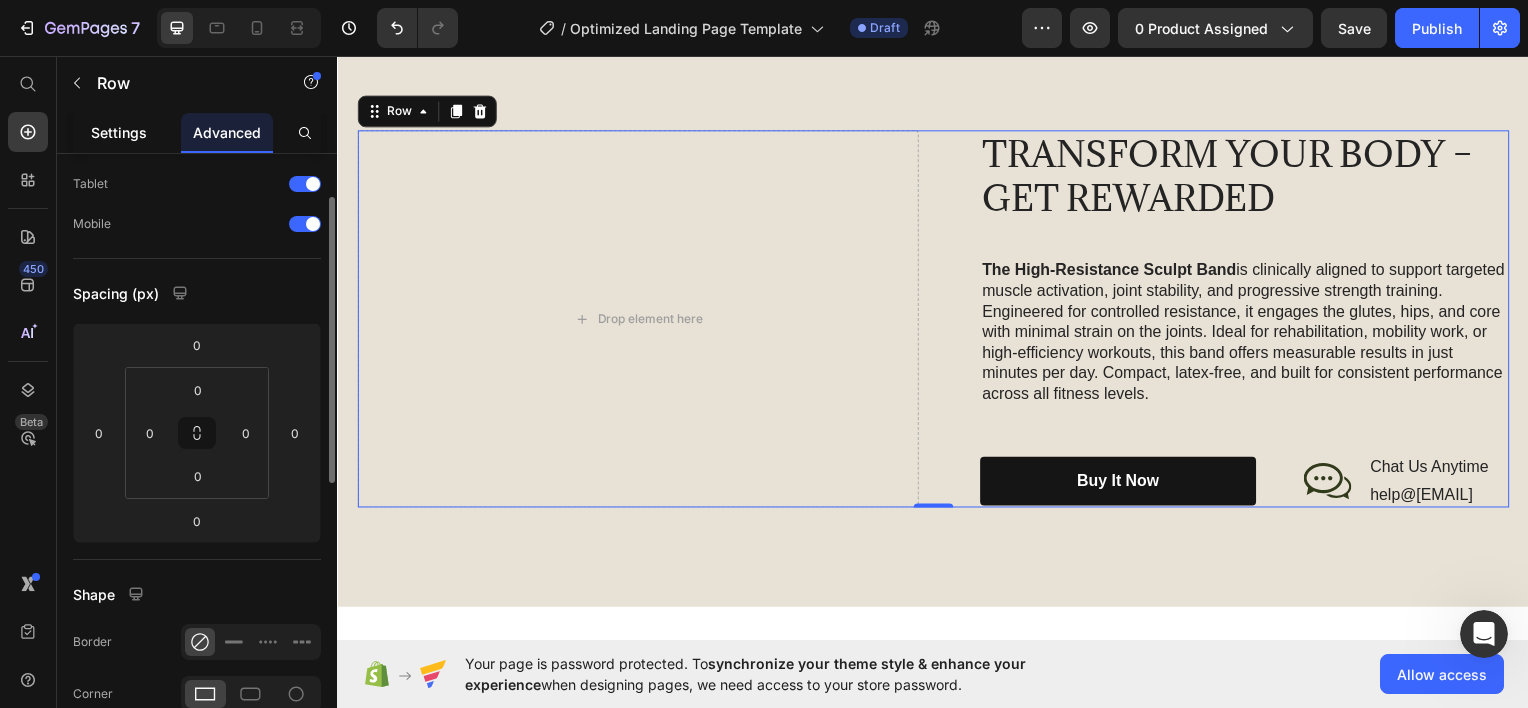 click on "Settings" 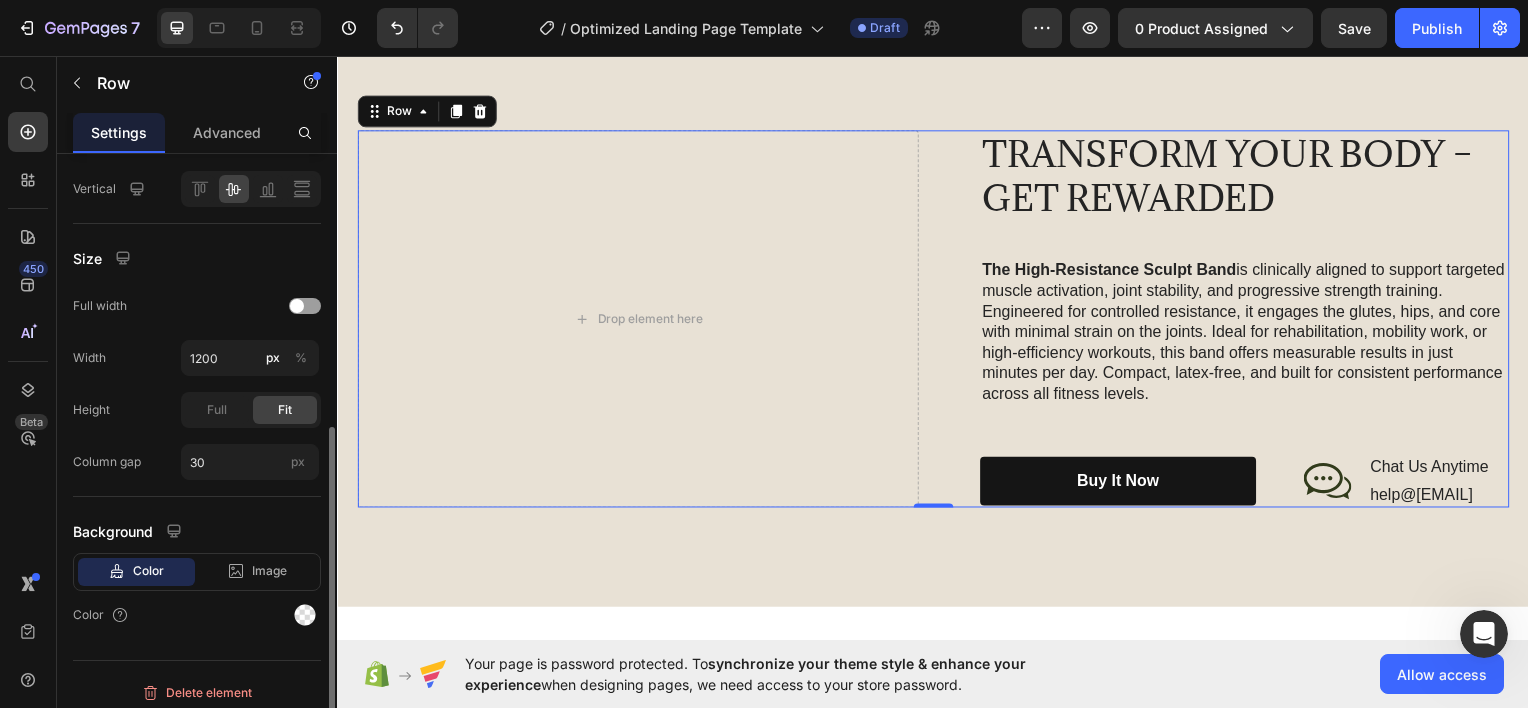 scroll, scrollTop: 508, scrollLeft: 0, axis: vertical 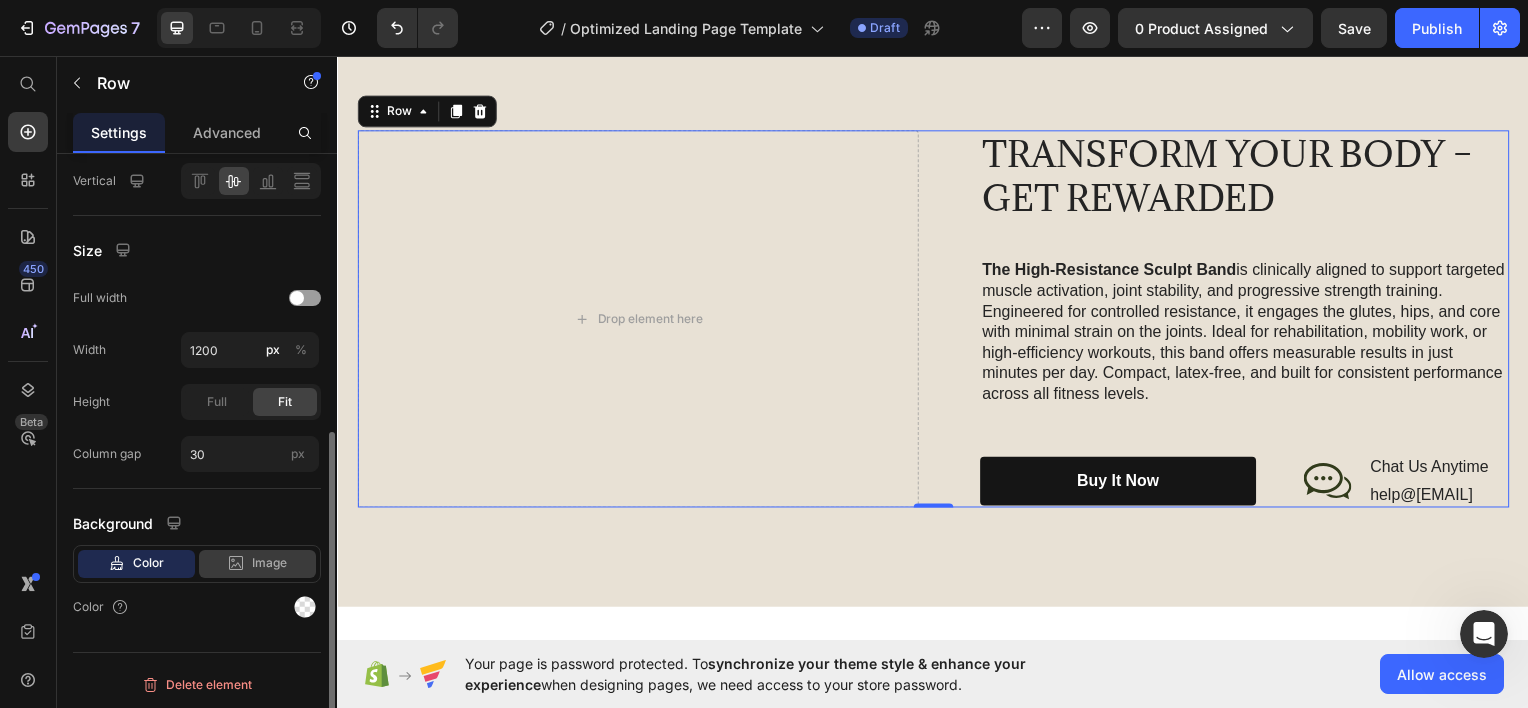 click 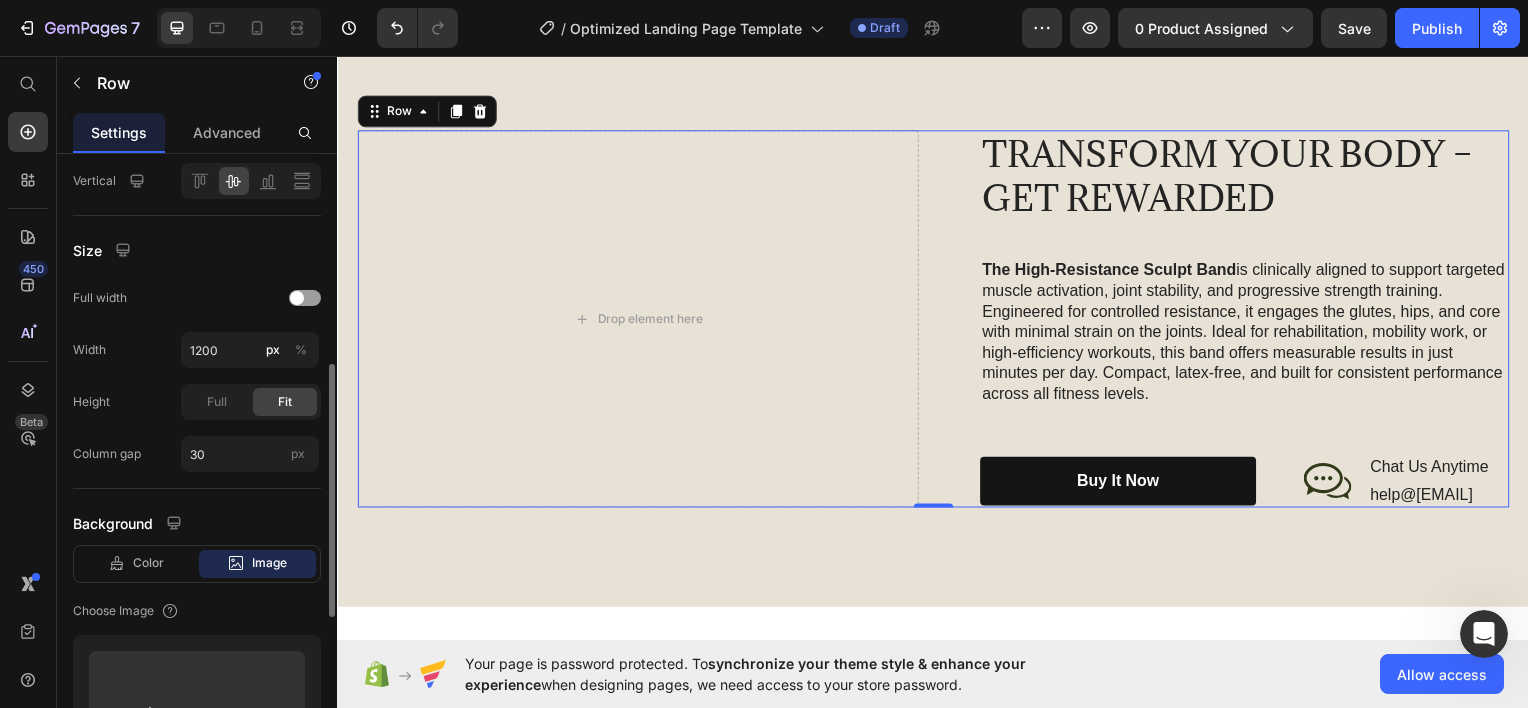 scroll, scrollTop: 608, scrollLeft: 0, axis: vertical 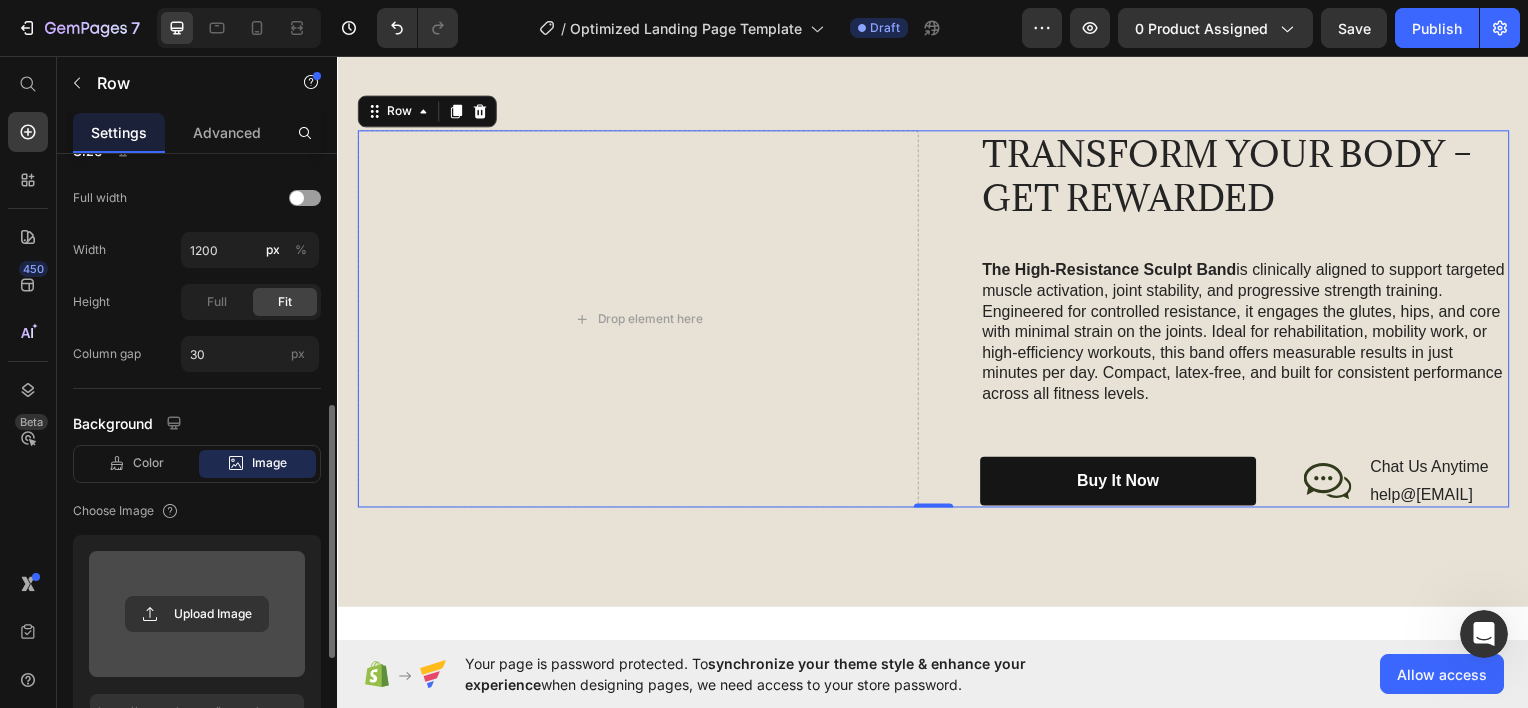 click at bounding box center (197, 614) 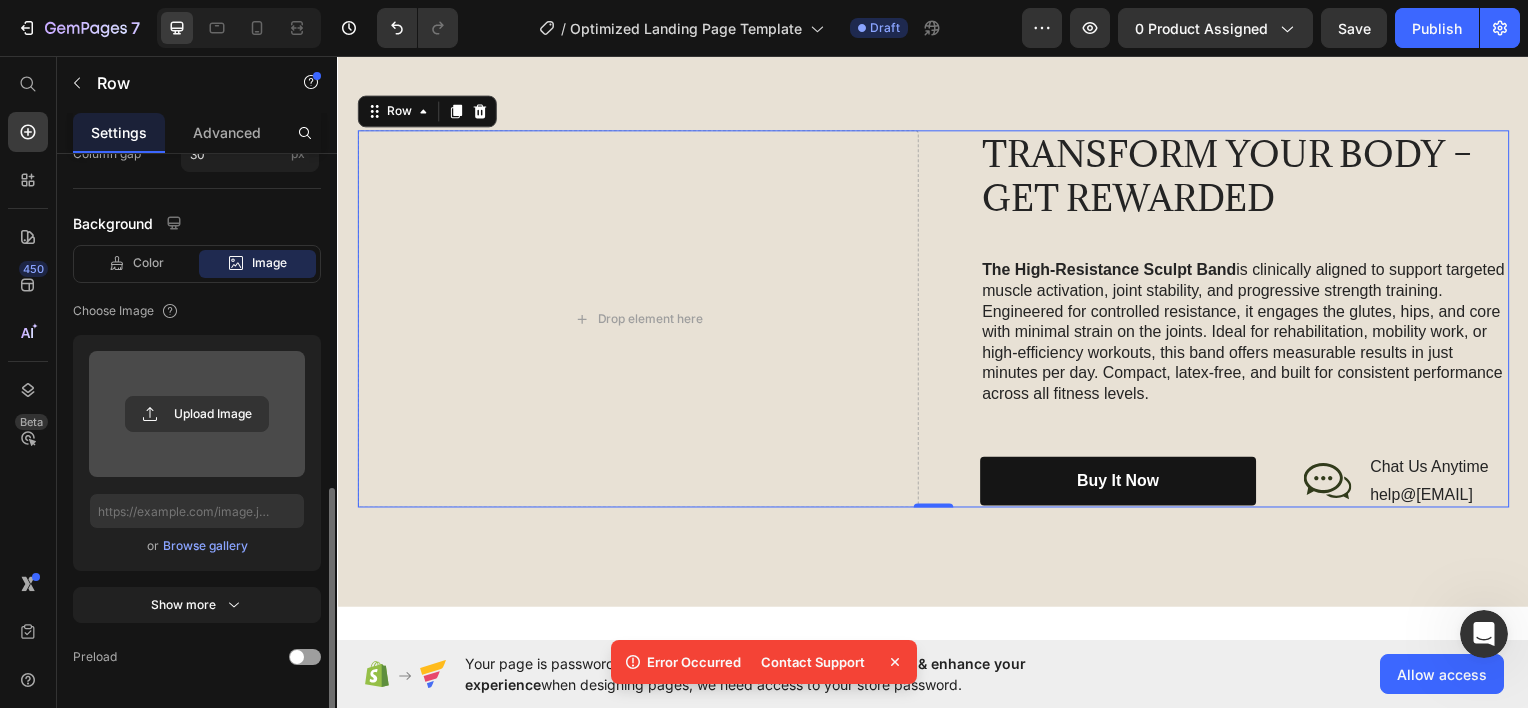 scroll, scrollTop: 864, scrollLeft: 0, axis: vertical 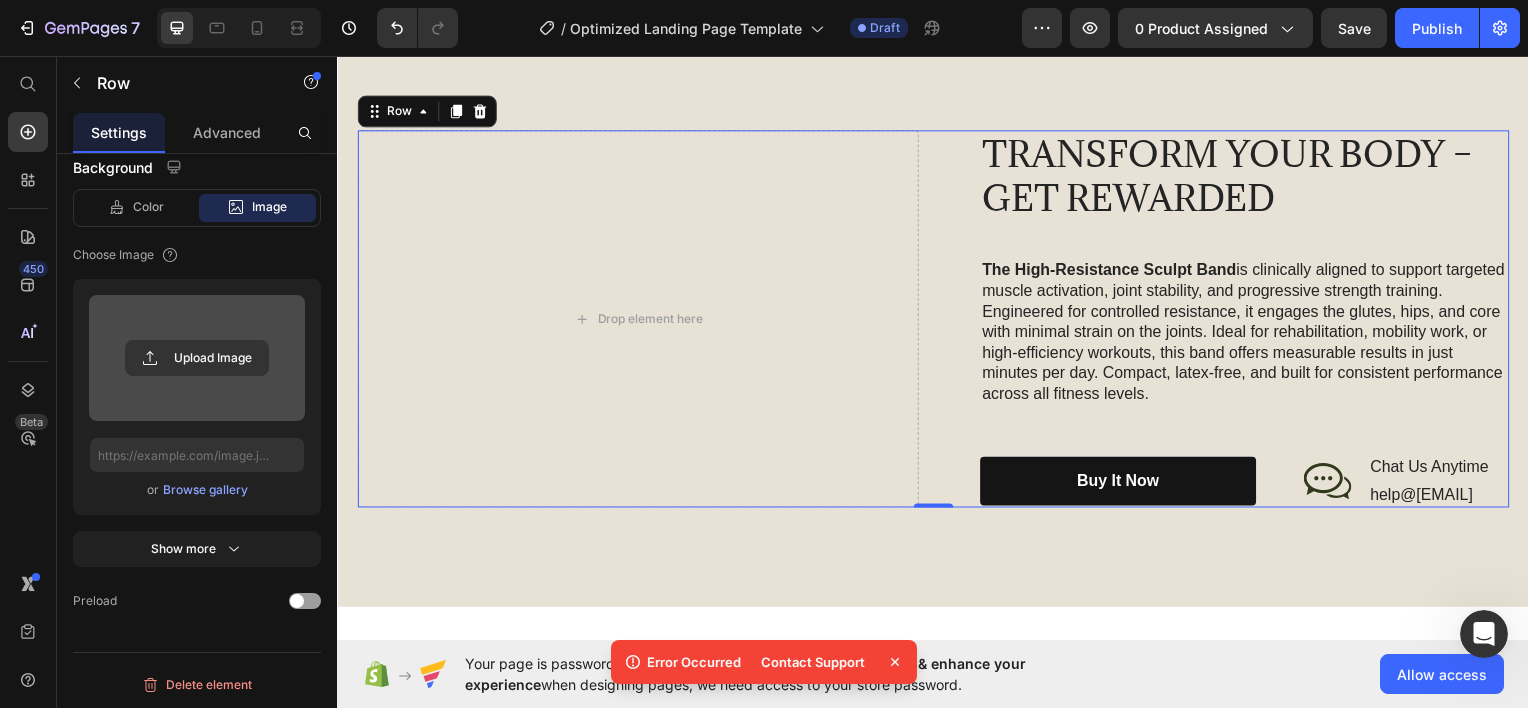 click on "Browse gallery" at bounding box center (205, 490) 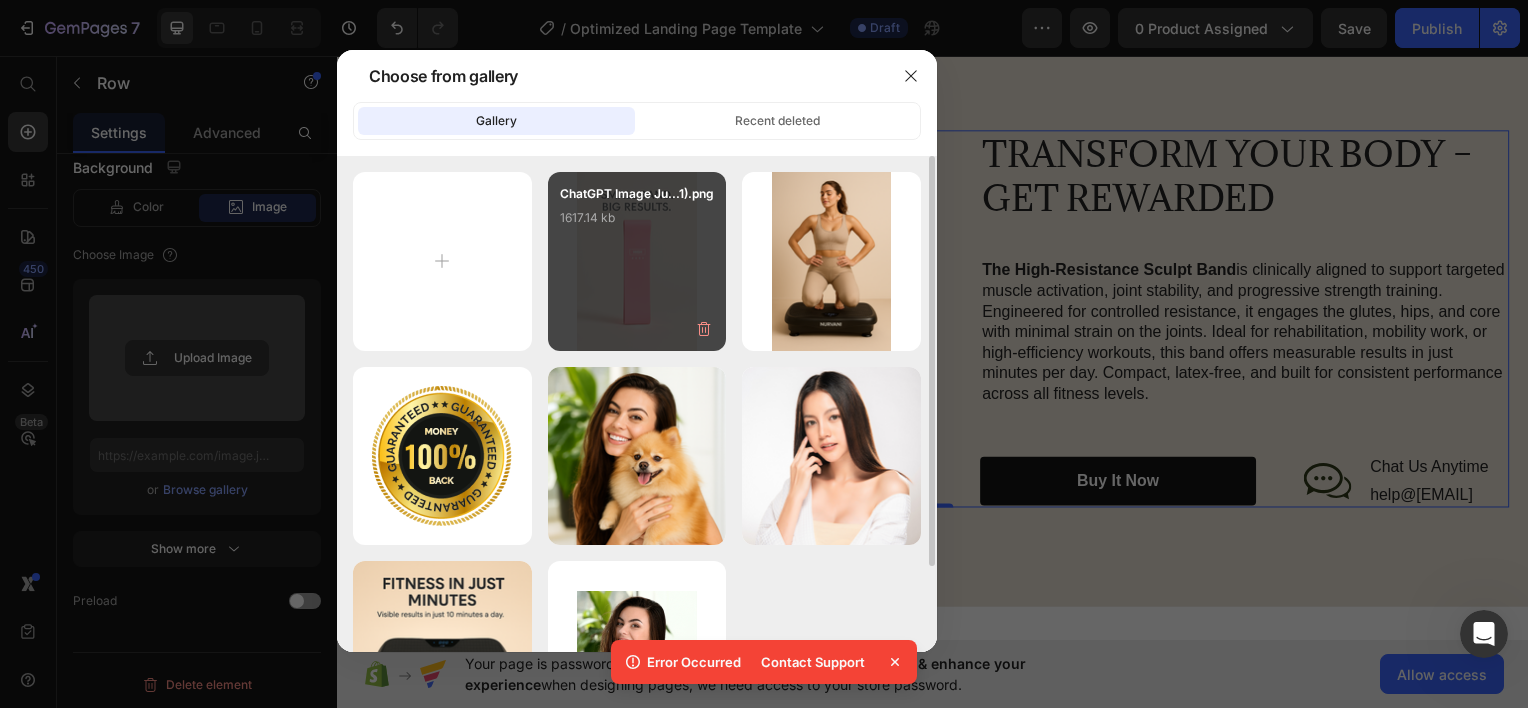 click on "ChatGPT Image Ju...1).png 1617.14 kb" at bounding box center [637, 261] 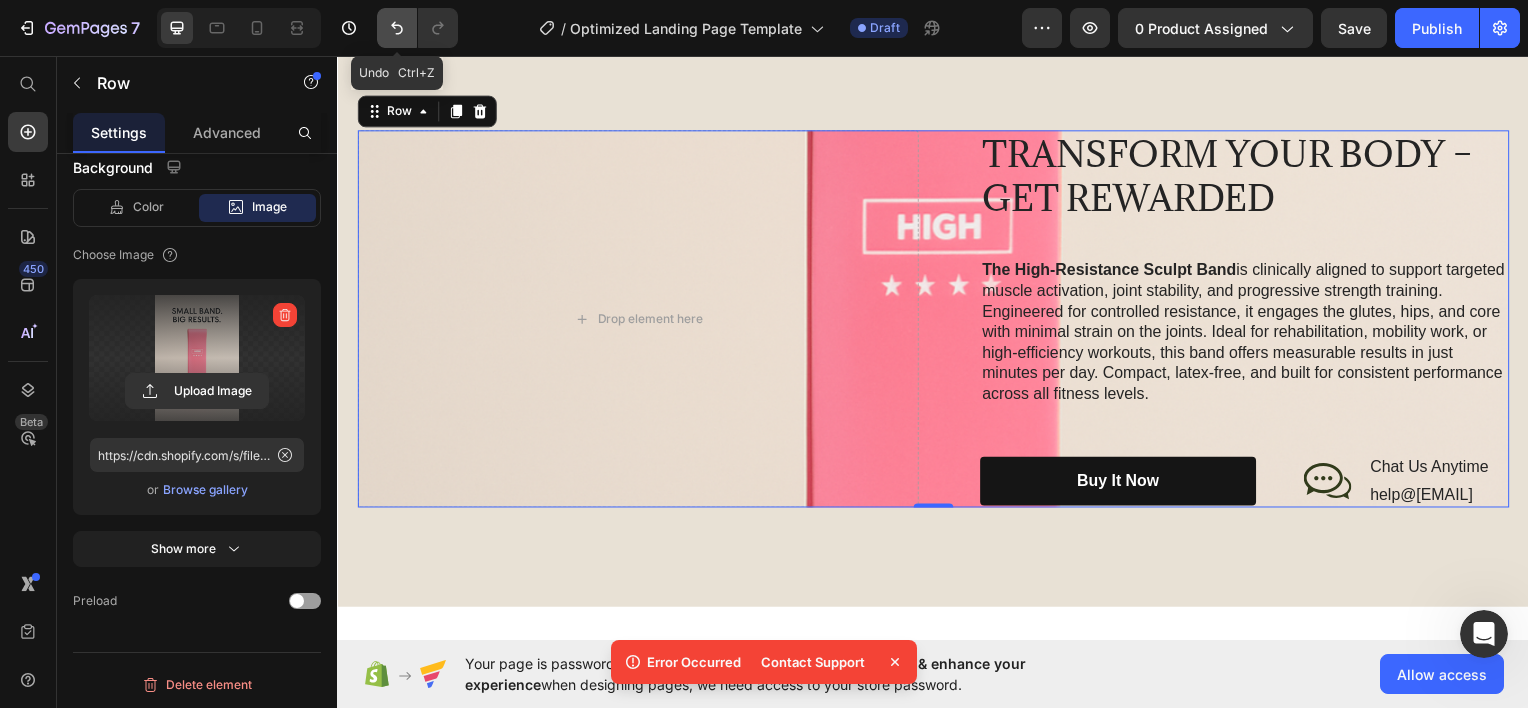 click 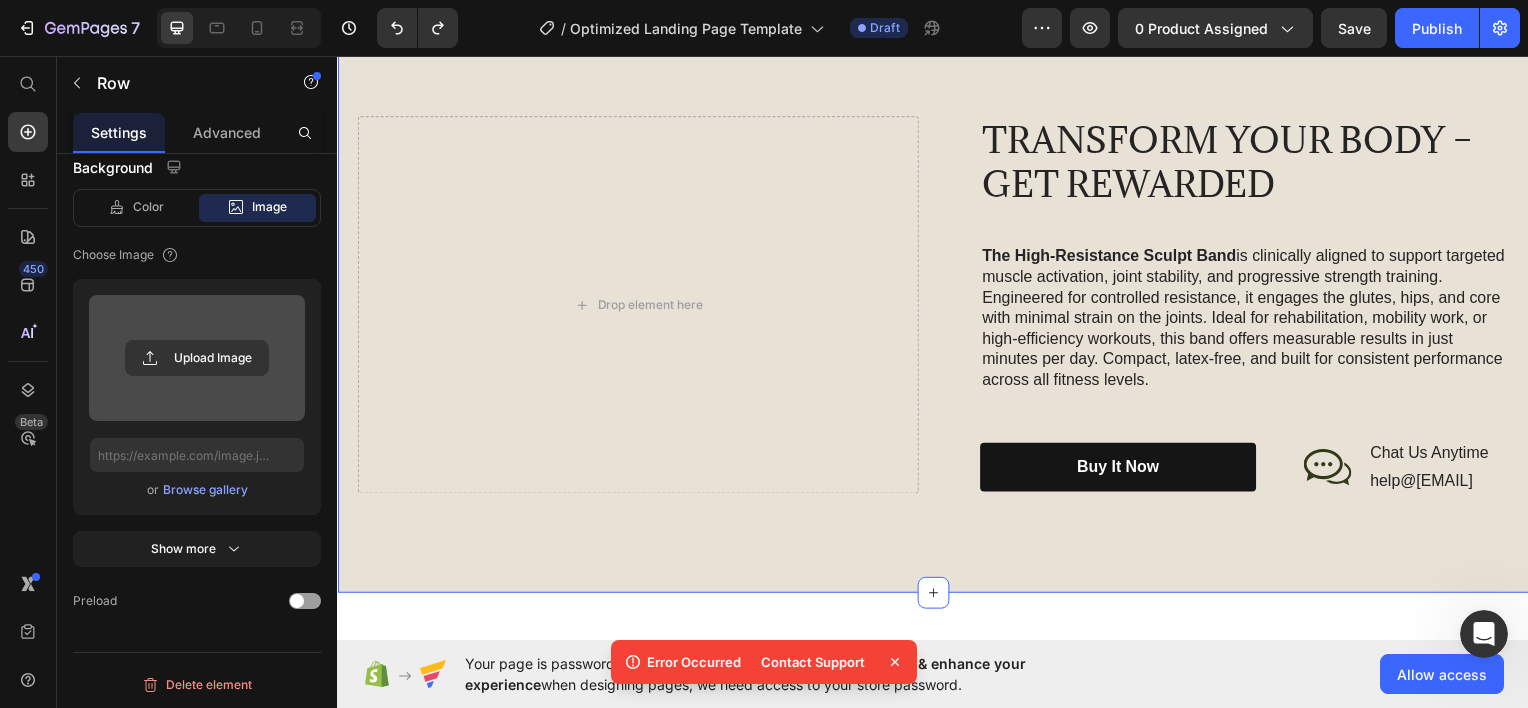 scroll, scrollTop: 2200, scrollLeft: 0, axis: vertical 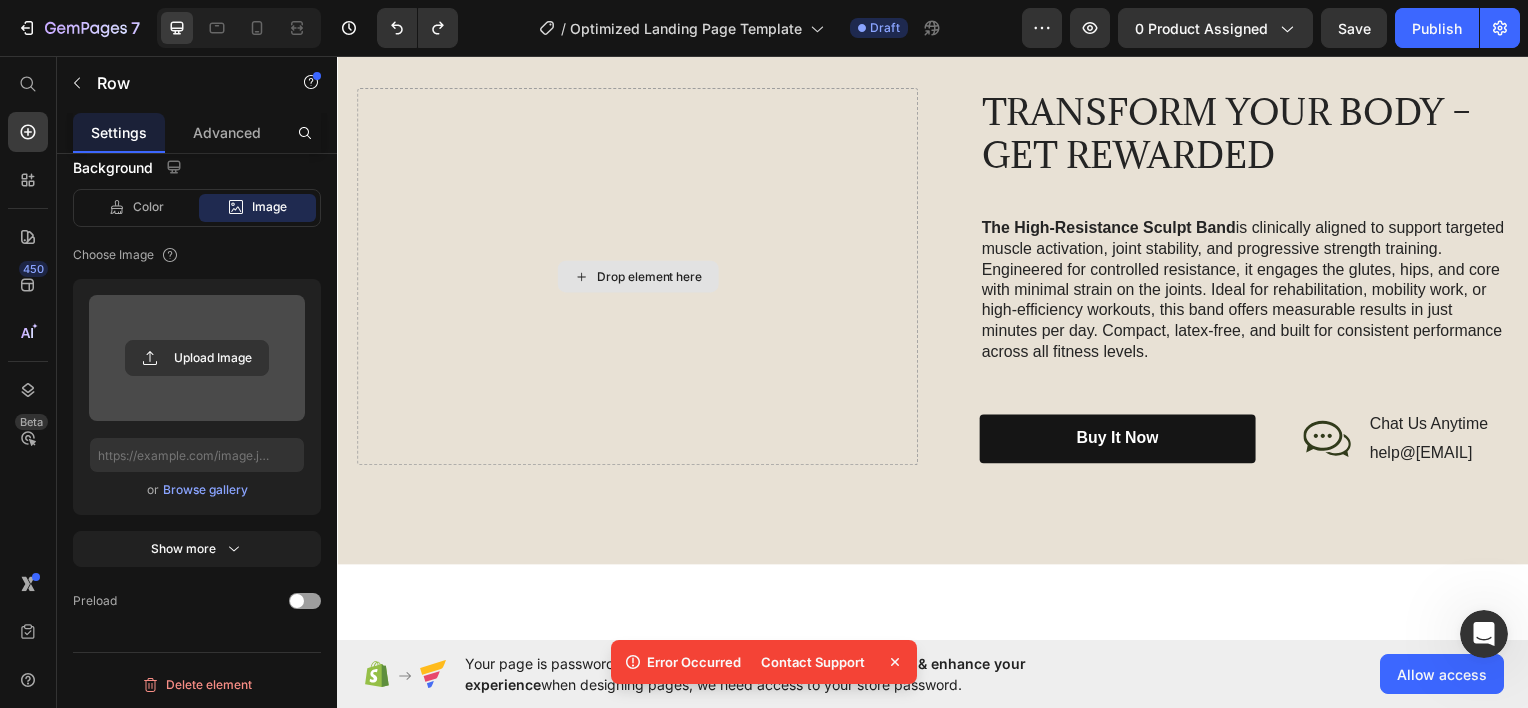 drag, startPoint x: 624, startPoint y: 272, endPoint x: 613, endPoint y: 276, distance: 11.7046995 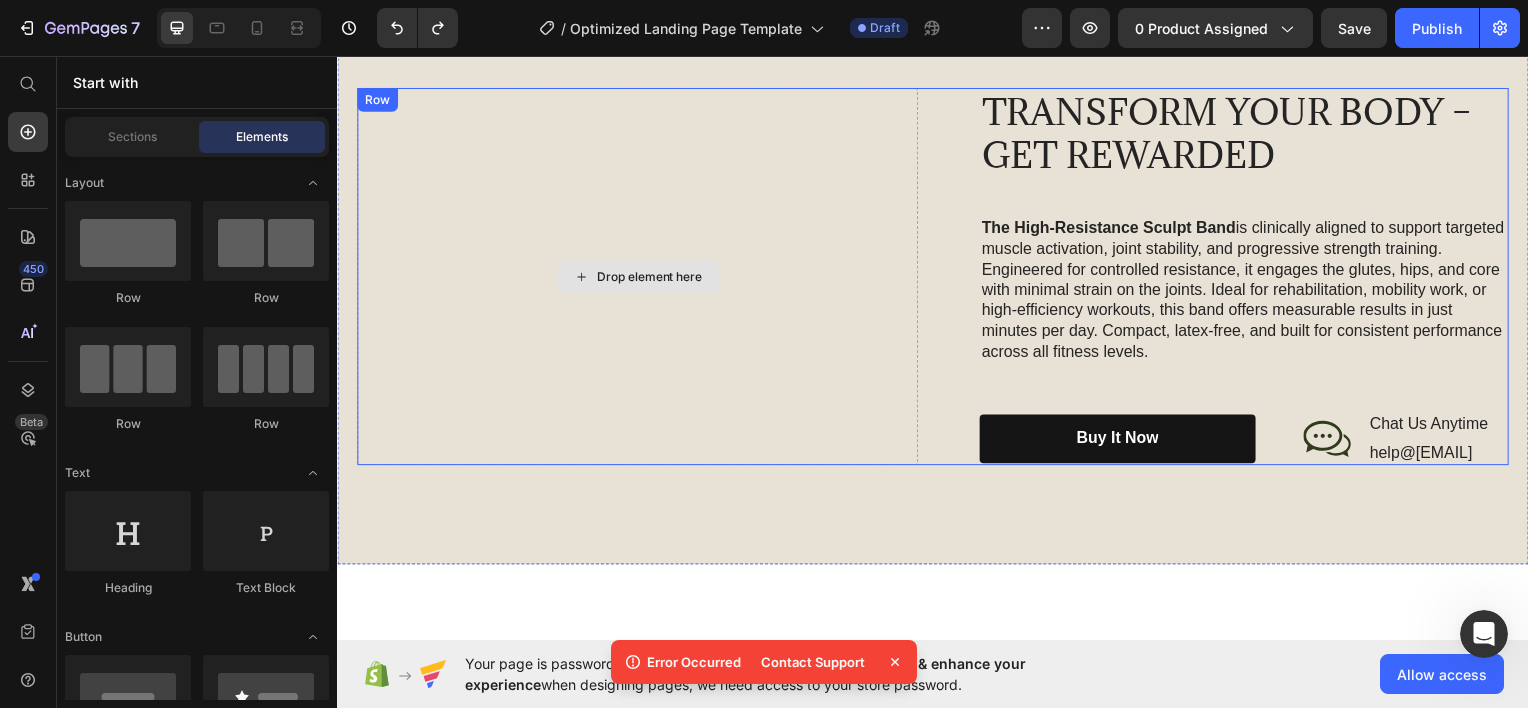 click on "Drop element here" at bounding box center [652, 277] 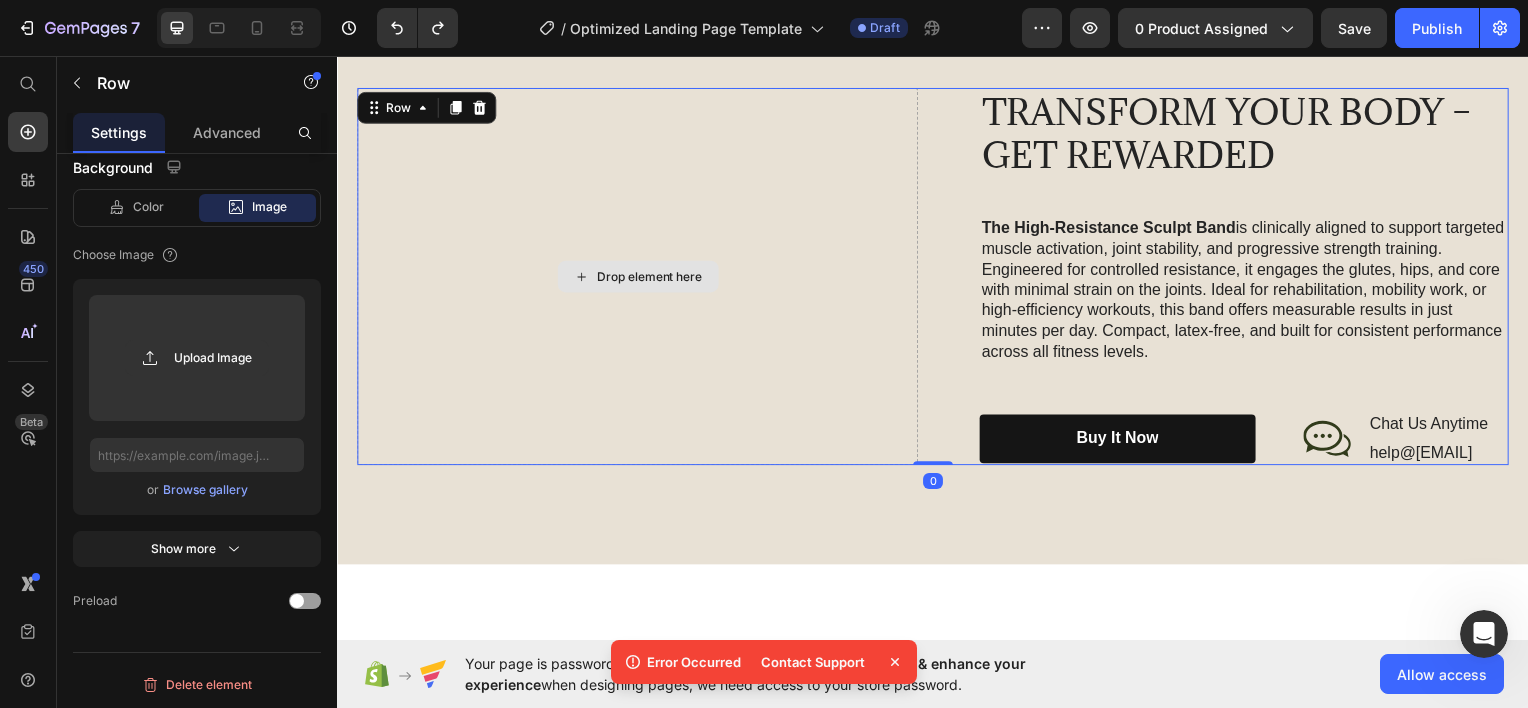 click on "Drop element here" at bounding box center (639, 277) 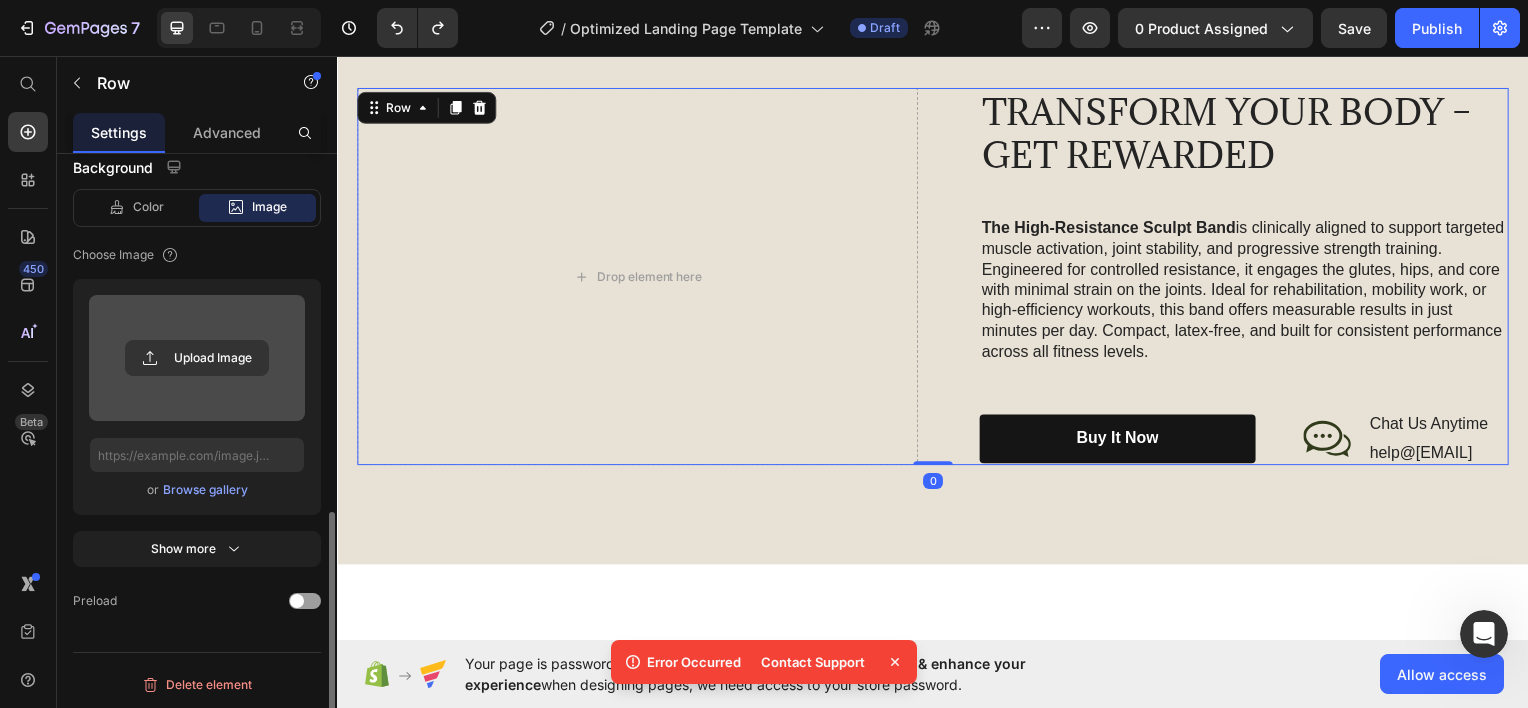 click at bounding box center [197, 358] 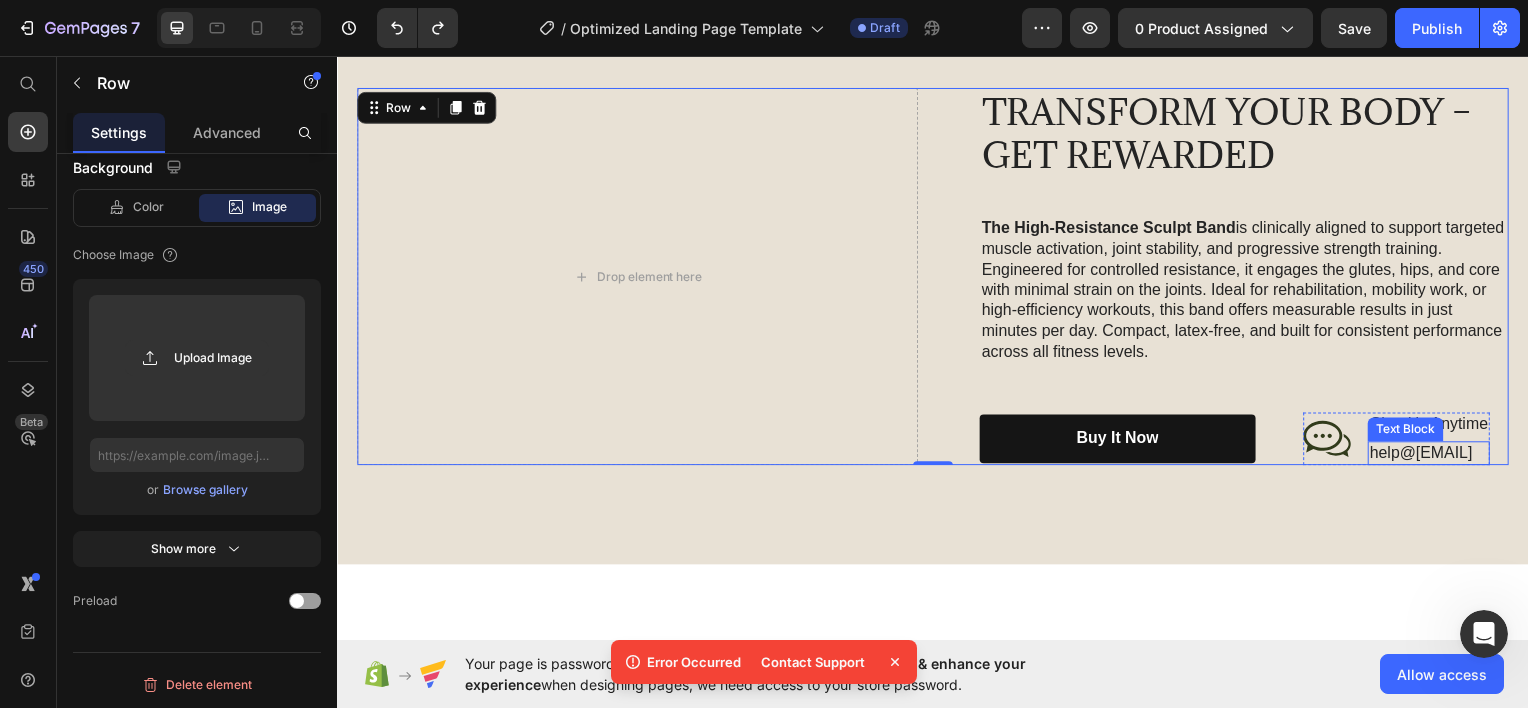 click on "help@[EMAIL]" at bounding box center [1436, 455] 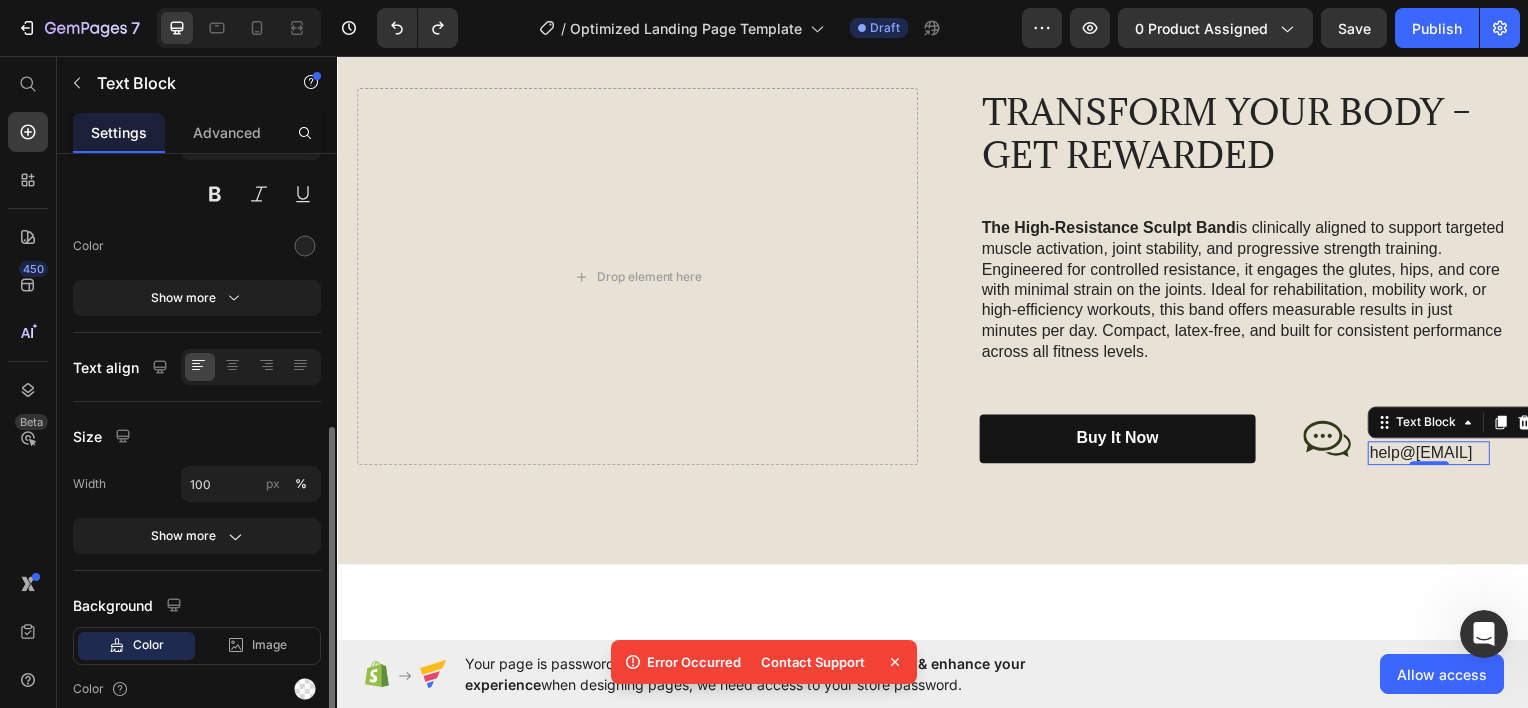 scroll, scrollTop: 281, scrollLeft: 0, axis: vertical 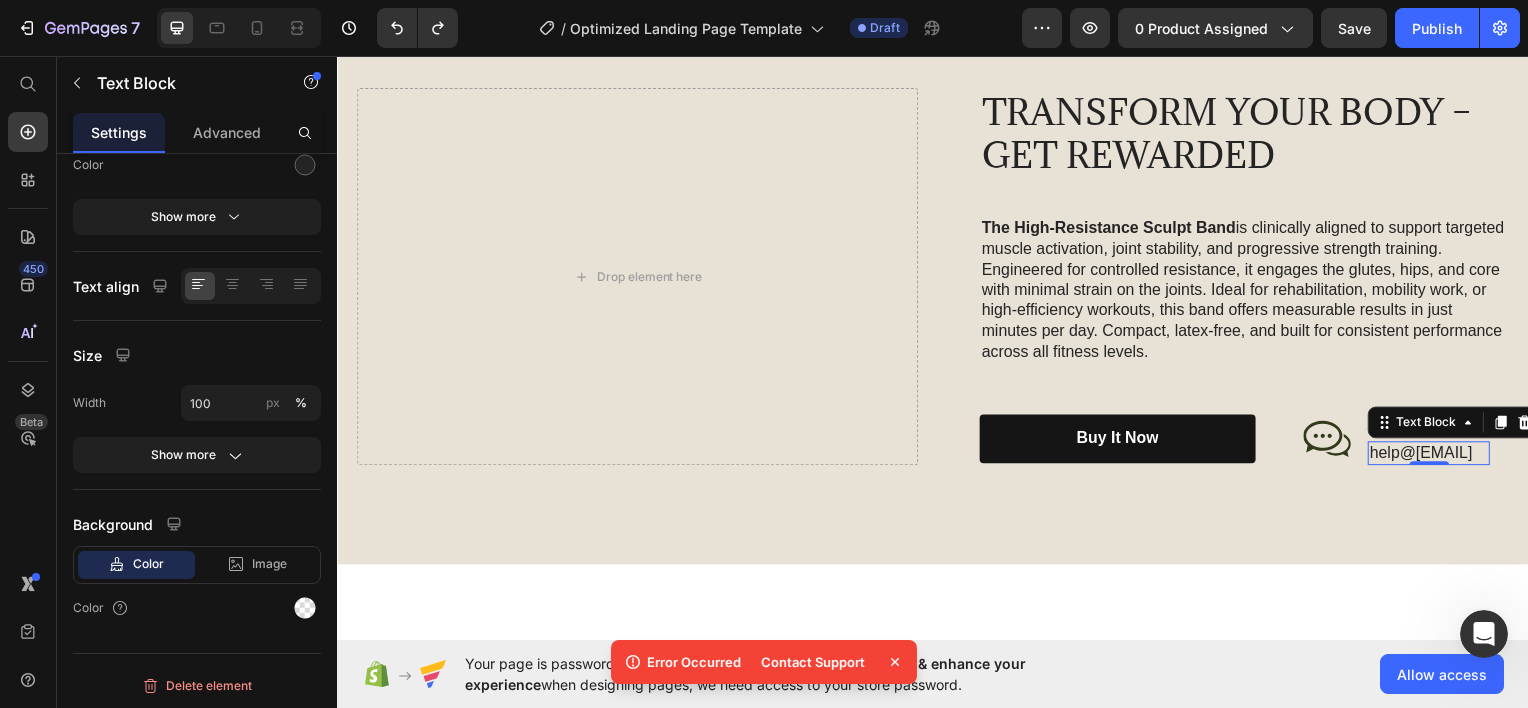 drag, startPoint x: 1482, startPoint y: 459, endPoint x: 1486, endPoint y: 449, distance: 10.770329 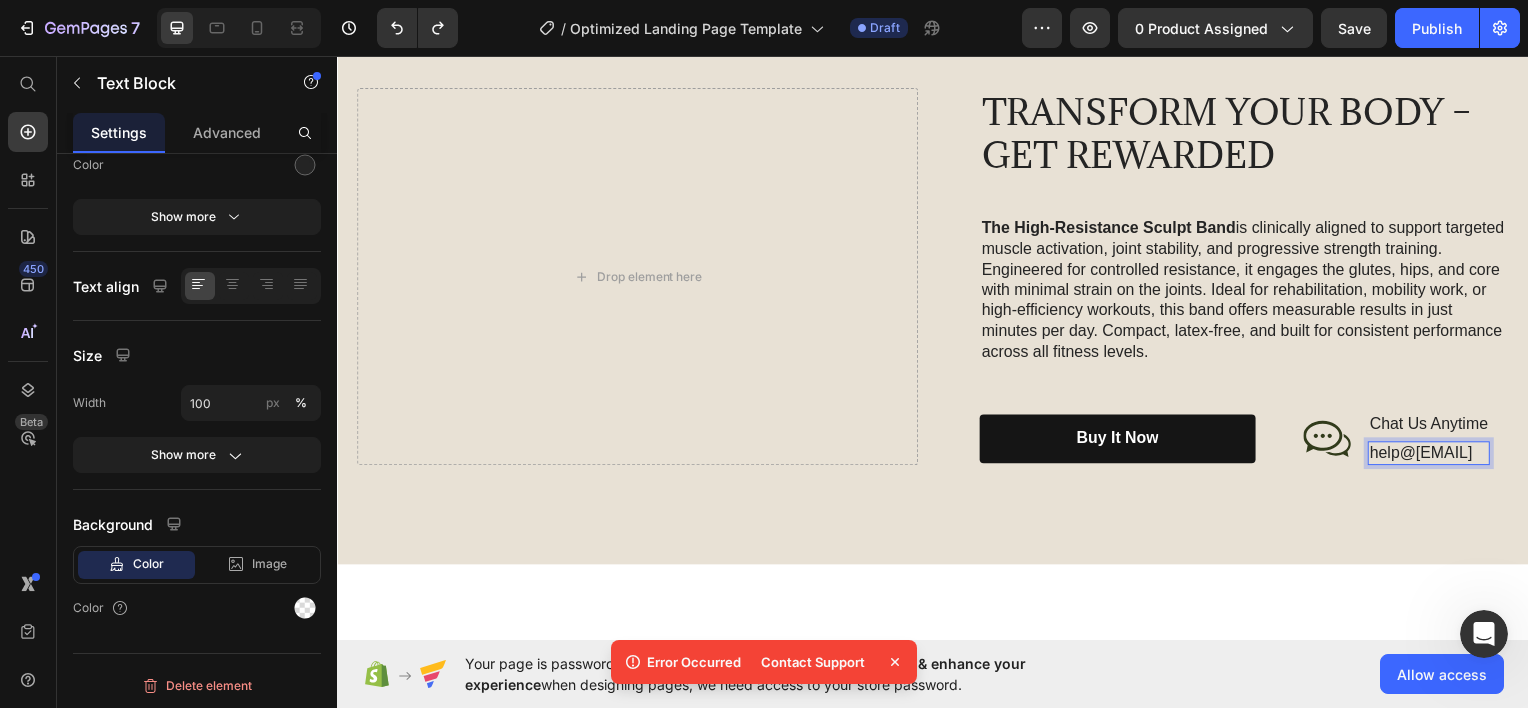 click on "help@[EMAIL]" at bounding box center [1436, 455] 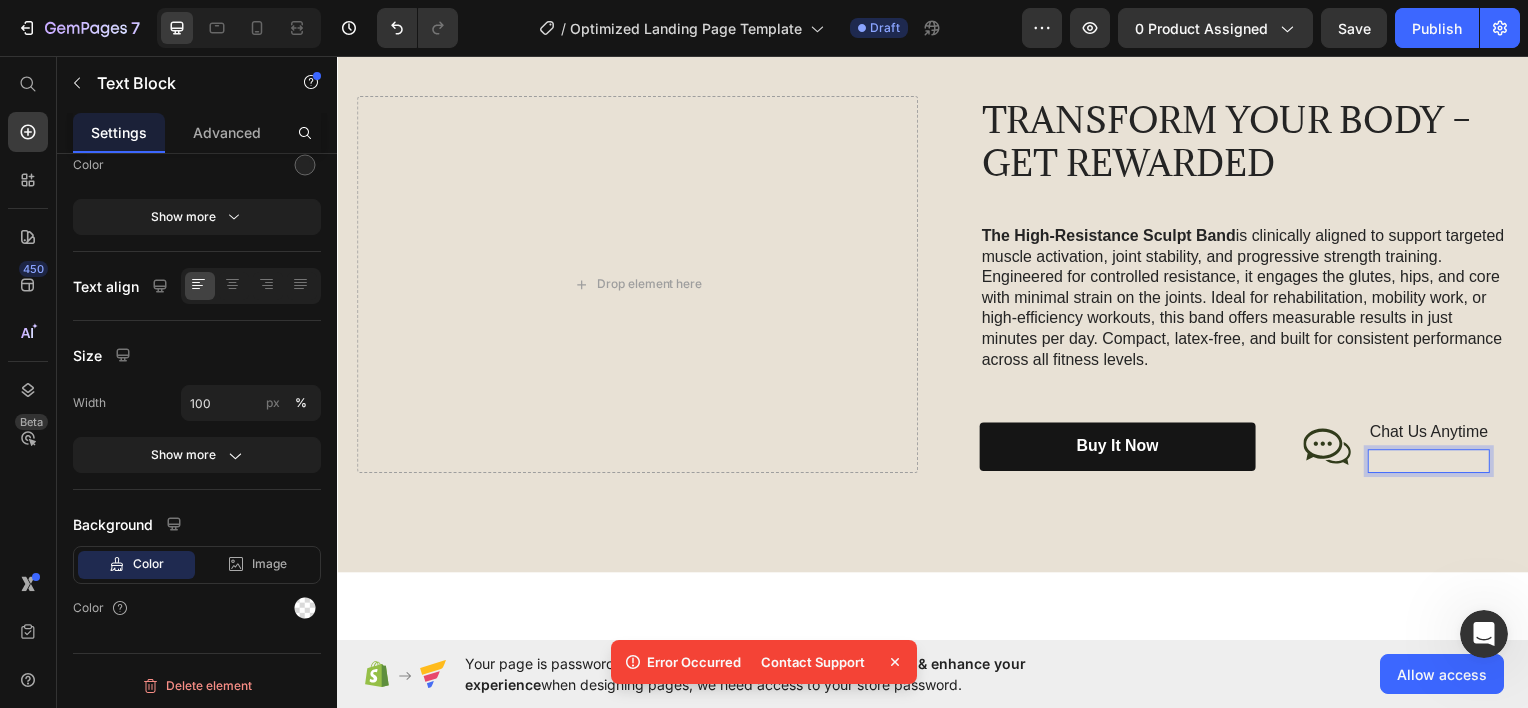scroll, scrollTop: 2184, scrollLeft: 0, axis: vertical 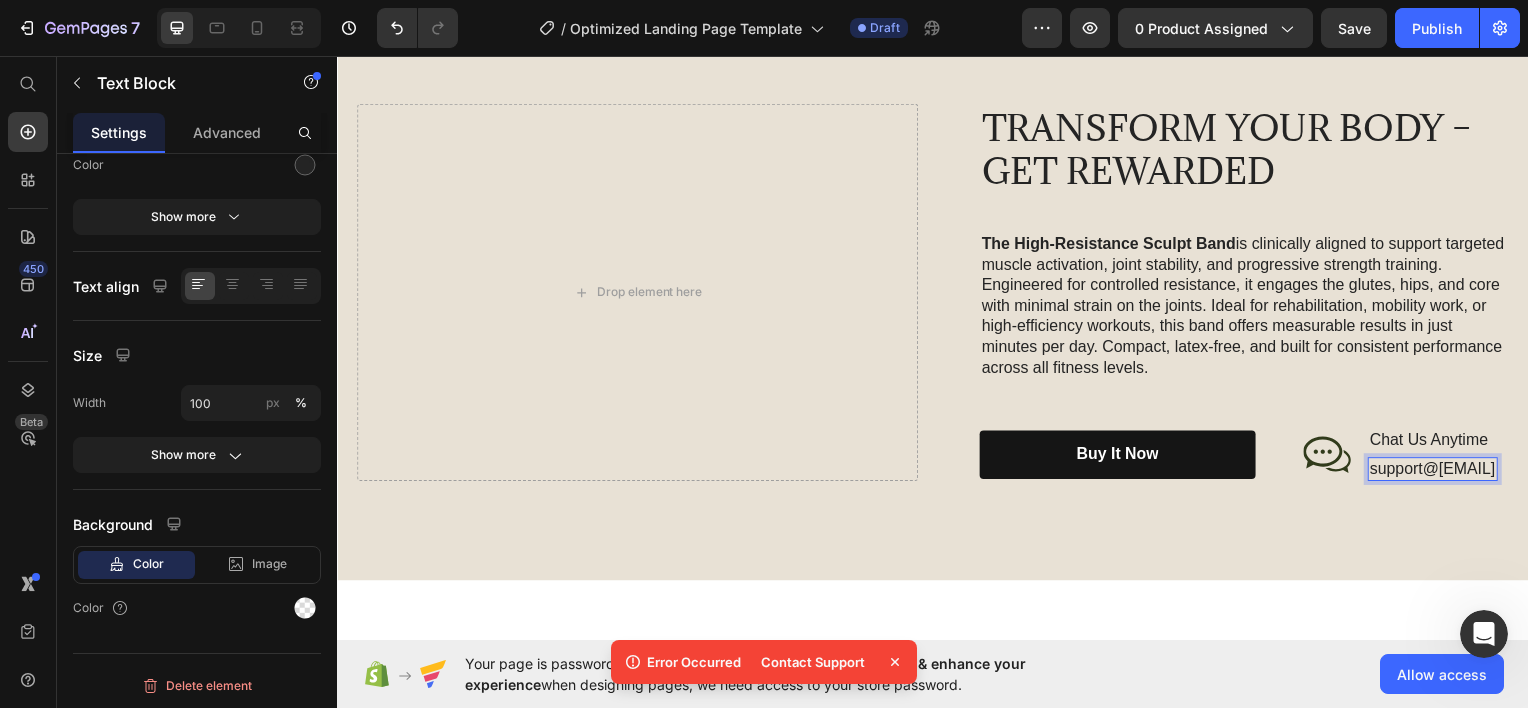 click on "support@[EMAIL]" at bounding box center [1440, 471] 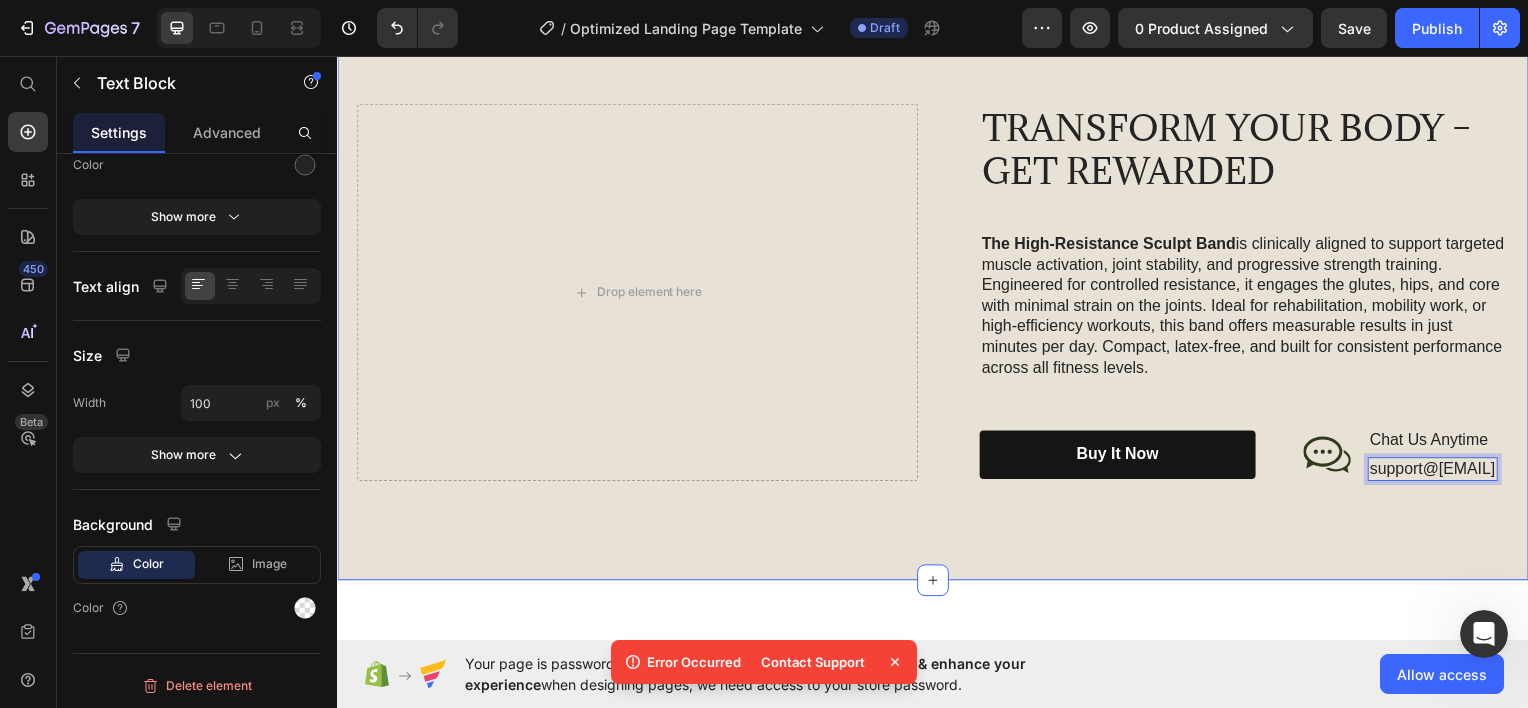 click on "help@[EMAIL]" at bounding box center (937, 293) 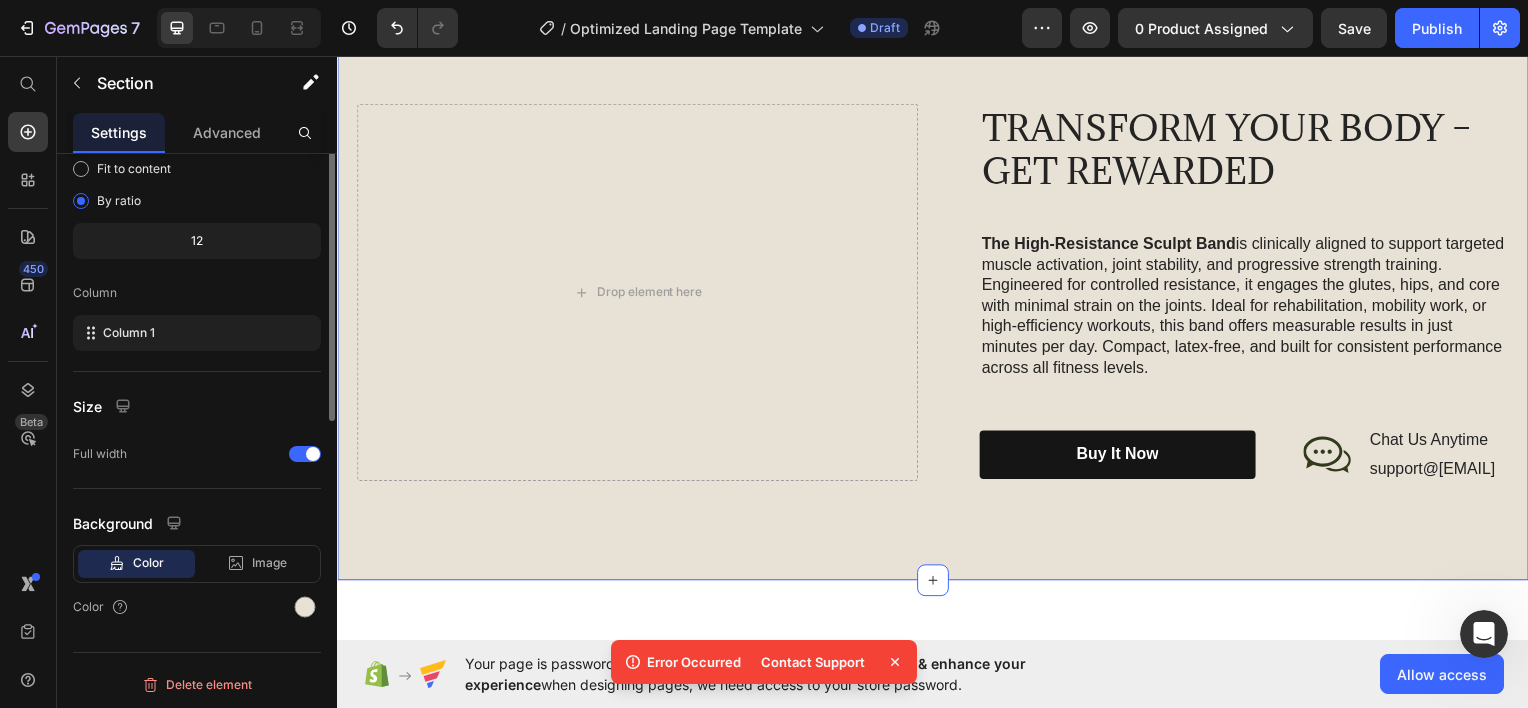 scroll, scrollTop: 0, scrollLeft: 0, axis: both 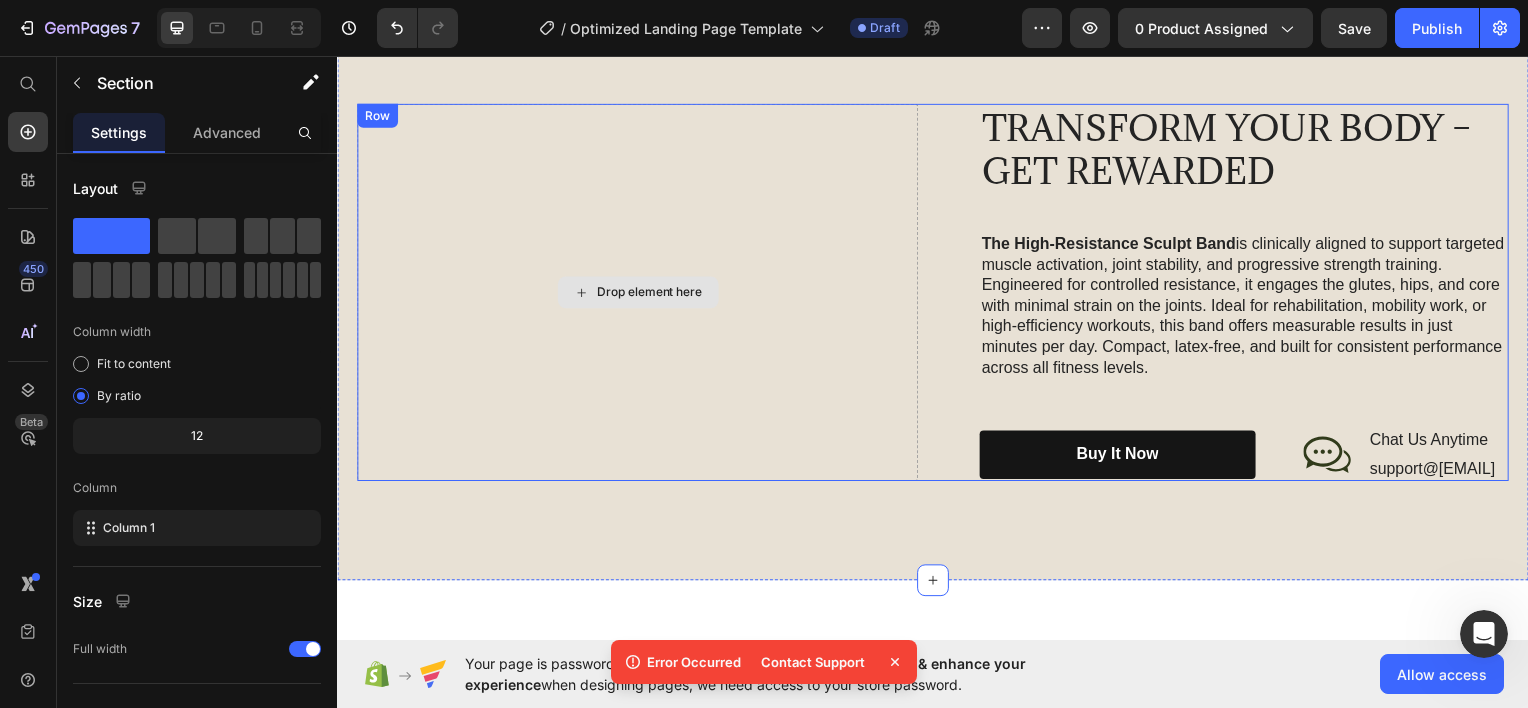 click on "Drop element here" at bounding box center (639, 293) 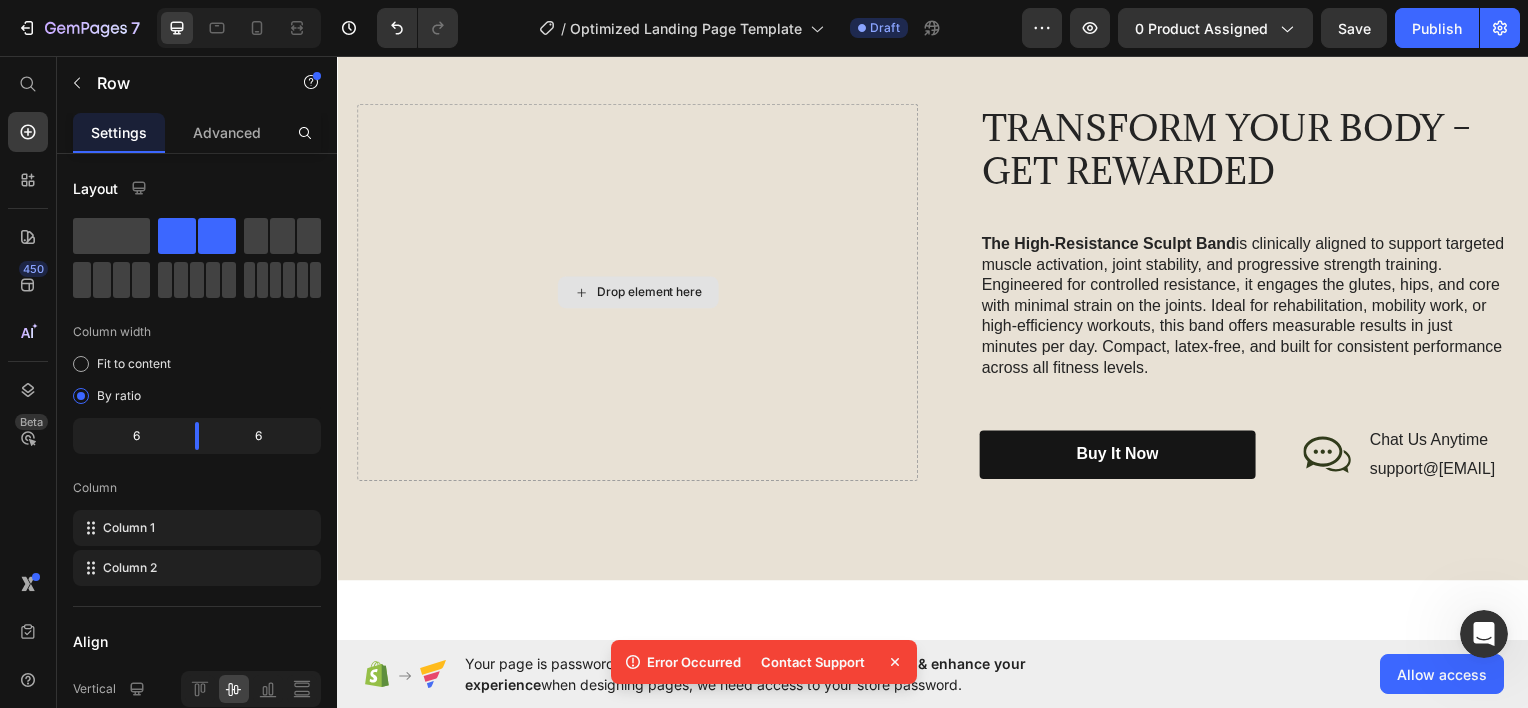 click on "Drop element here" at bounding box center [652, 293] 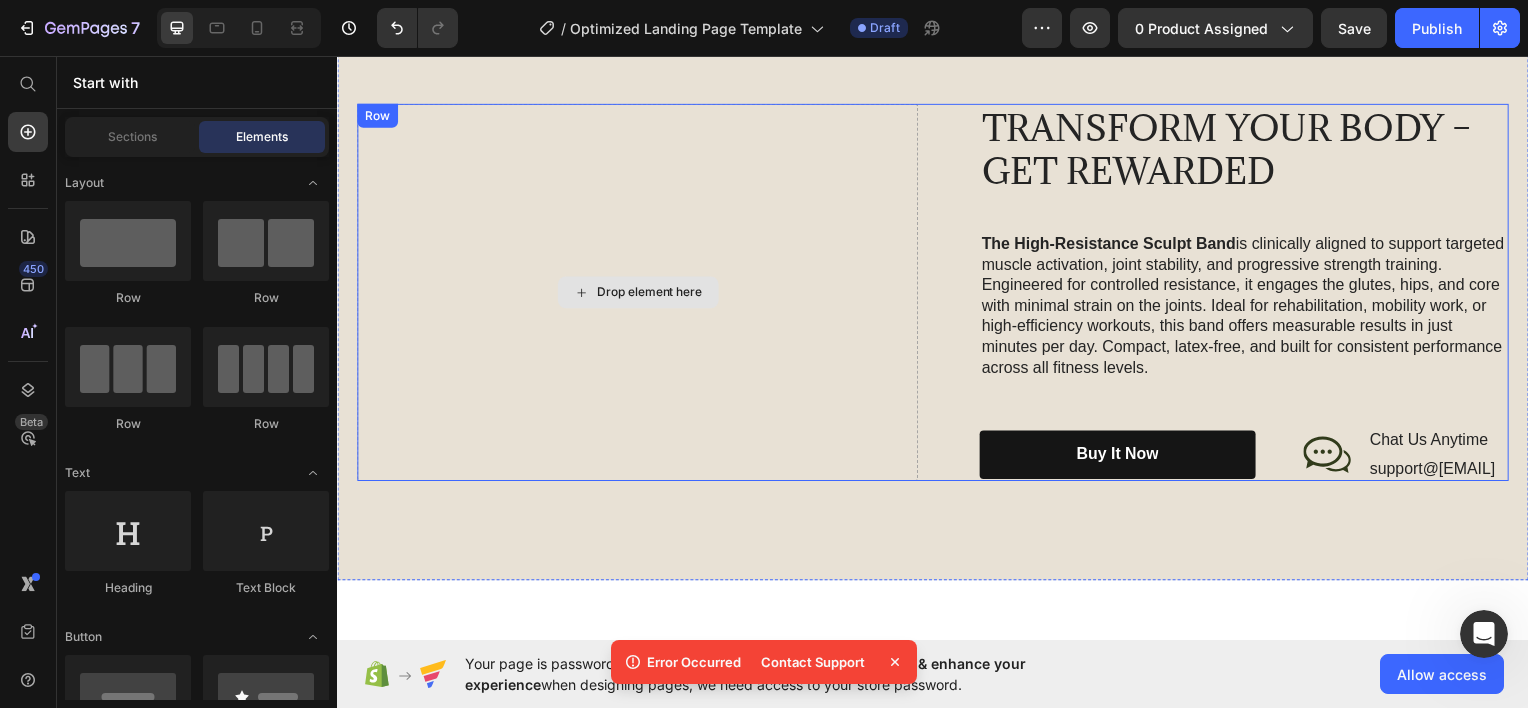 click on "Drop element here" at bounding box center [640, 293] 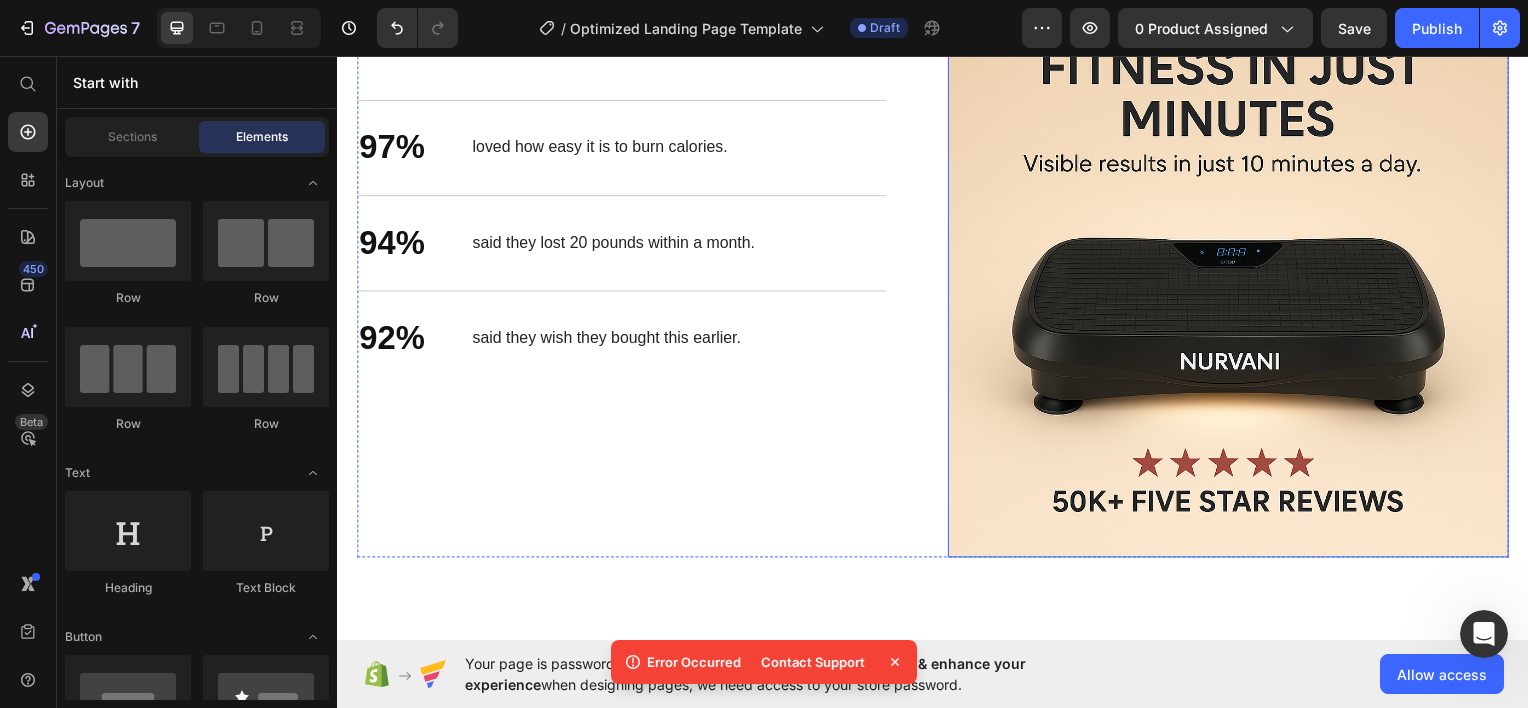 scroll, scrollTop: 2884, scrollLeft: 0, axis: vertical 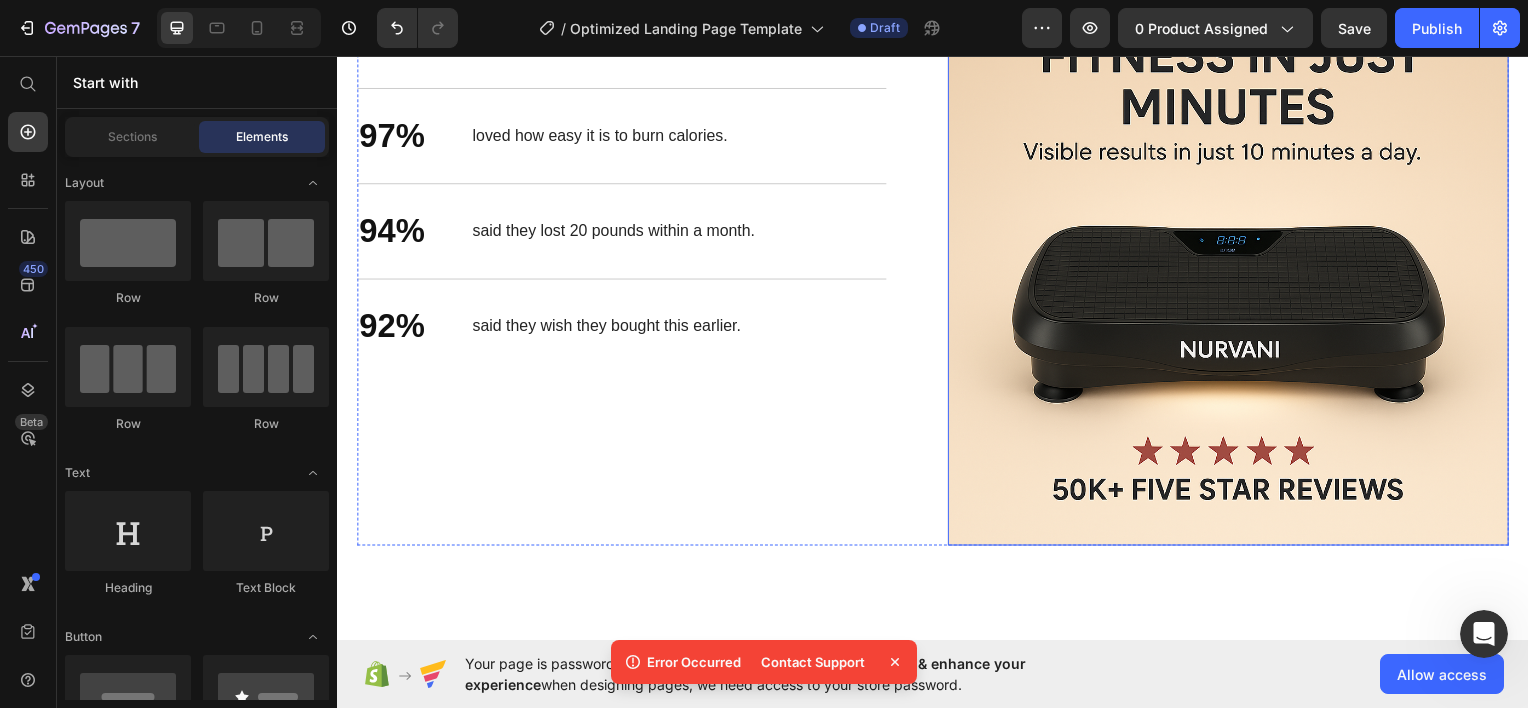 click at bounding box center [1234, 265] 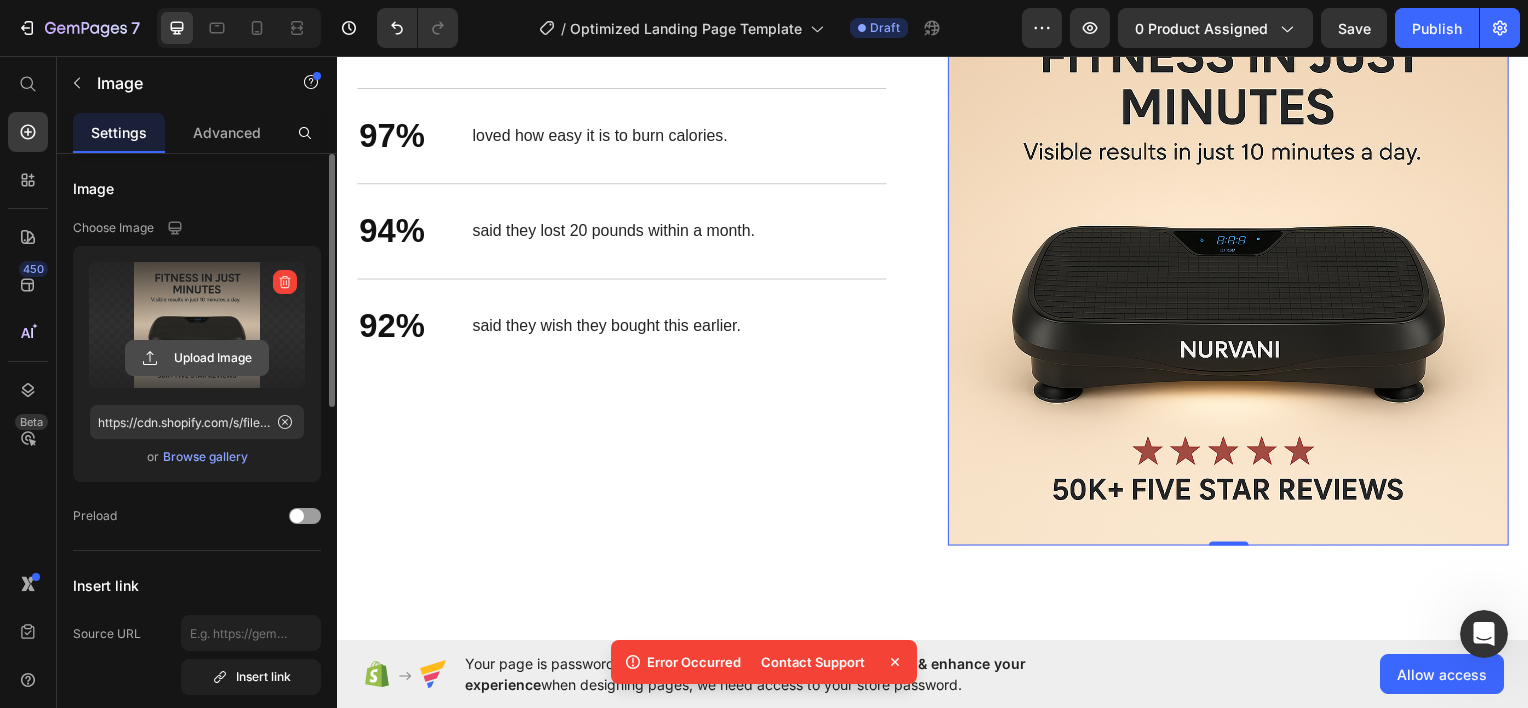 click 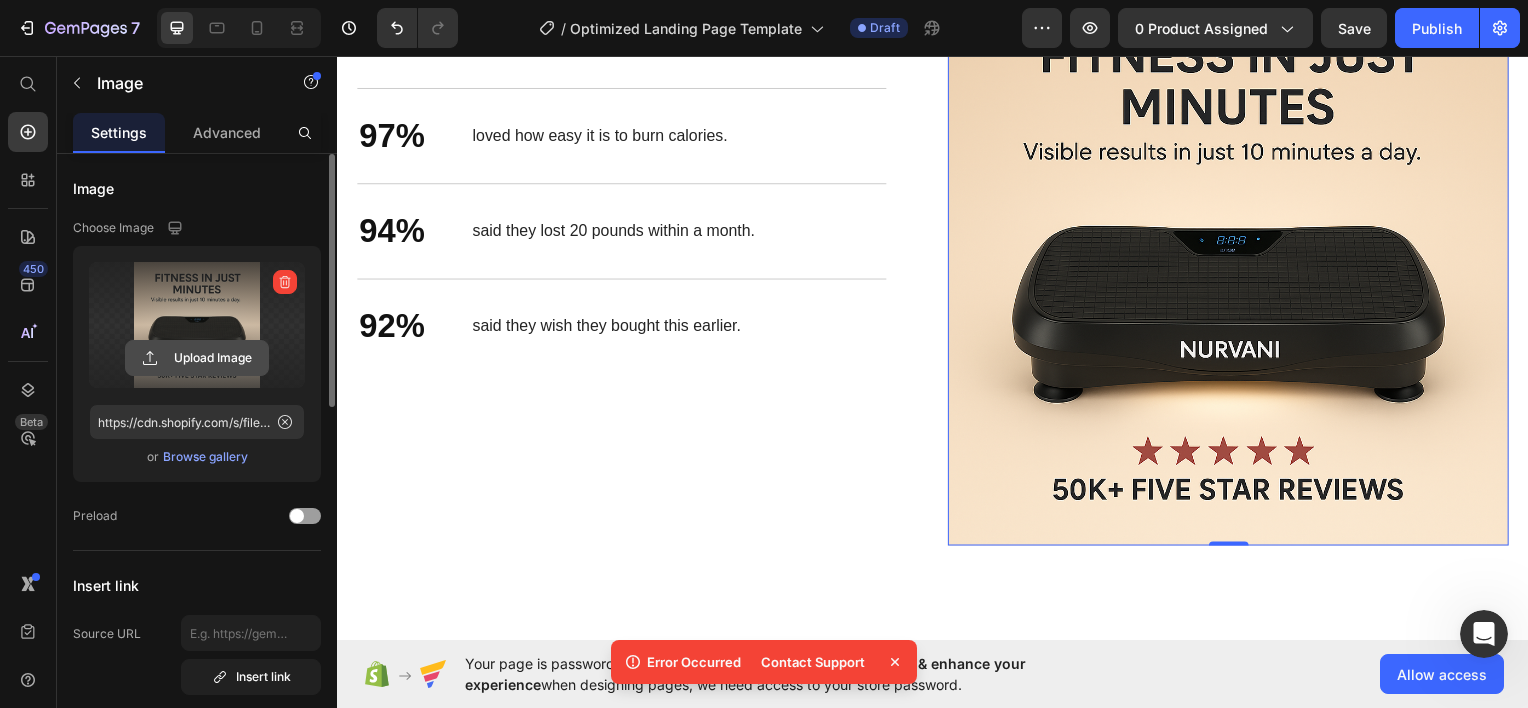 click 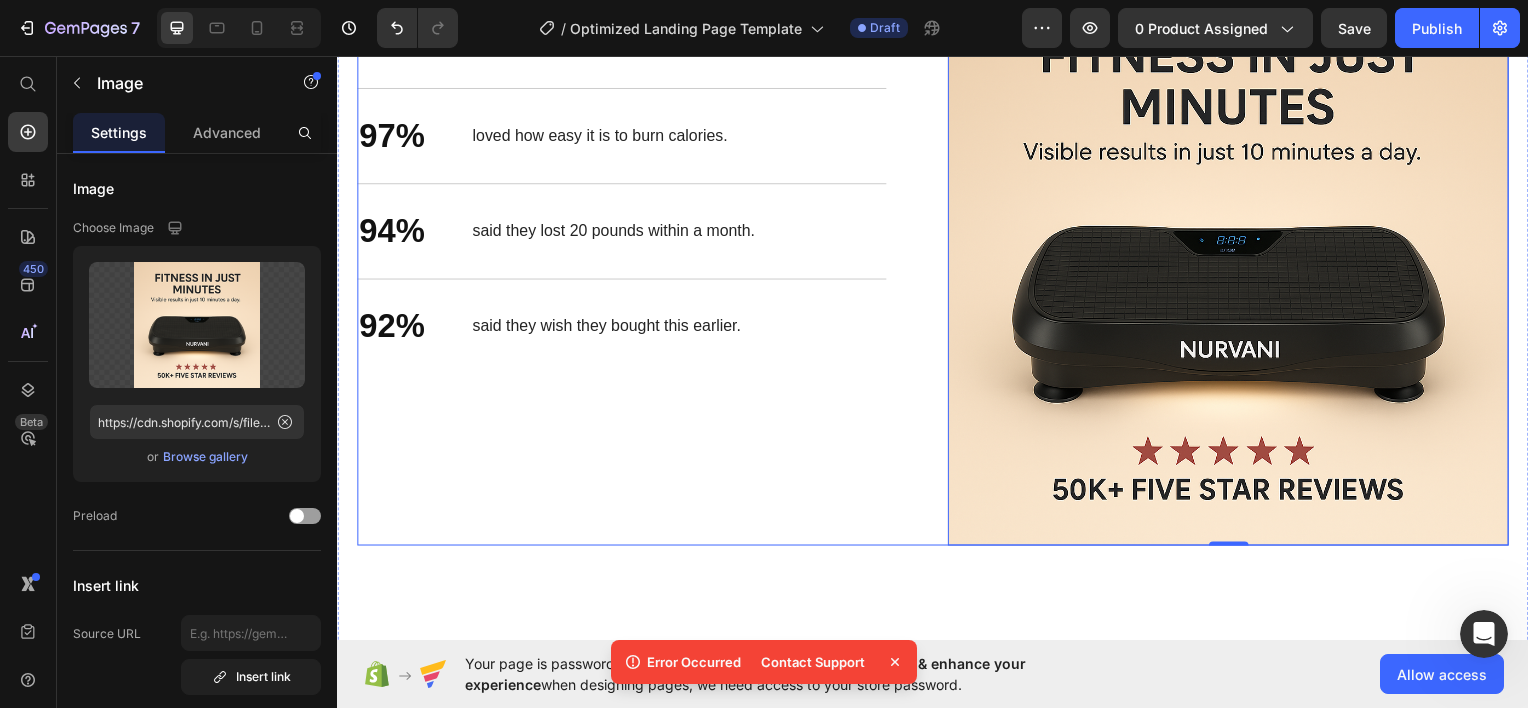 drag, startPoint x: 610, startPoint y: 381, endPoint x: 461, endPoint y: 443, distance: 161.38463 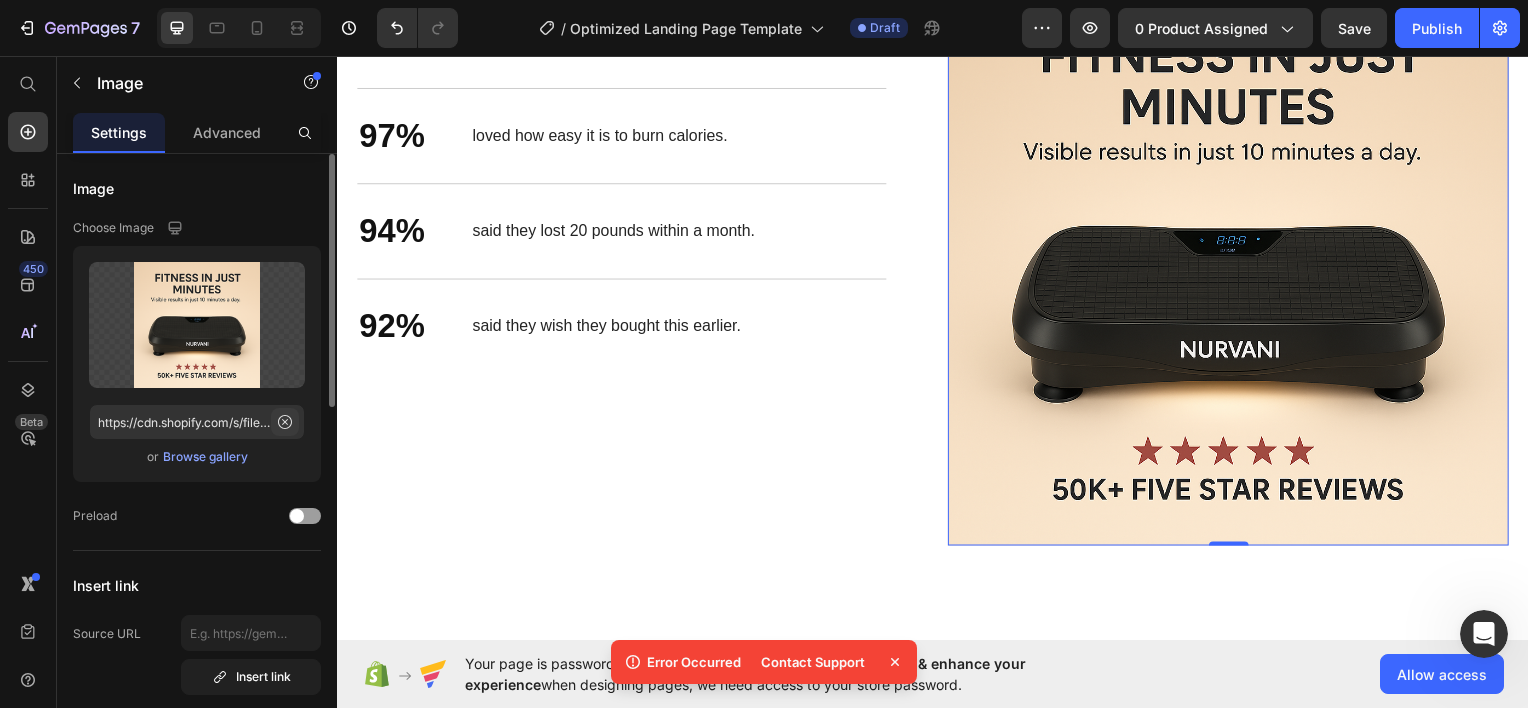 click 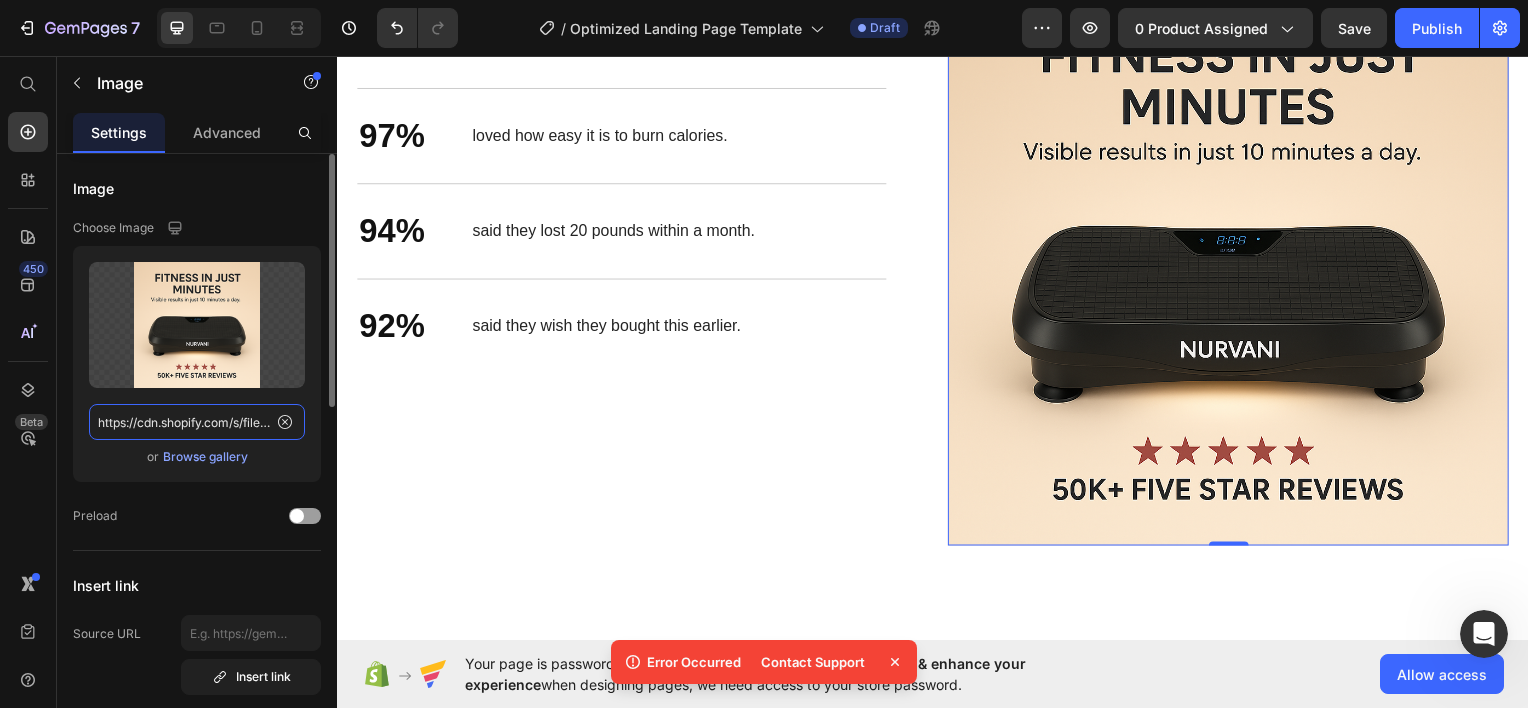 type 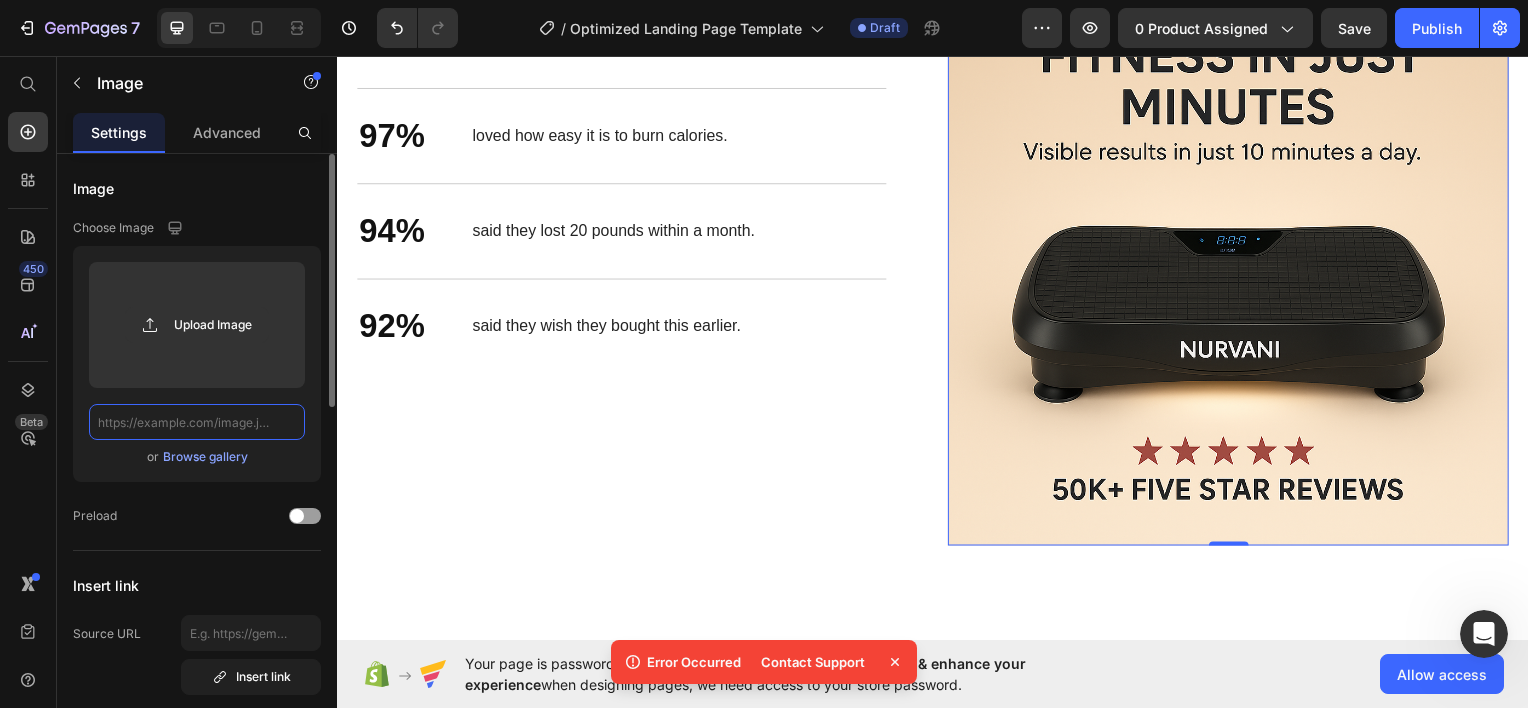 scroll, scrollTop: 0, scrollLeft: 0, axis: both 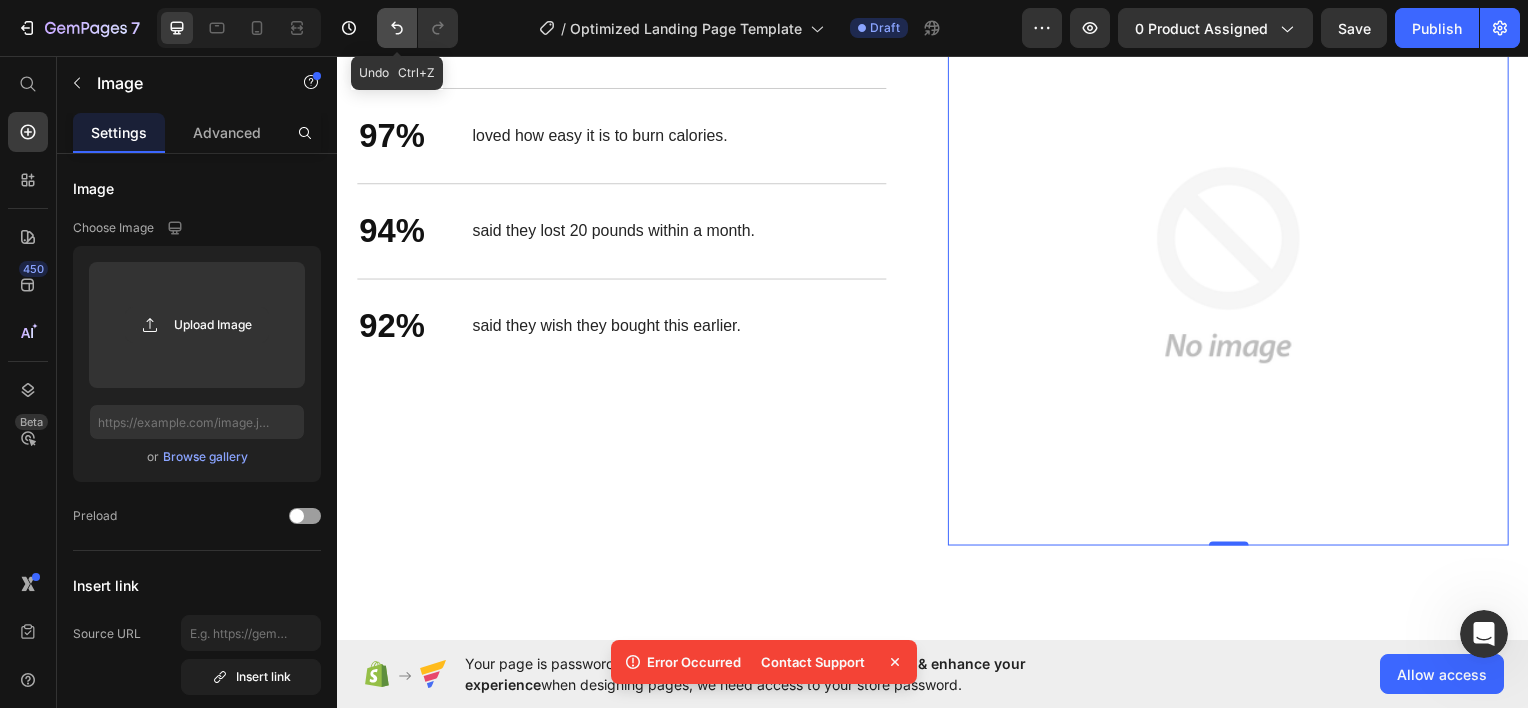click 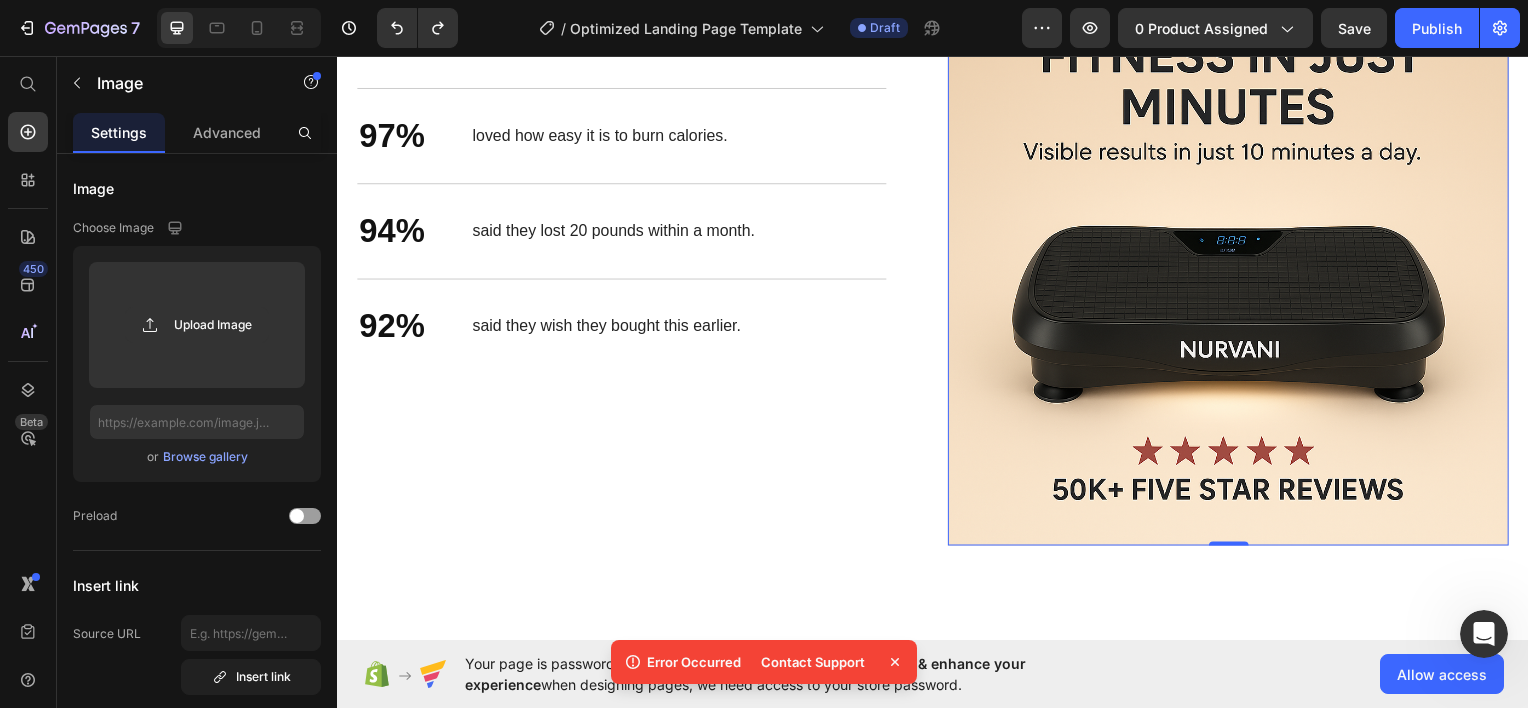 type 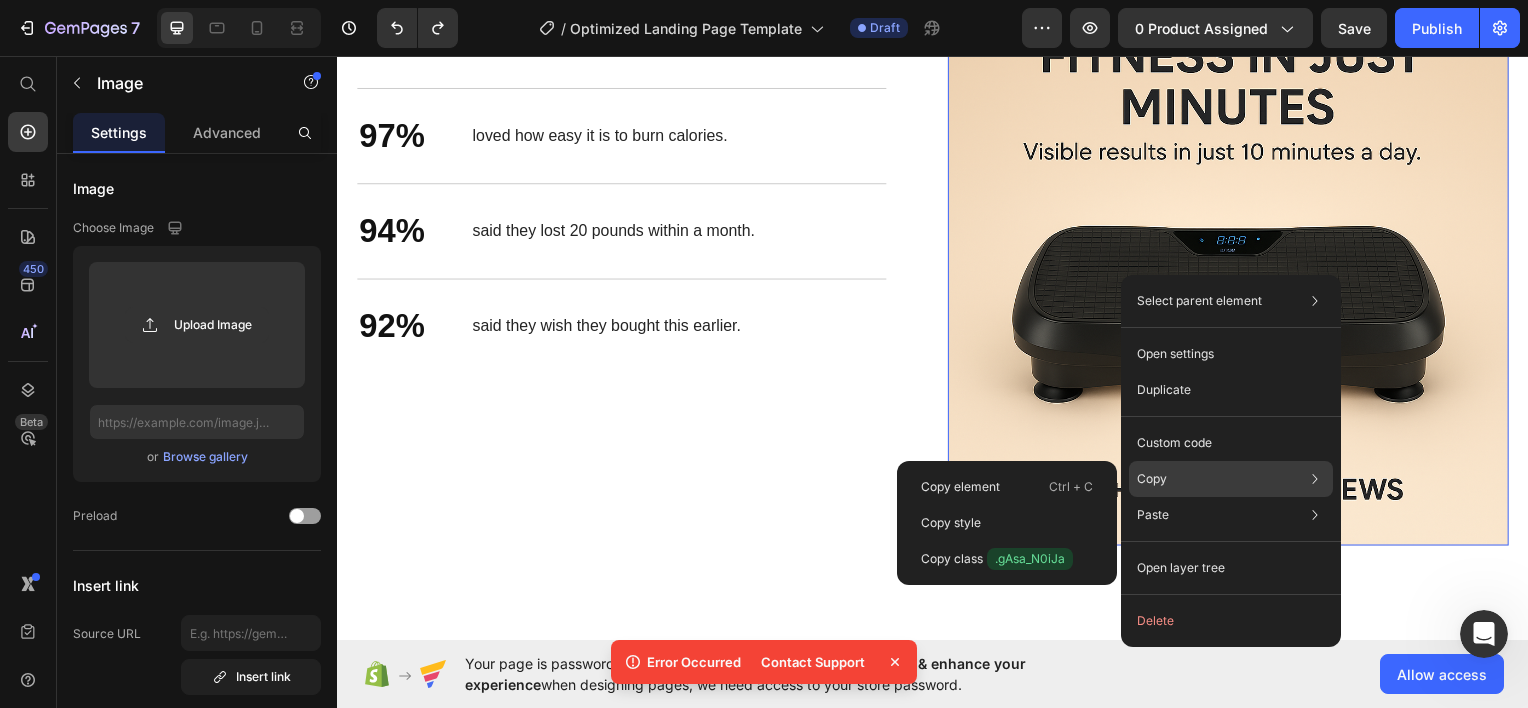 click on "Copy" at bounding box center [1152, 479] 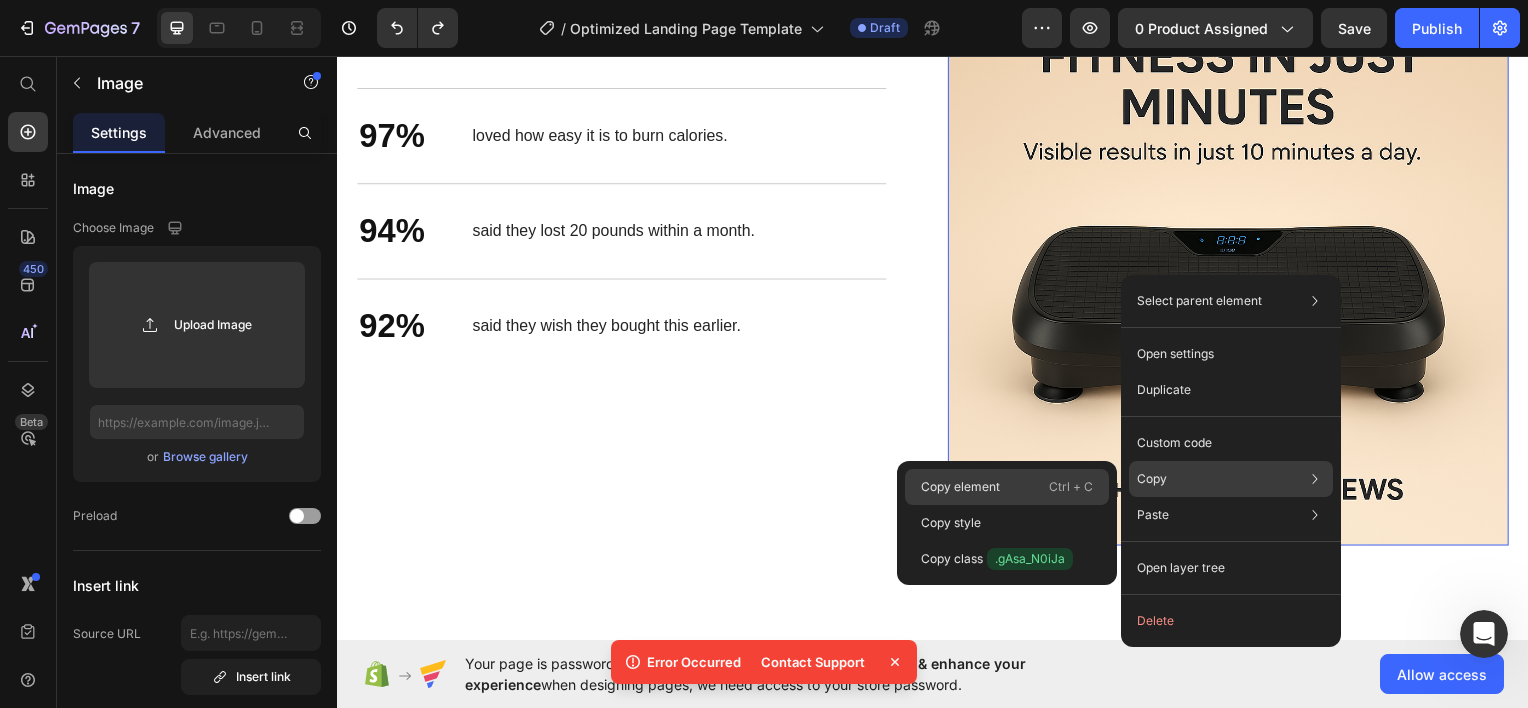 click on "Copy element  Ctrl + C" 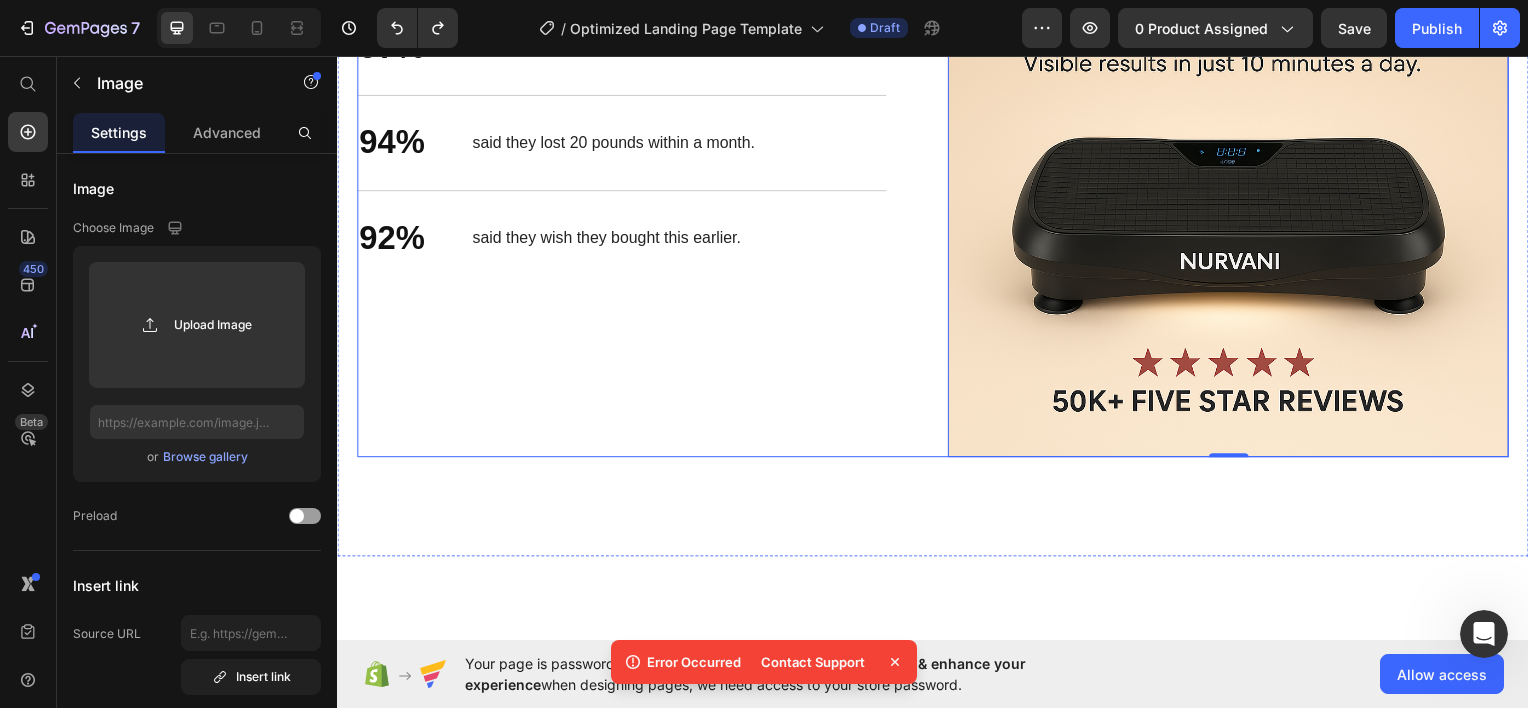scroll, scrollTop: 2984, scrollLeft: 0, axis: vertical 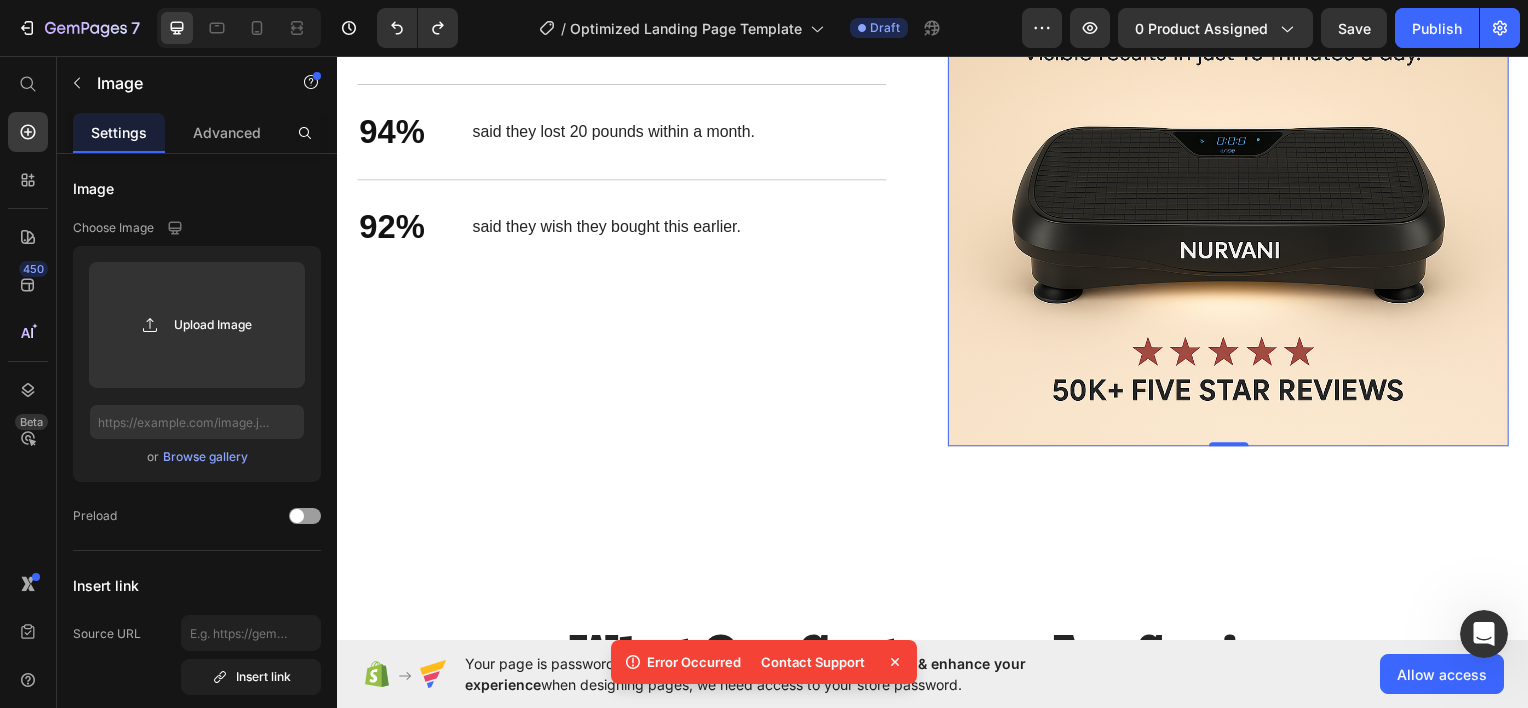 click at bounding box center (1234, 165) 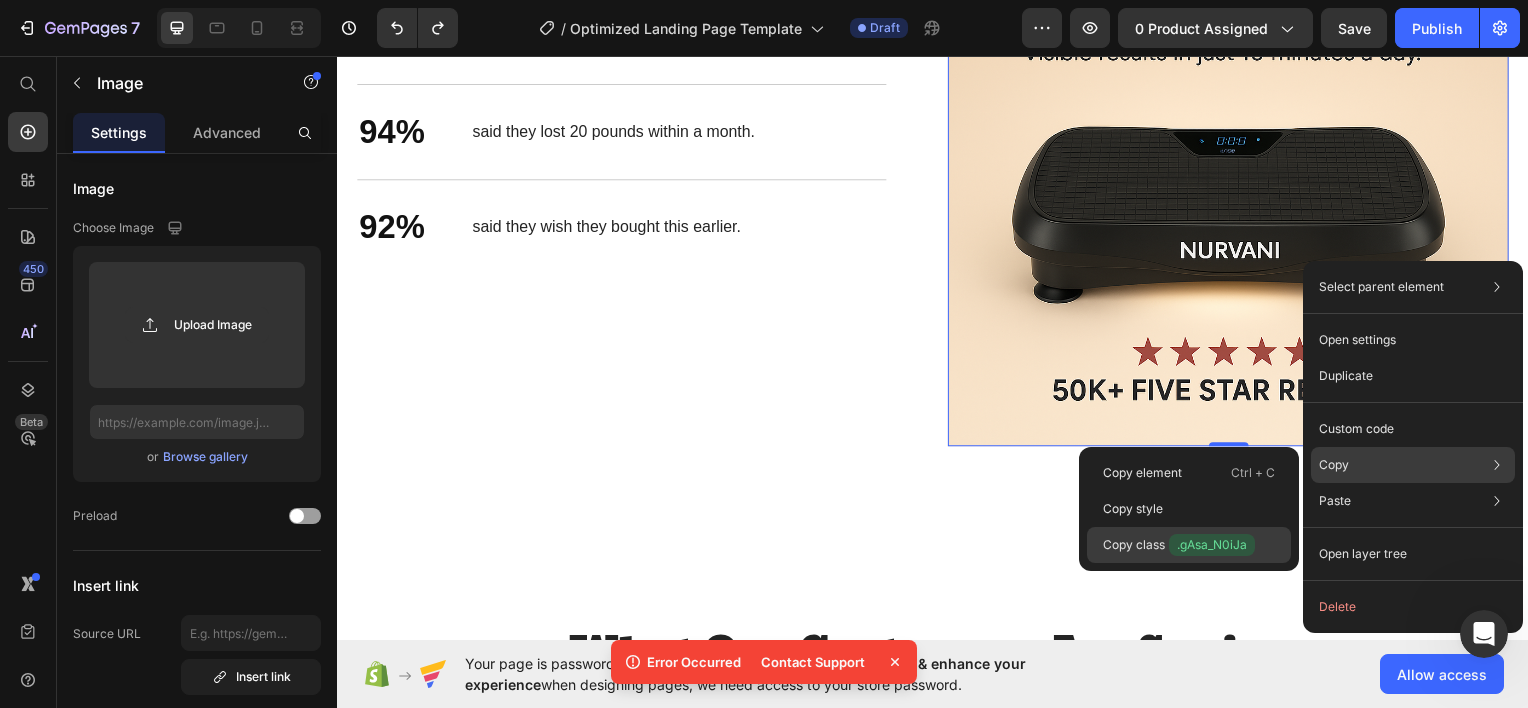 click on ".gAsa_N0iJa" at bounding box center [1212, 545] 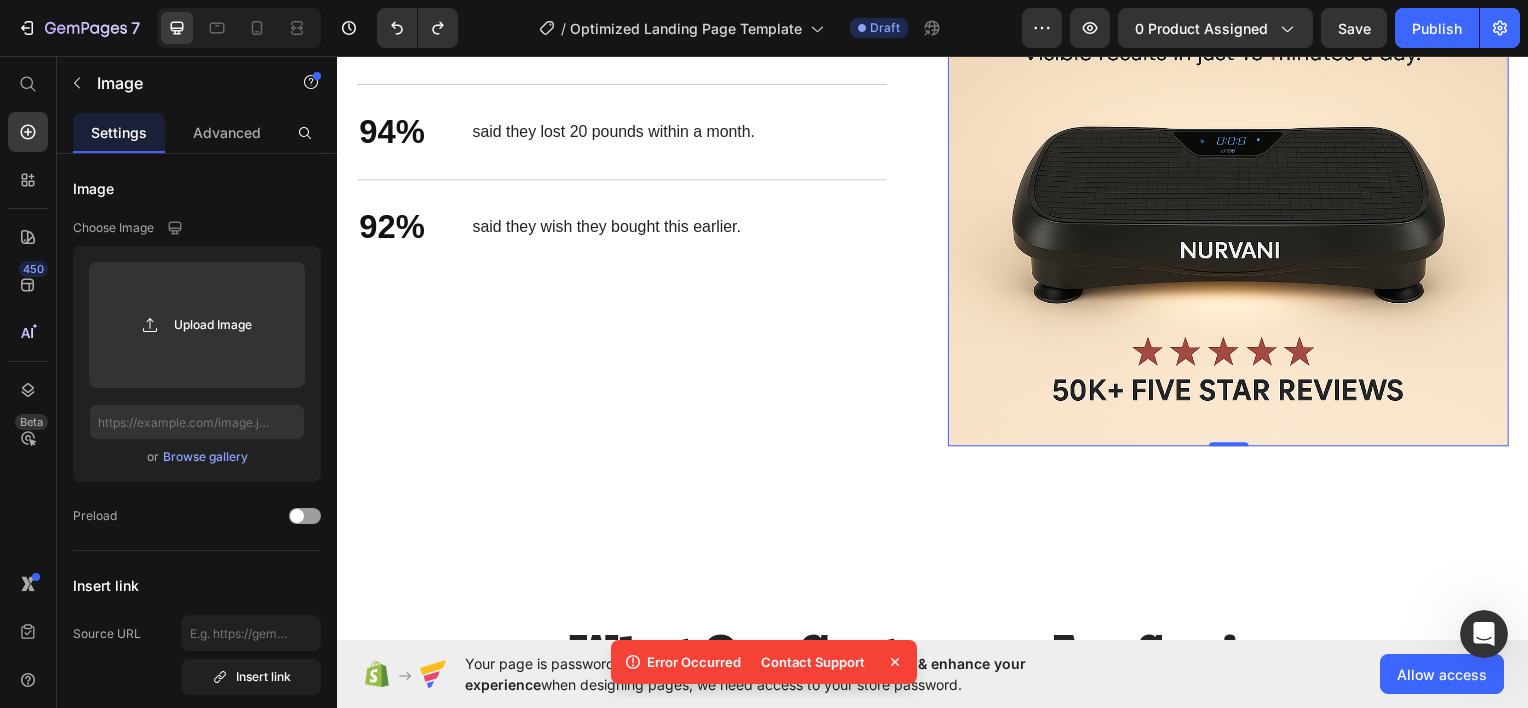click at bounding box center (1234, 165) 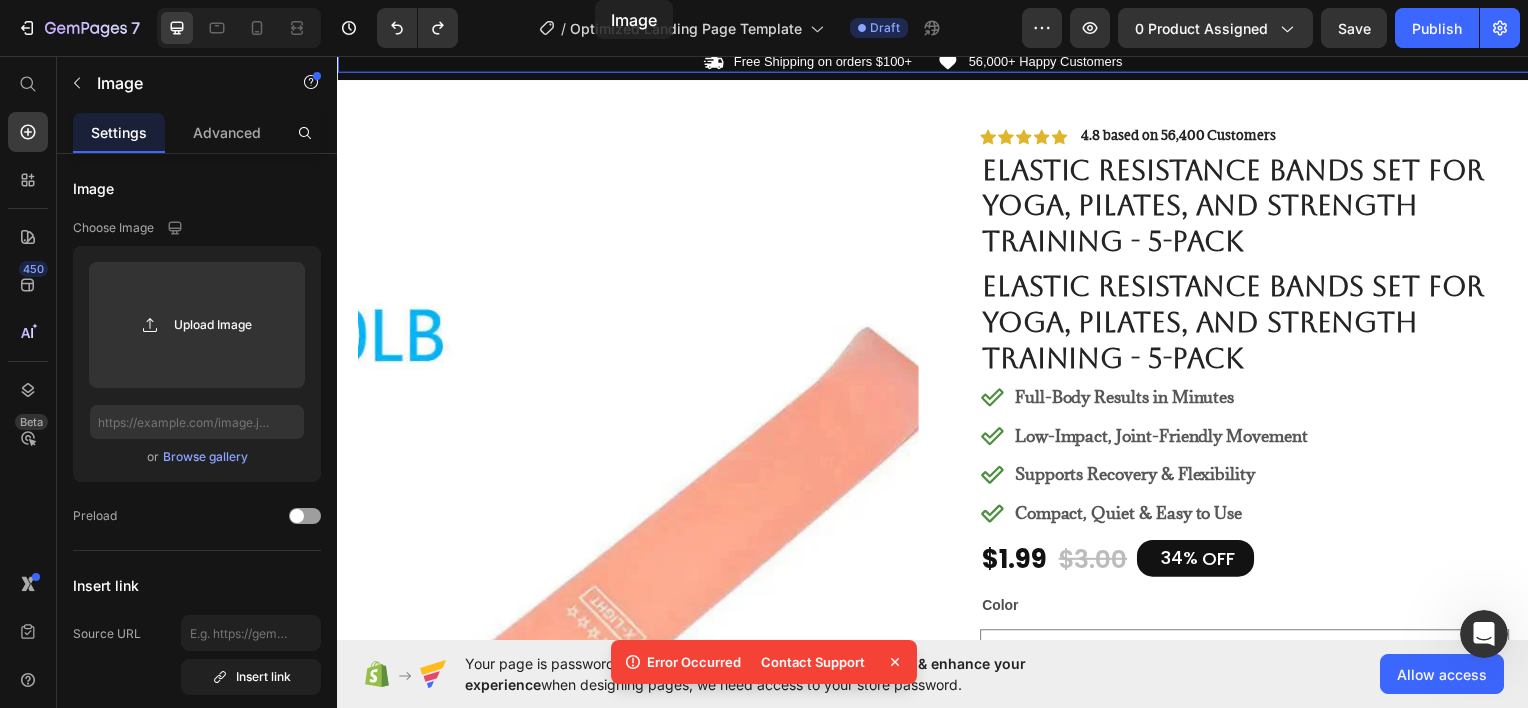 scroll, scrollTop: 0, scrollLeft: 0, axis: both 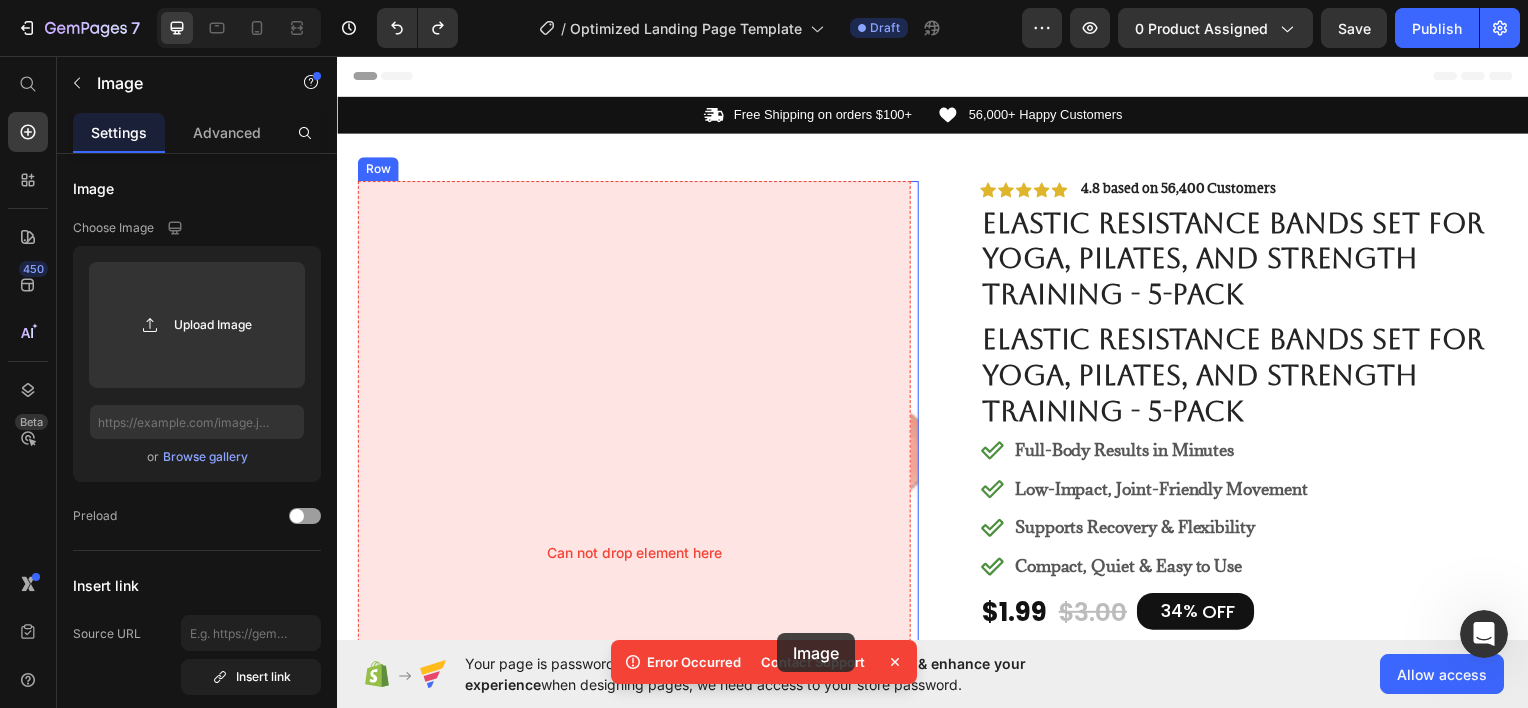 drag, startPoint x: 1200, startPoint y: 237, endPoint x: 785, endPoint y: 715, distance: 633.0158 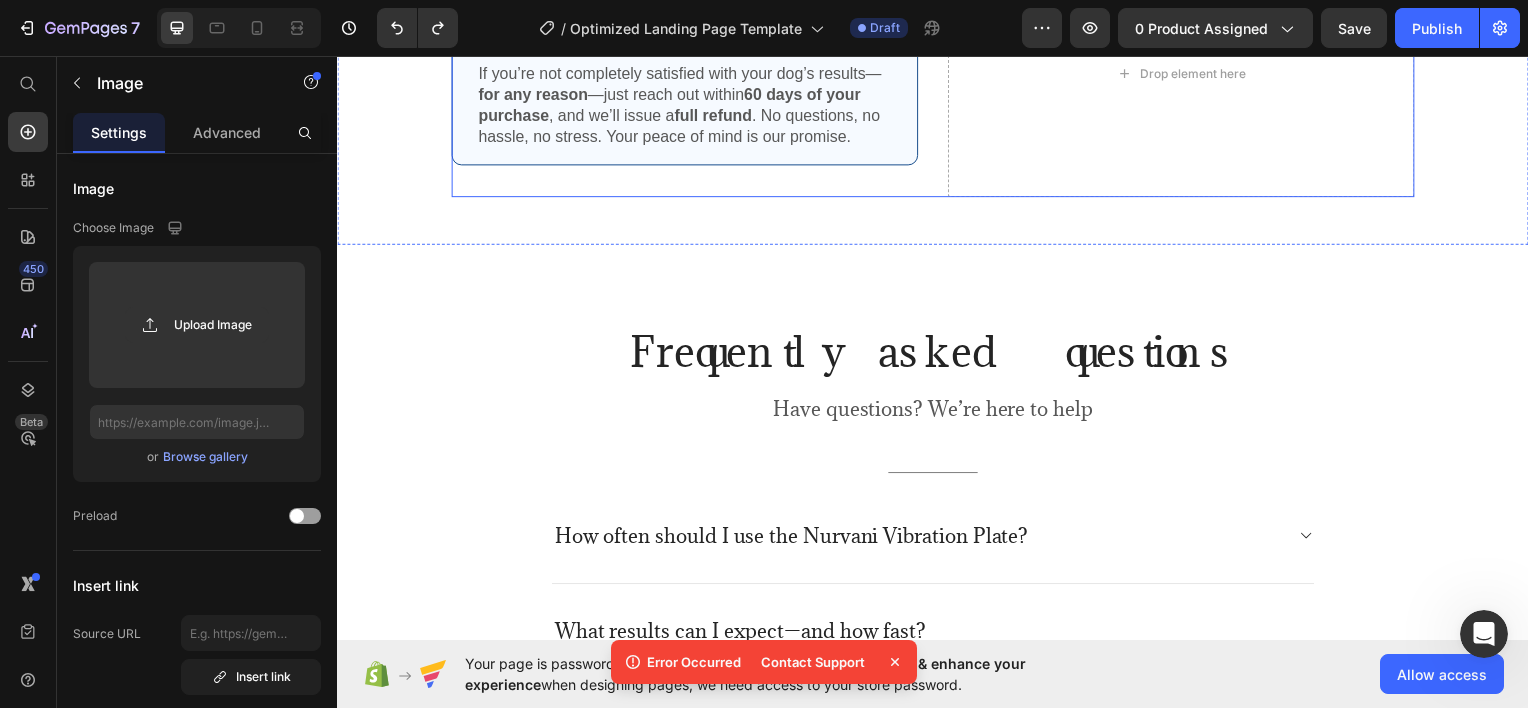 scroll, scrollTop: 5200, scrollLeft: 0, axis: vertical 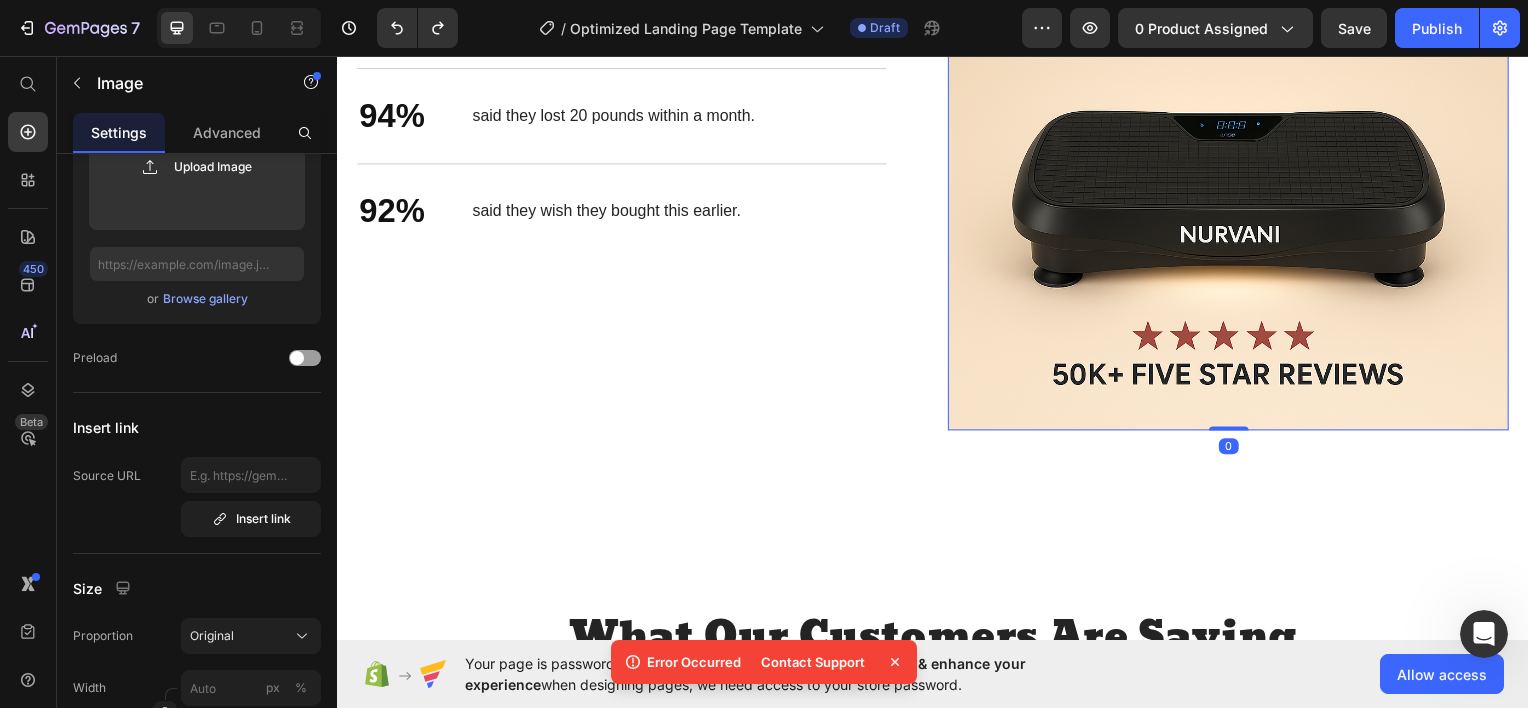 click at bounding box center [1234, 149] 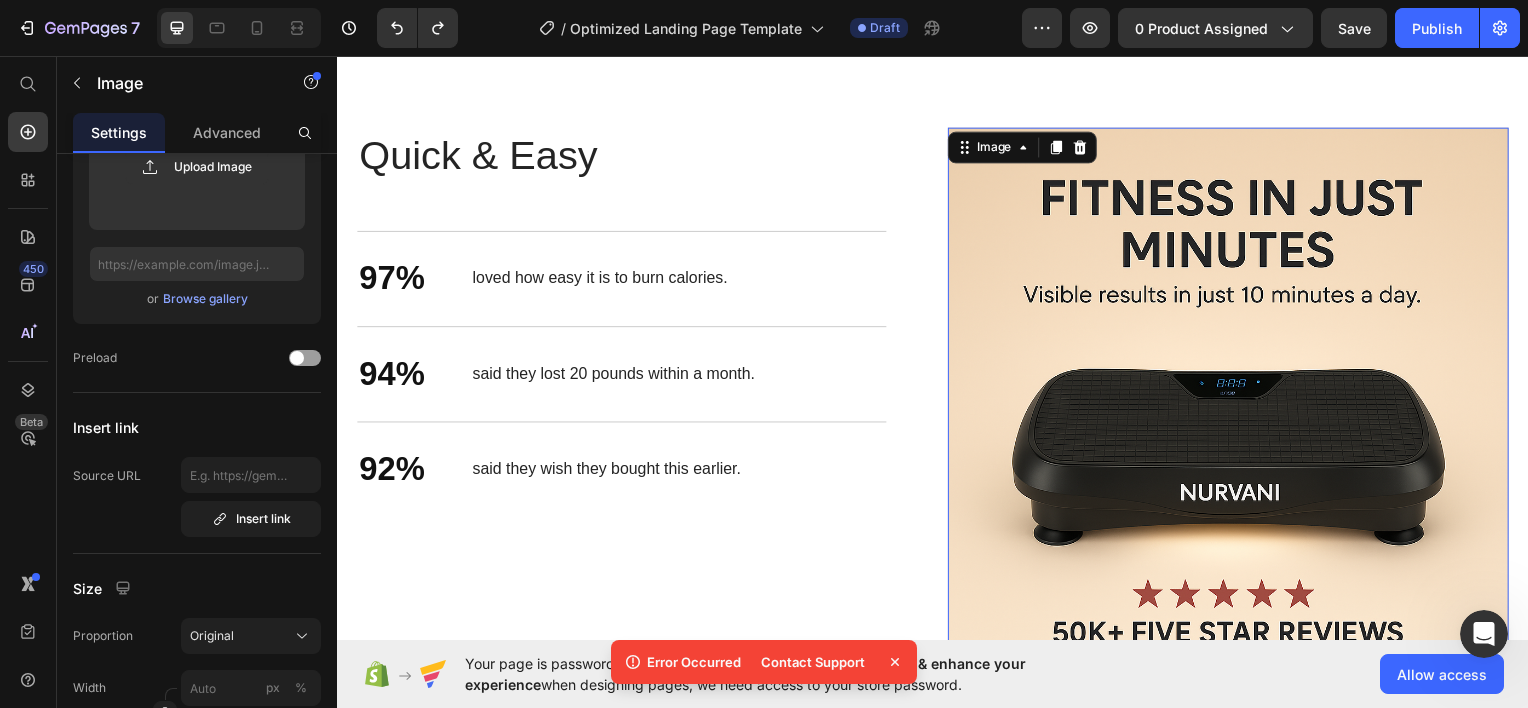 scroll, scrollTop: 2500, scrollLeft: 0, axis: vertical 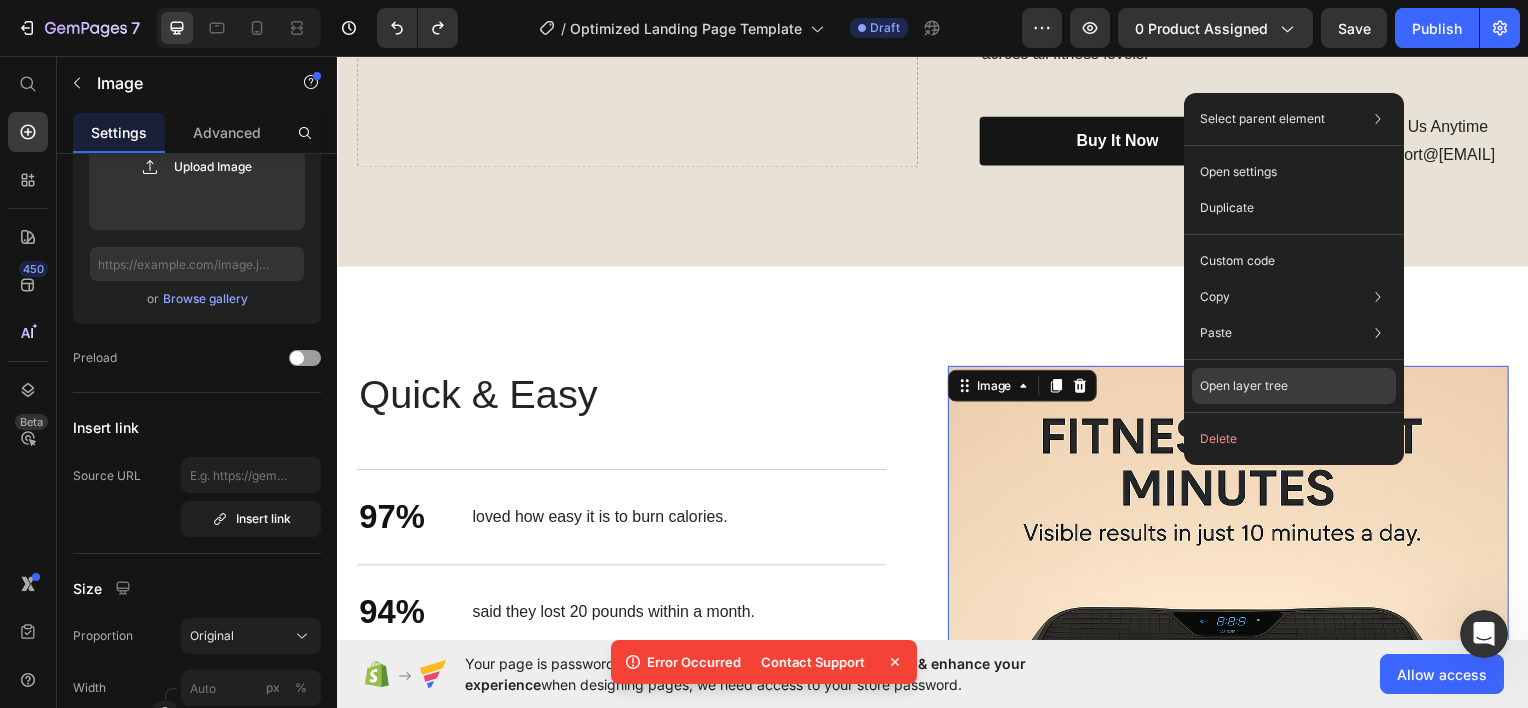 click on "Open layer tree" 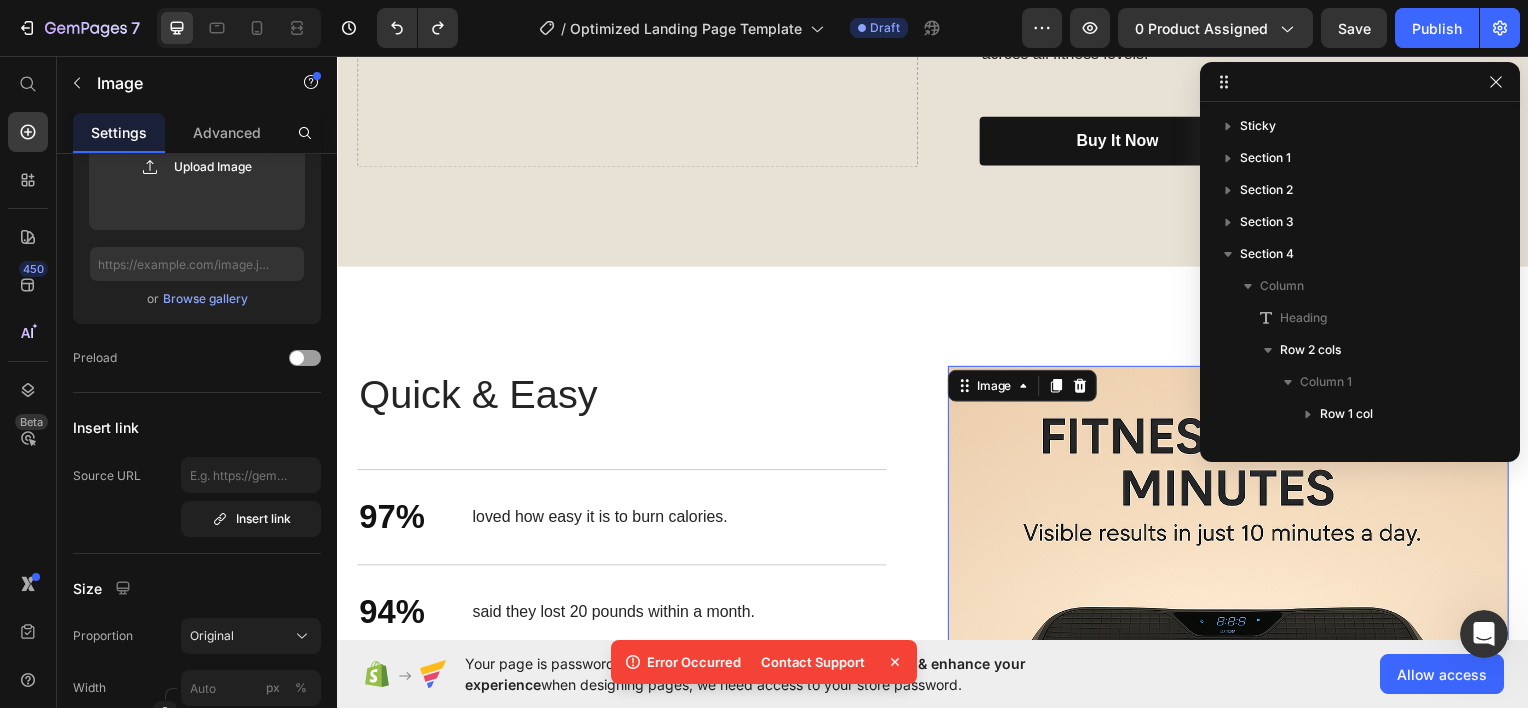 scroll, scrollTop: 218, scrollLeft: 0, axis: vertical 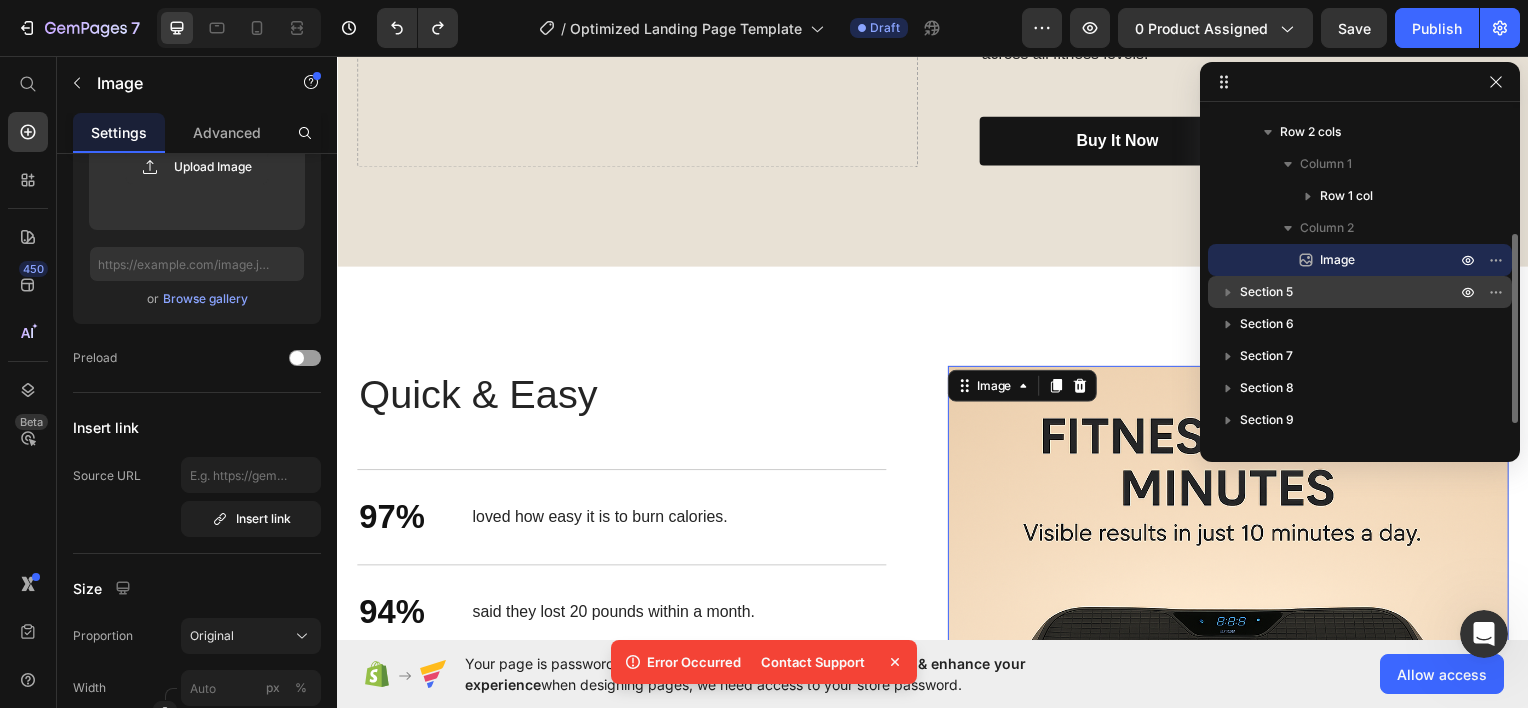 click on "Section 5" at bounding box center (1266, 292) 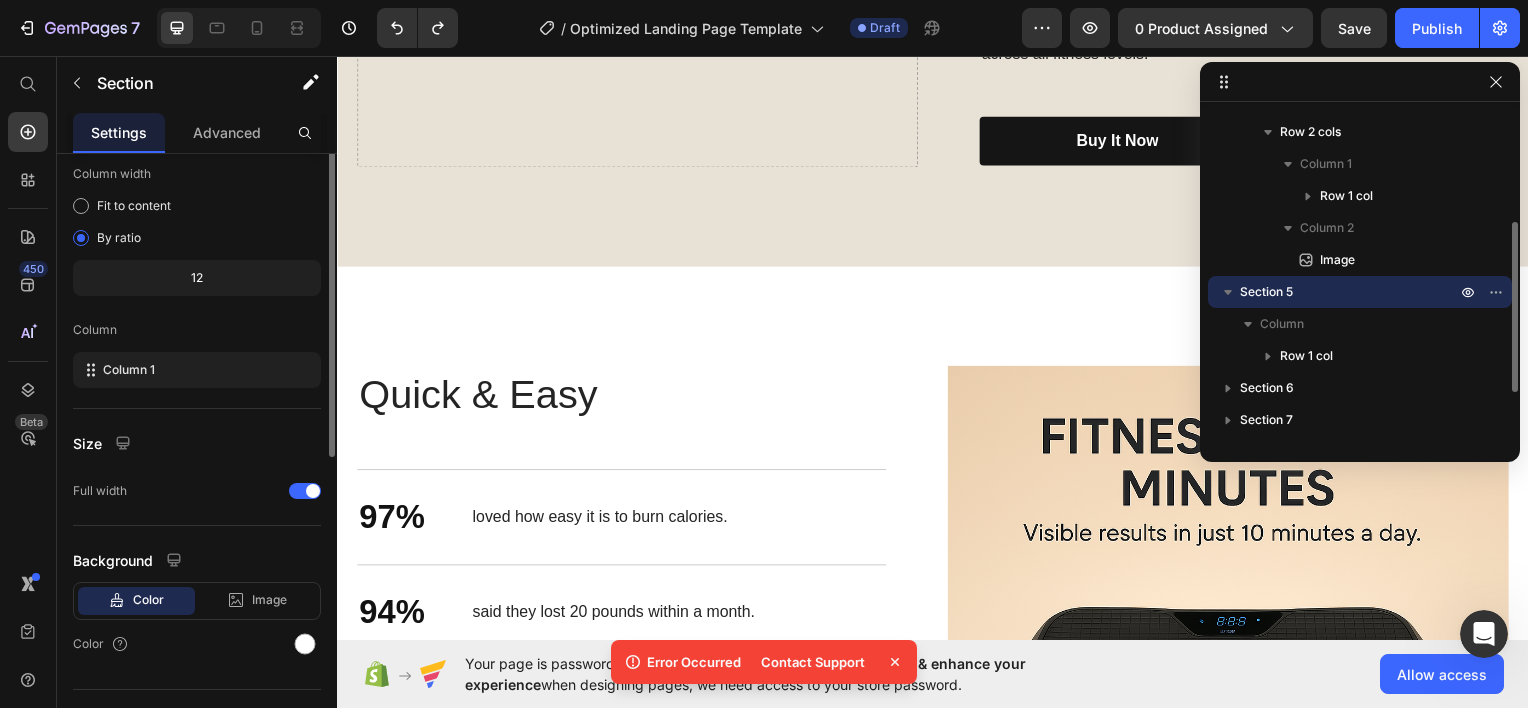 scroll, scrollTop: 0, scrollLeft: 0, axis: both 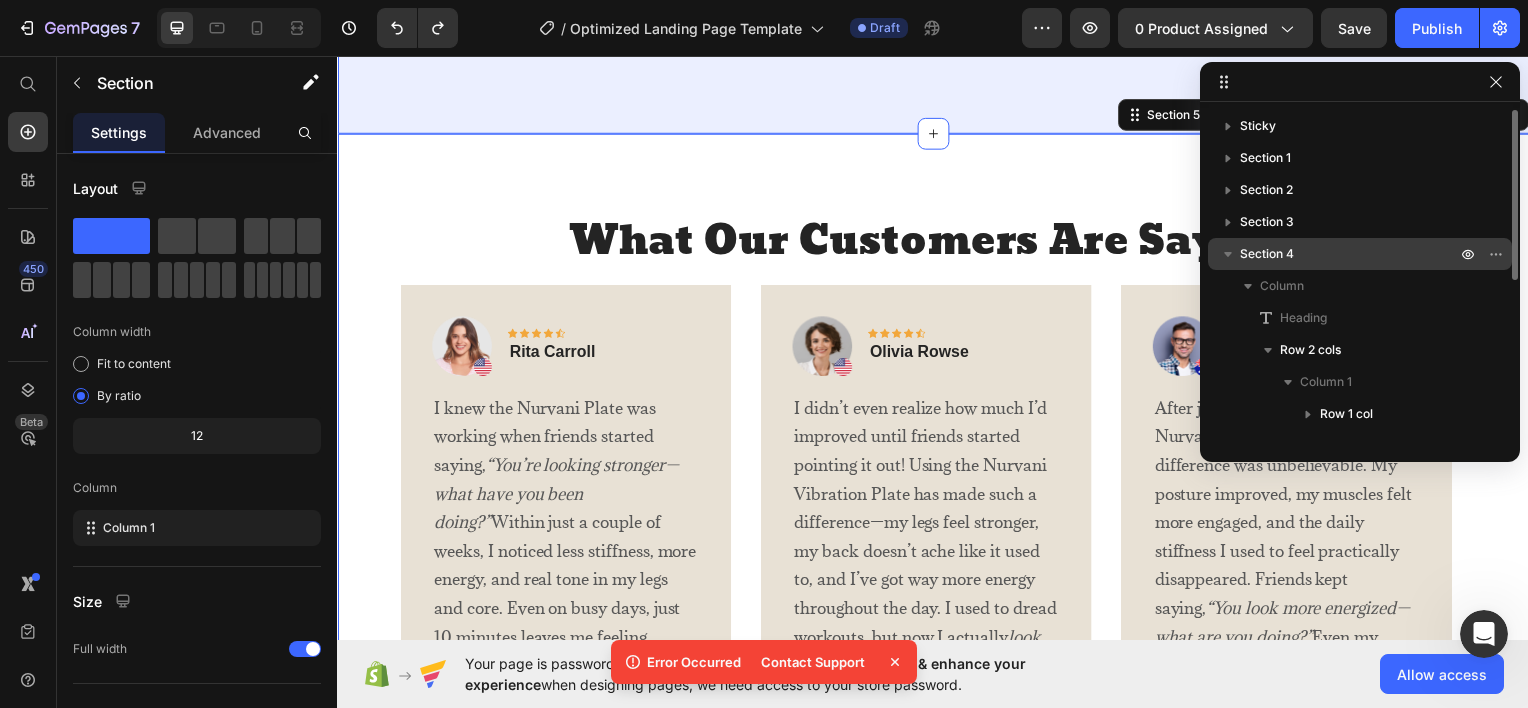 click on "Section 4" at bounding box center [1350, 254] 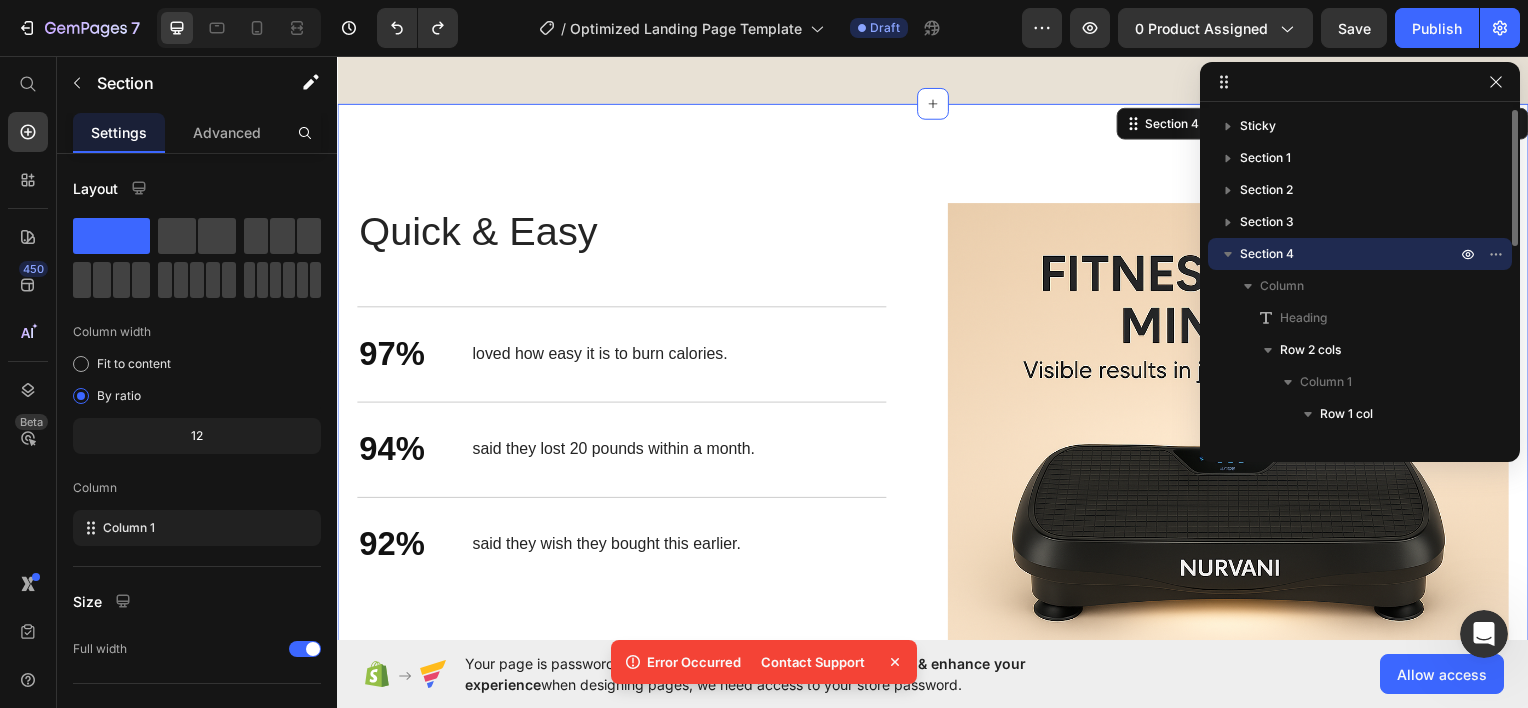 scroll, scrollTop: 2663, scrollLeft: 0, axis: vertical 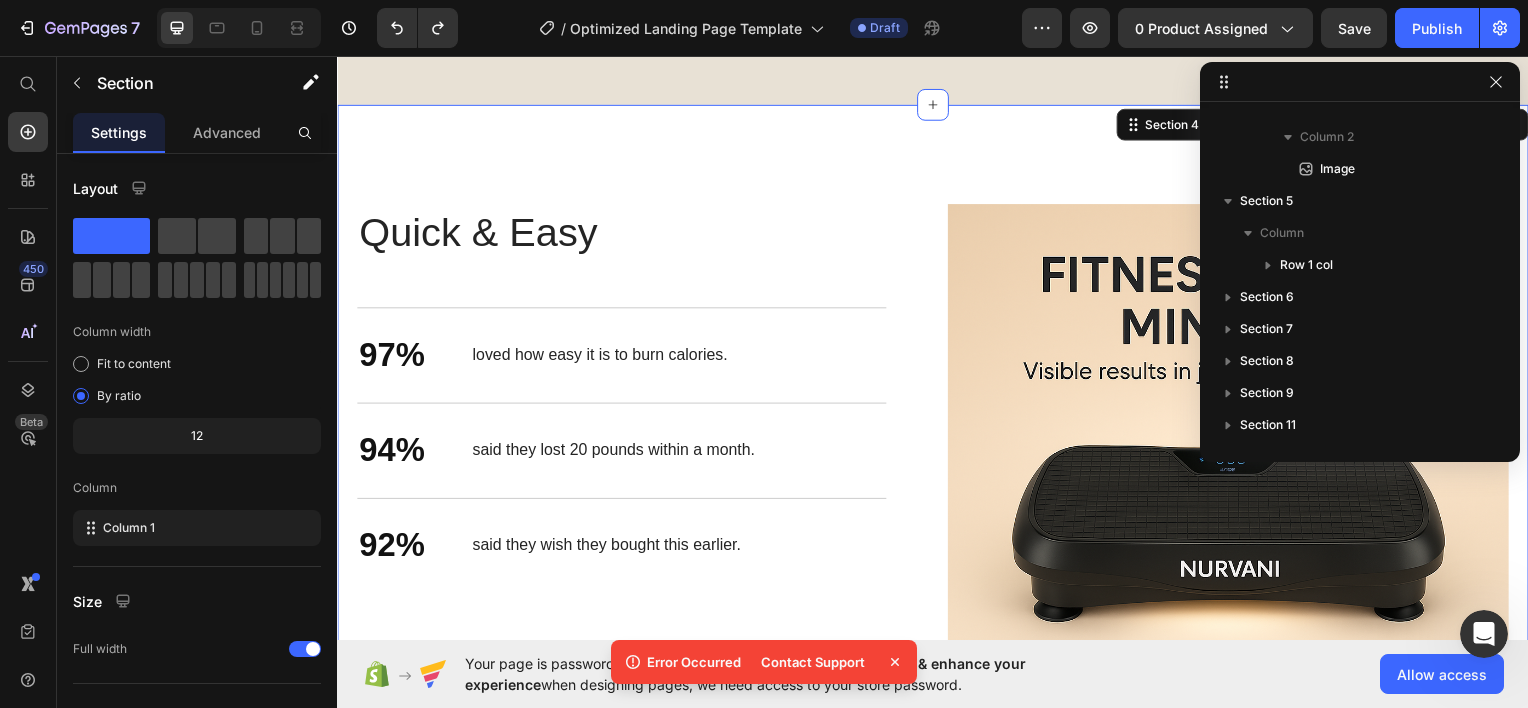 click 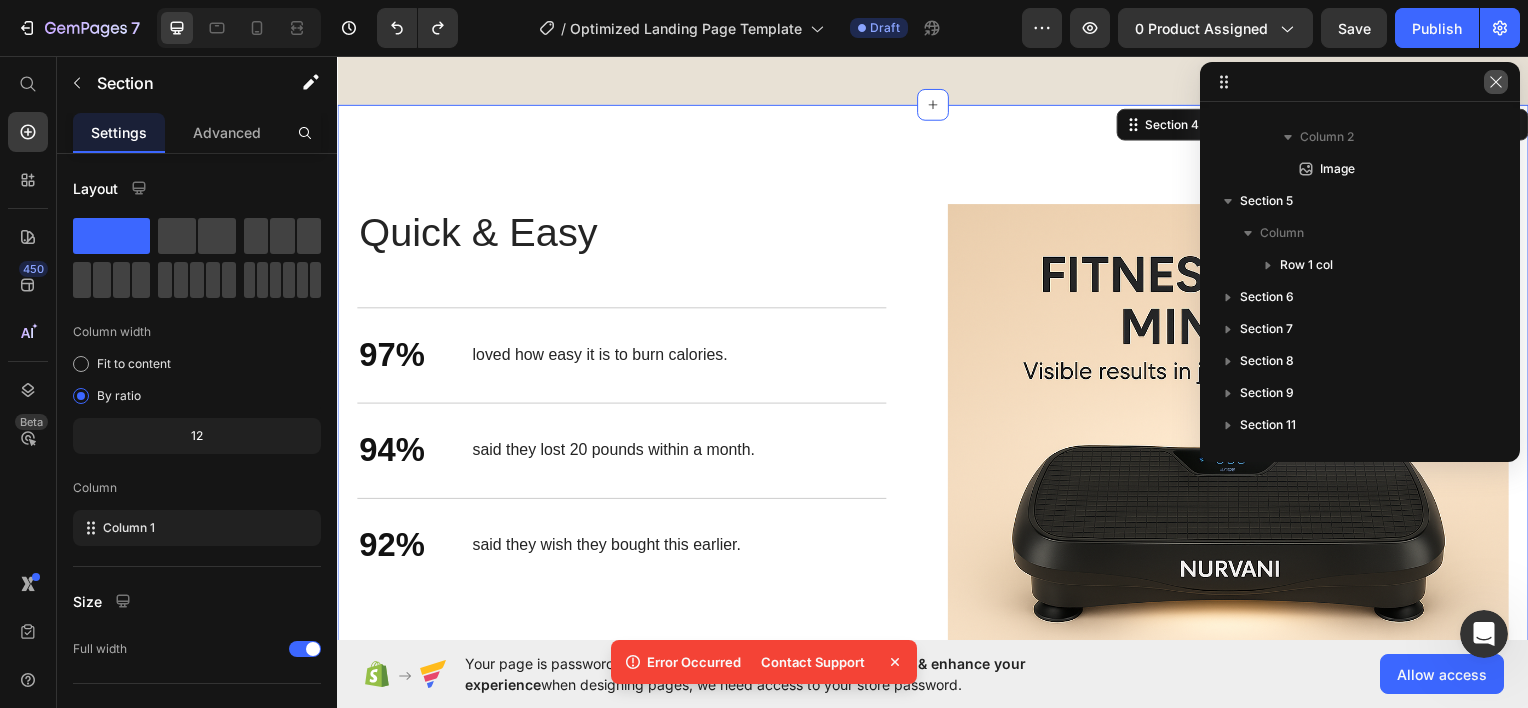 click 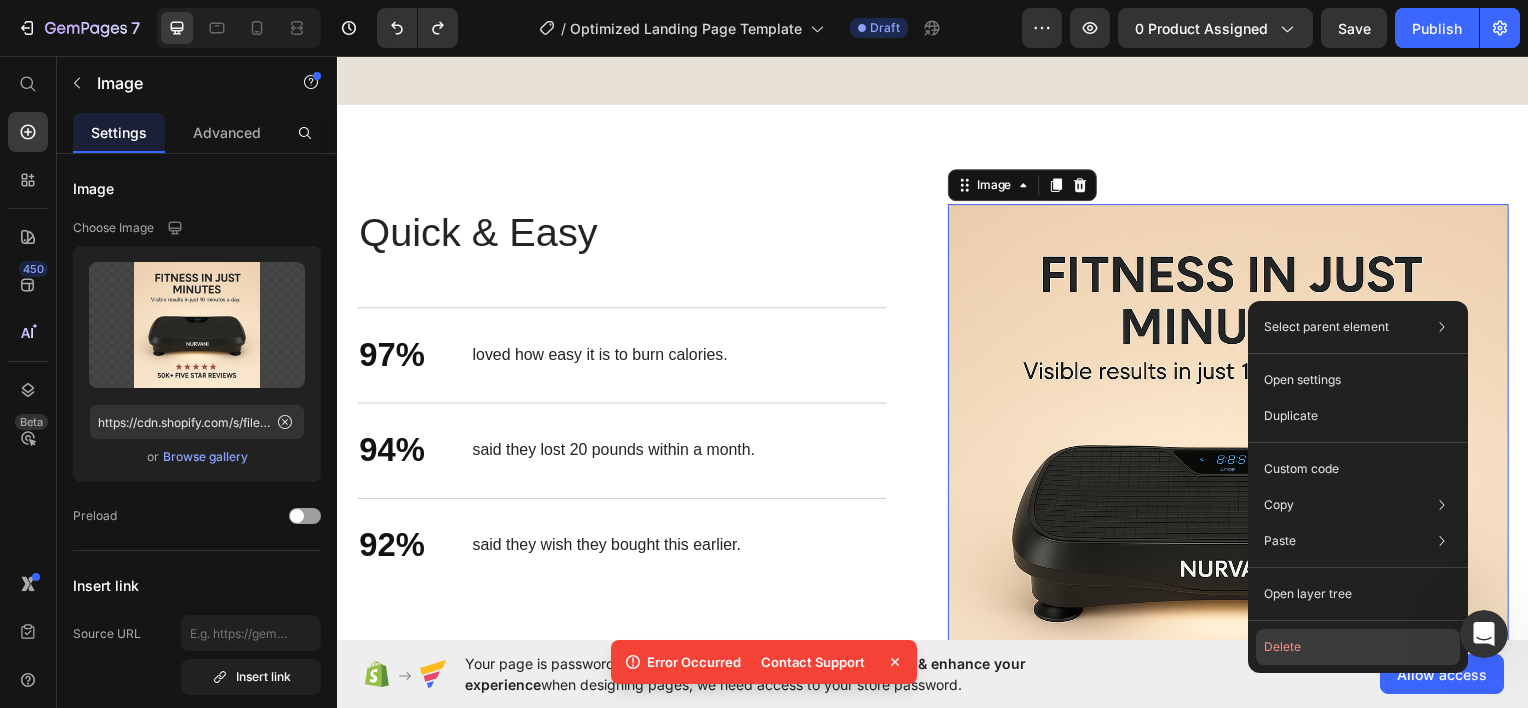 click on "Delete" 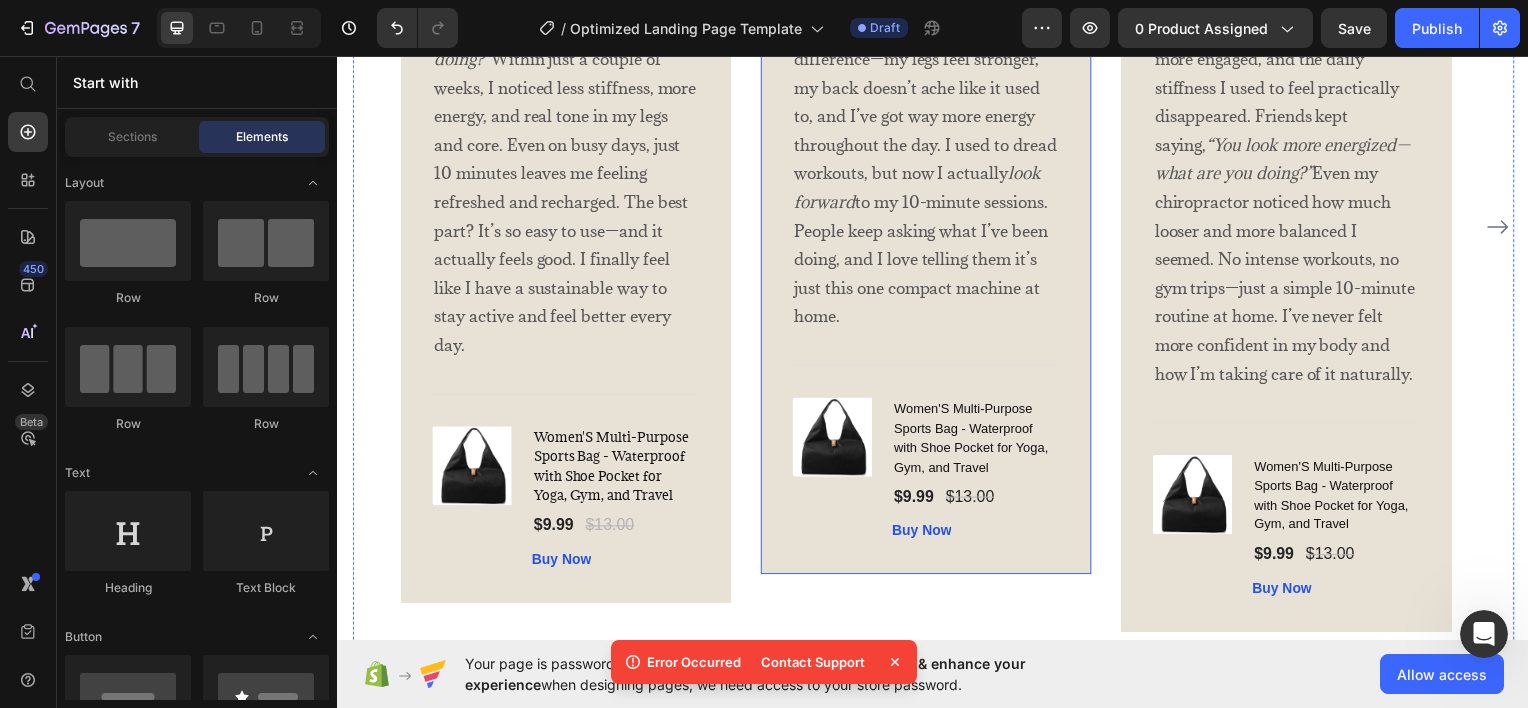 scroll, scrollTop: 3763, scrollLeft: 0, axis: vertical 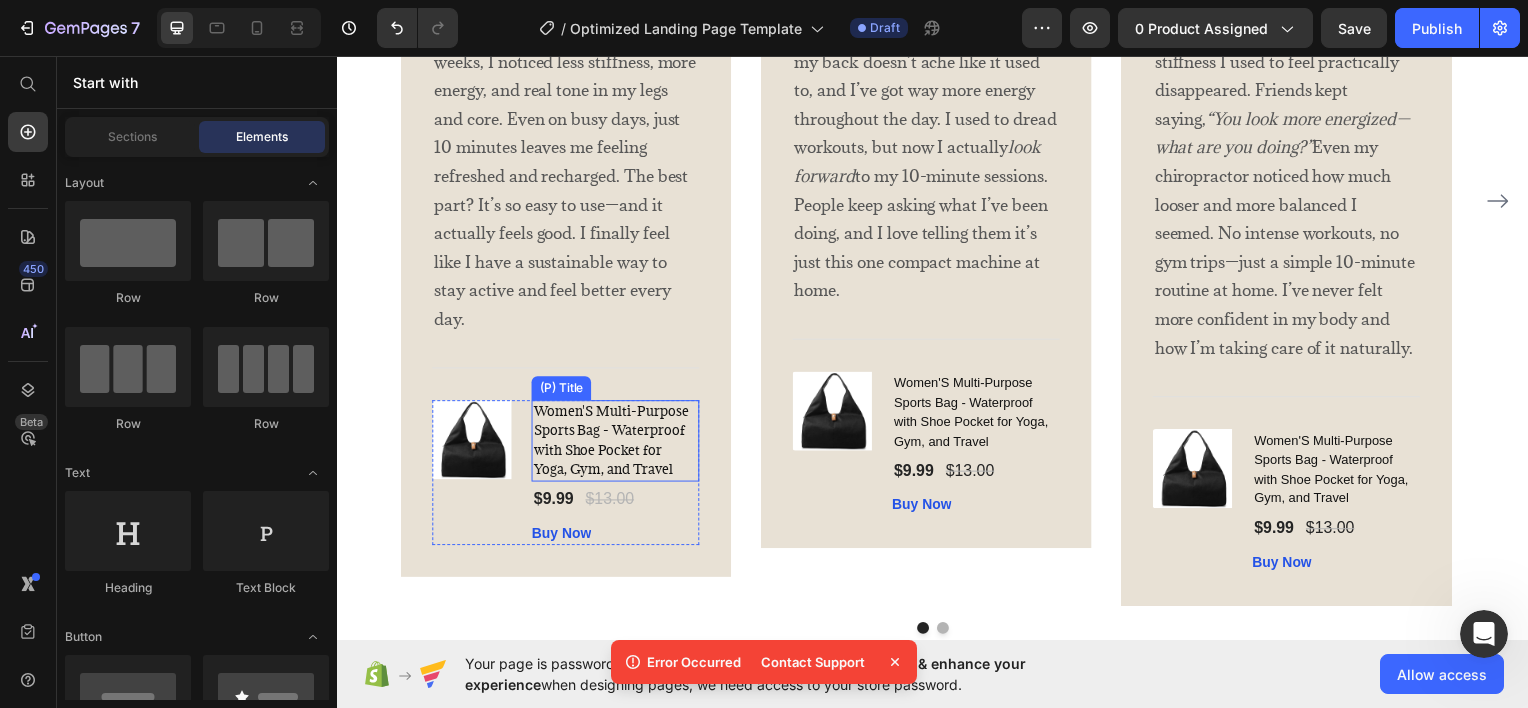 click on "Women'S Multi-Purpose Sports Bag - Waterproof with Shoe Pocket for Yoga, Gym, and Travel" at bounding box center (616, 443) 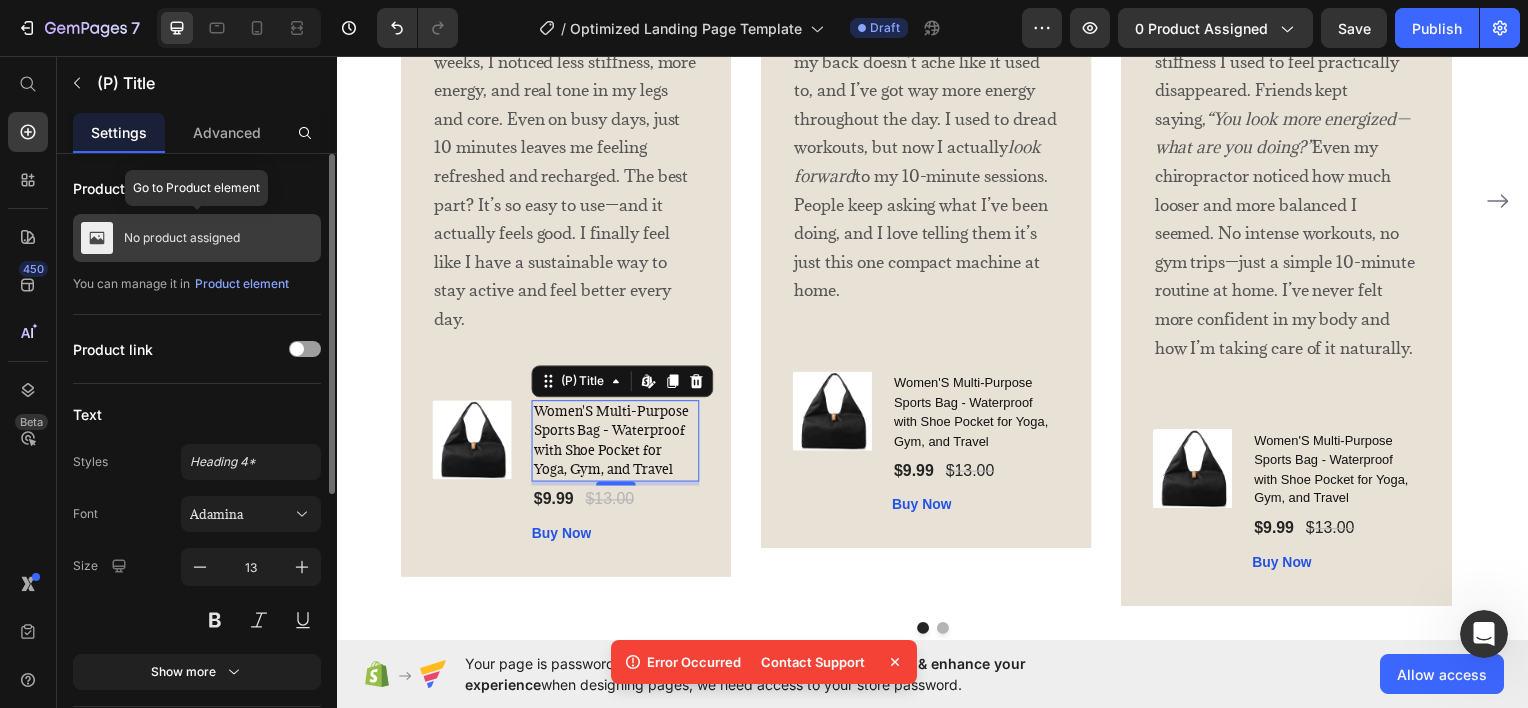 click on "No product assigned" at bounding box center (182, 238) 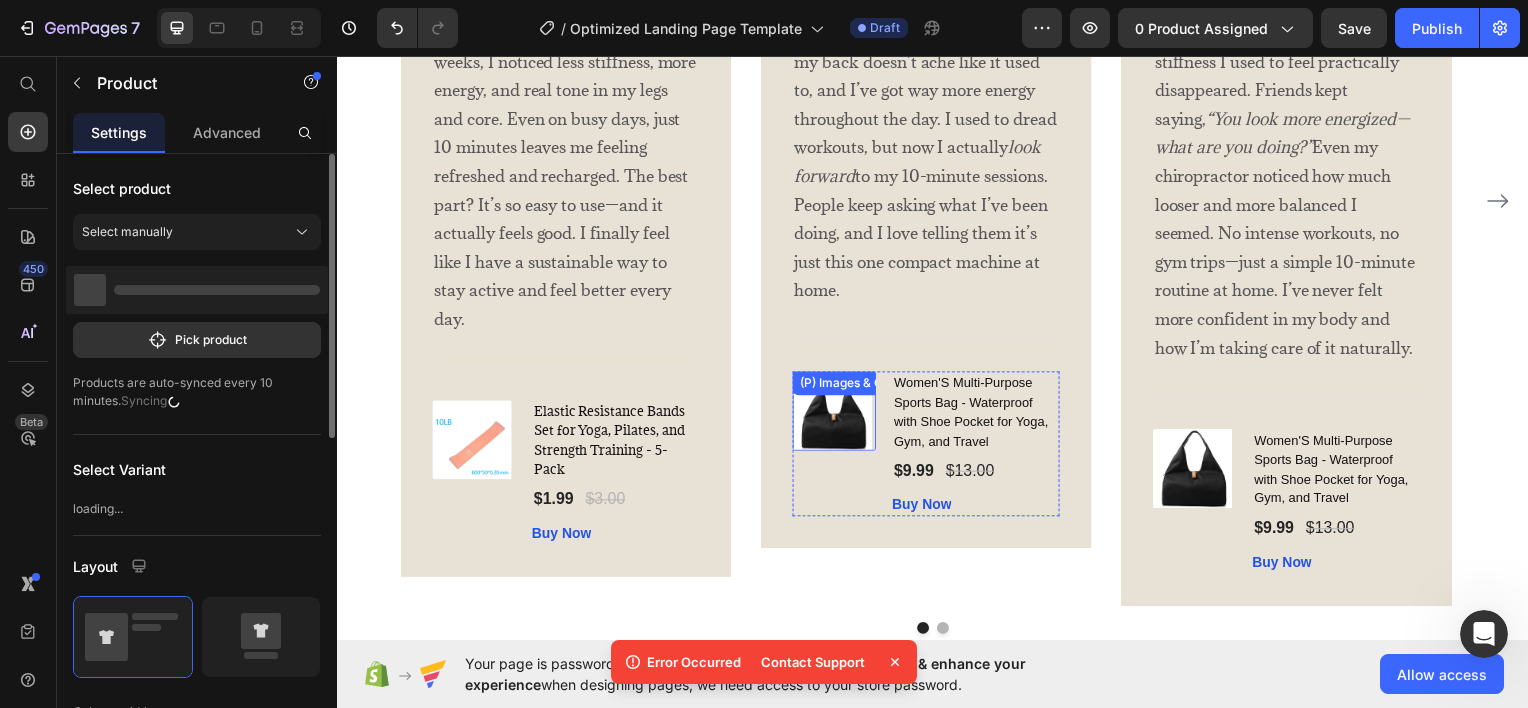 click on "(P) Images & Gallery" at bounding box center (837, 413) 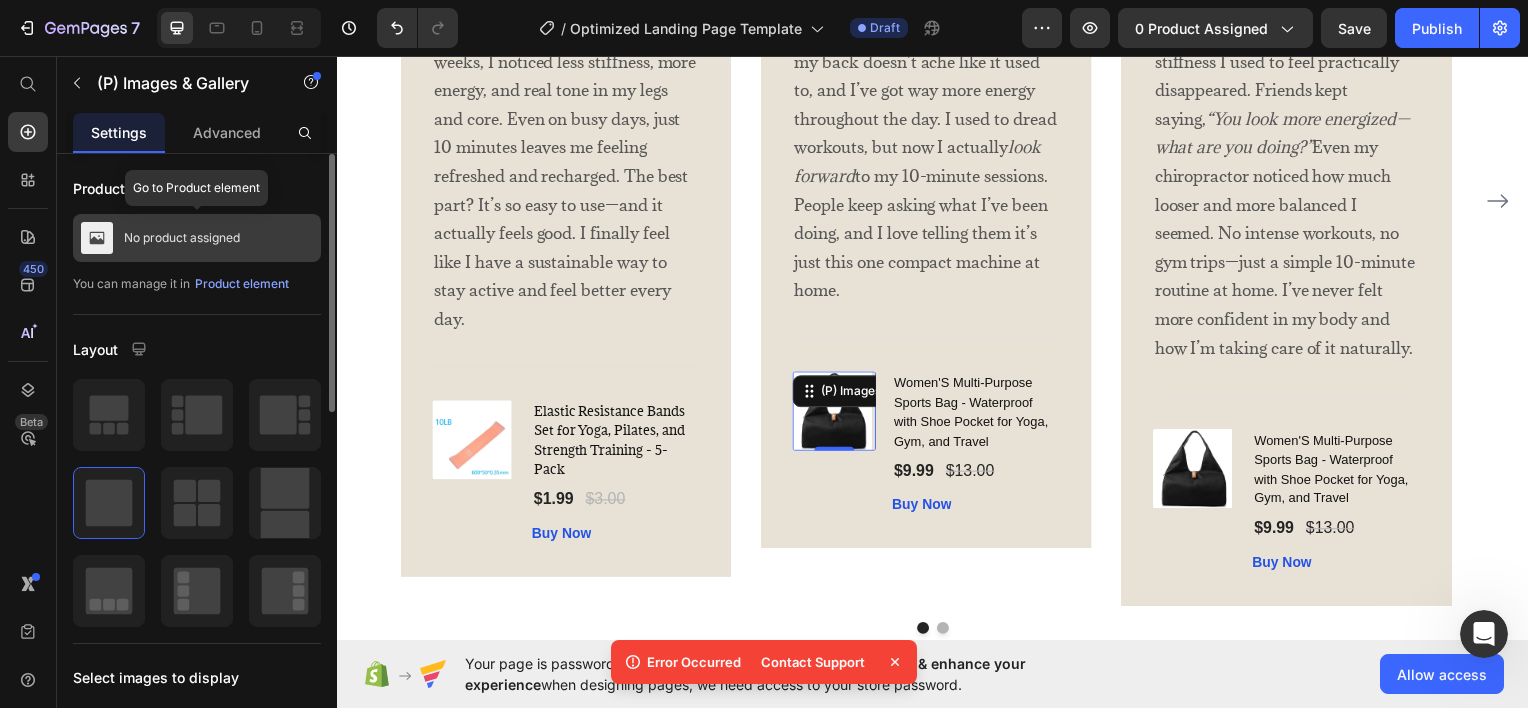 click on "No product assigned" at bounding box center [197, 238] 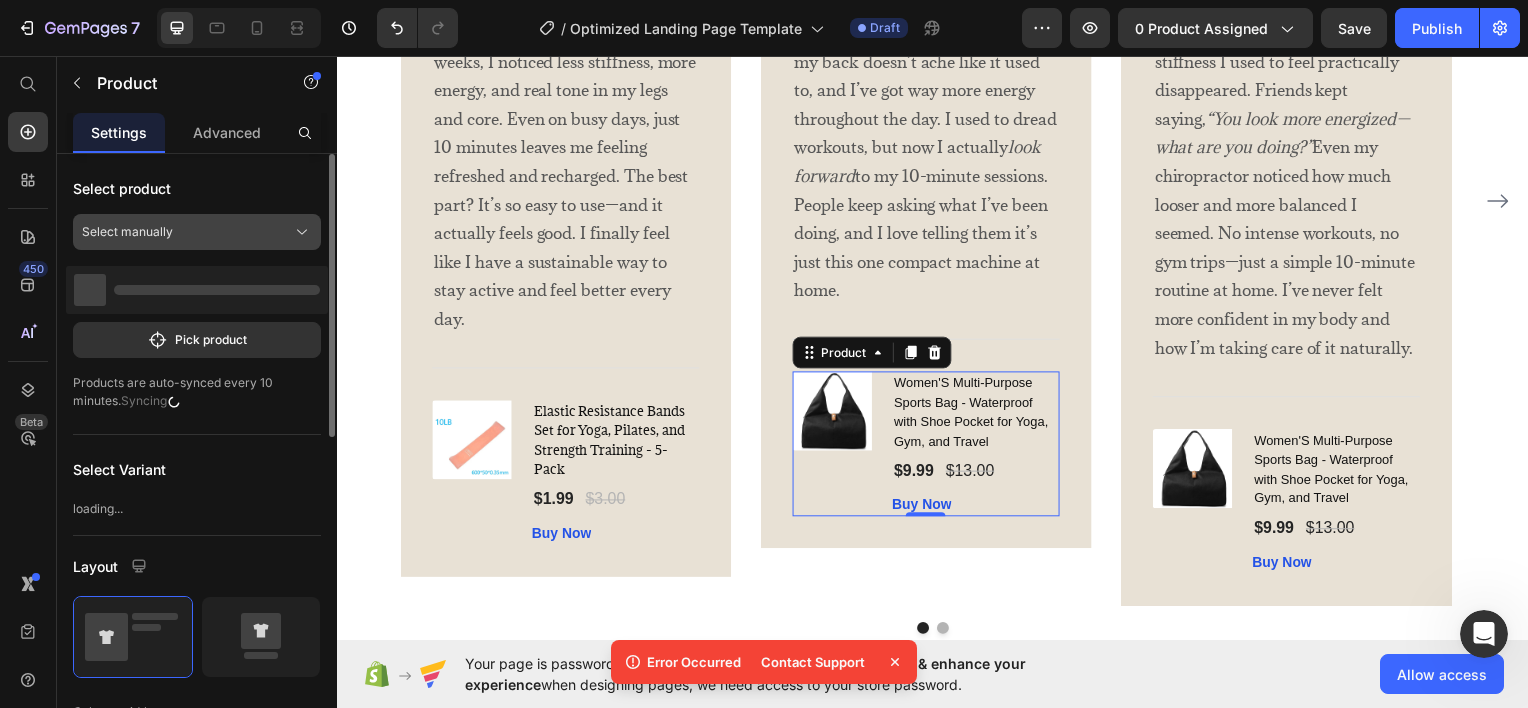 click on "Select manually" at bounding box center [197, 232] 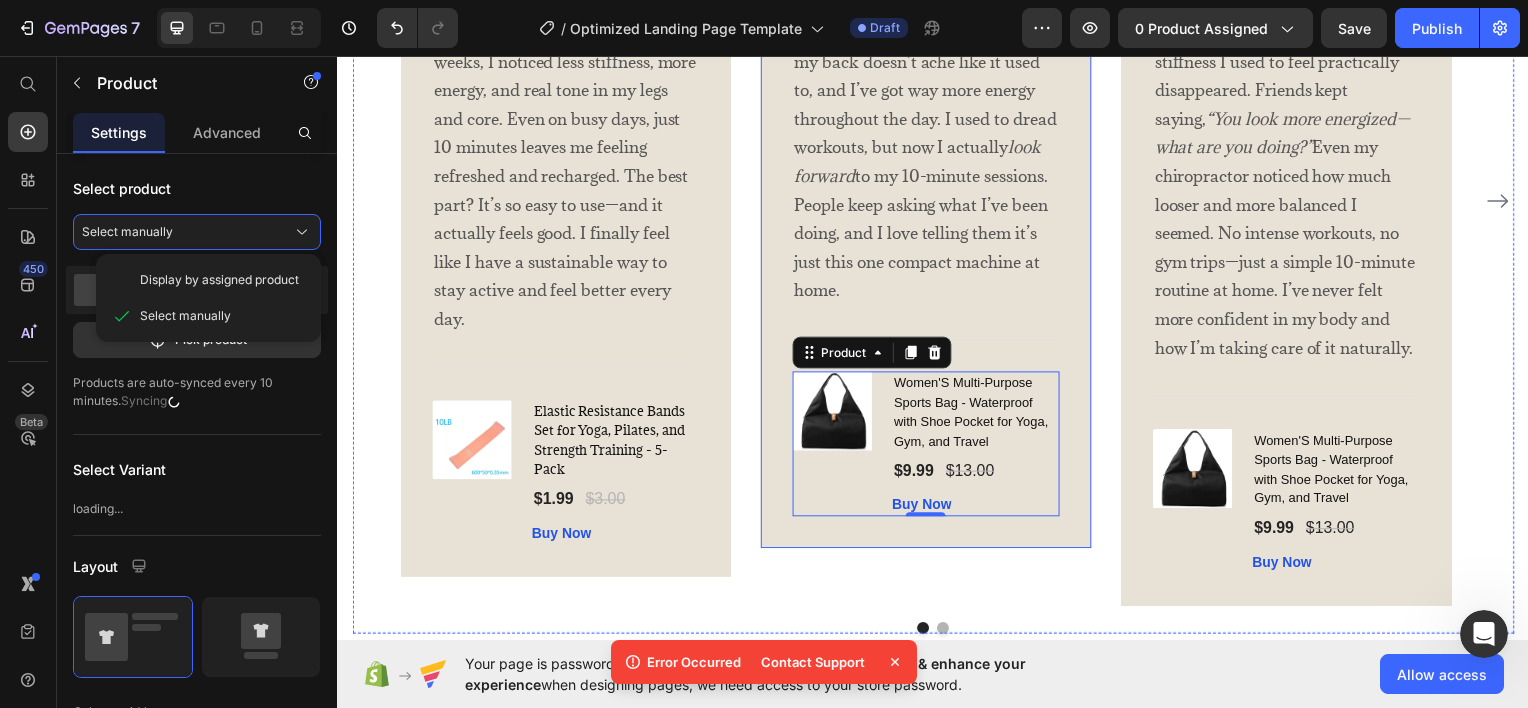 click at bounding box center (835, 413) 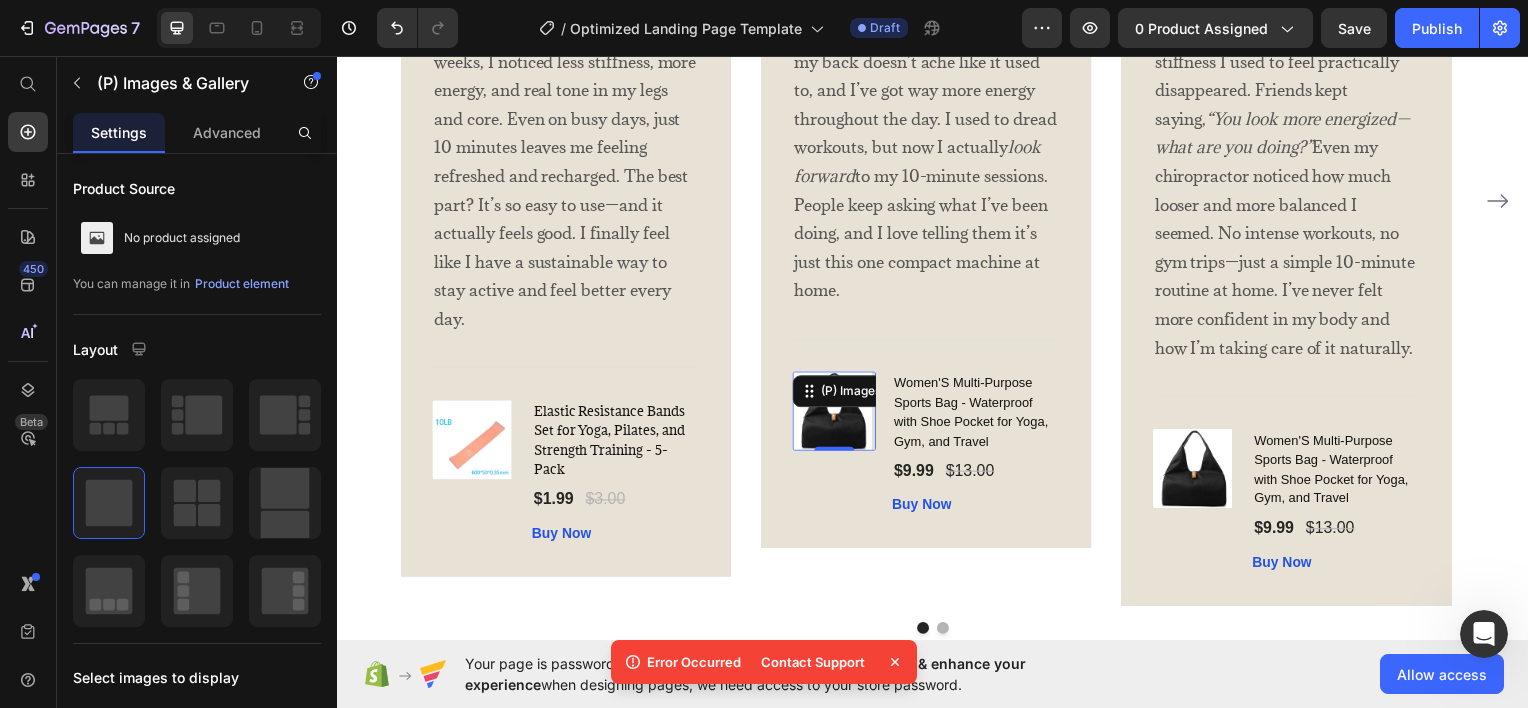 click at bounding box center [835, 413] 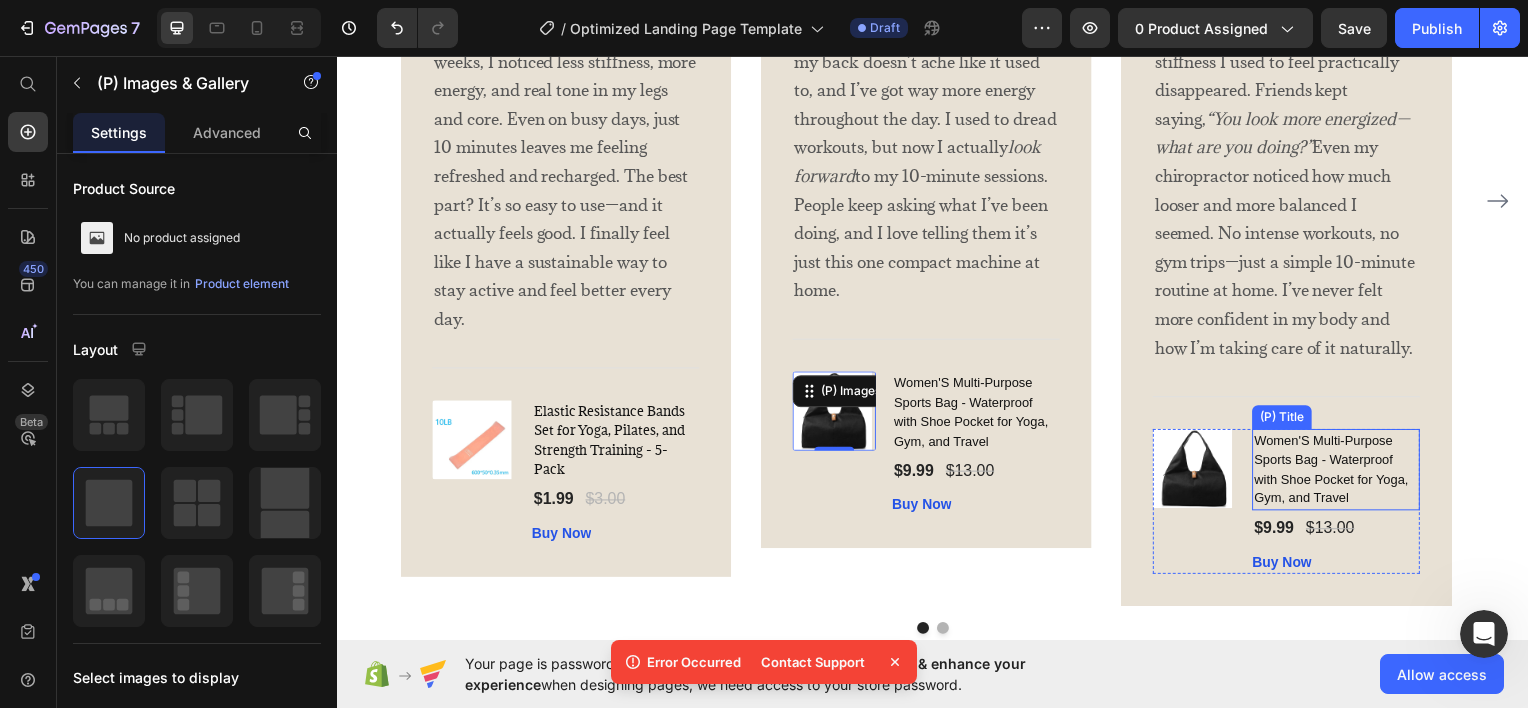 click at bounding box center (1198, 471) 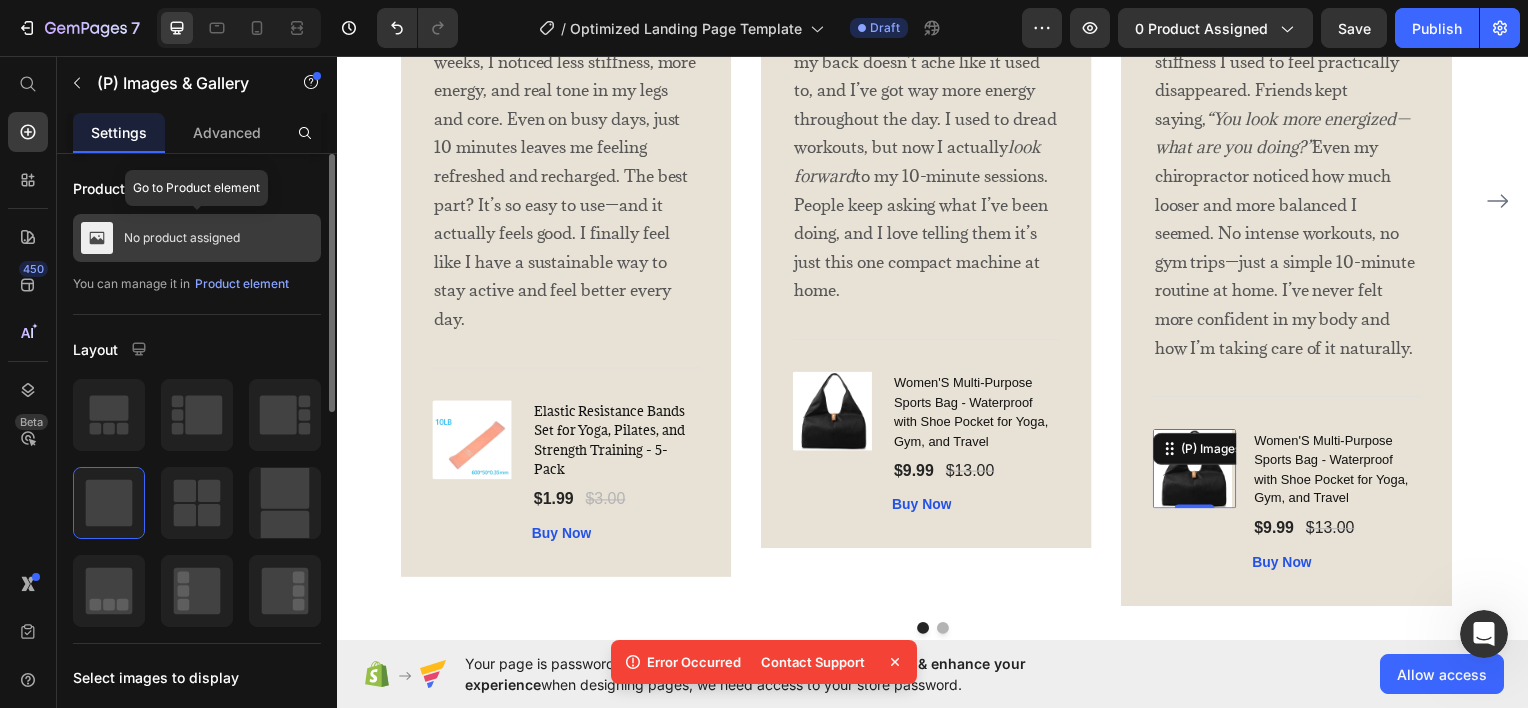 click on "No product assigned" at bounding box center (197, 238) 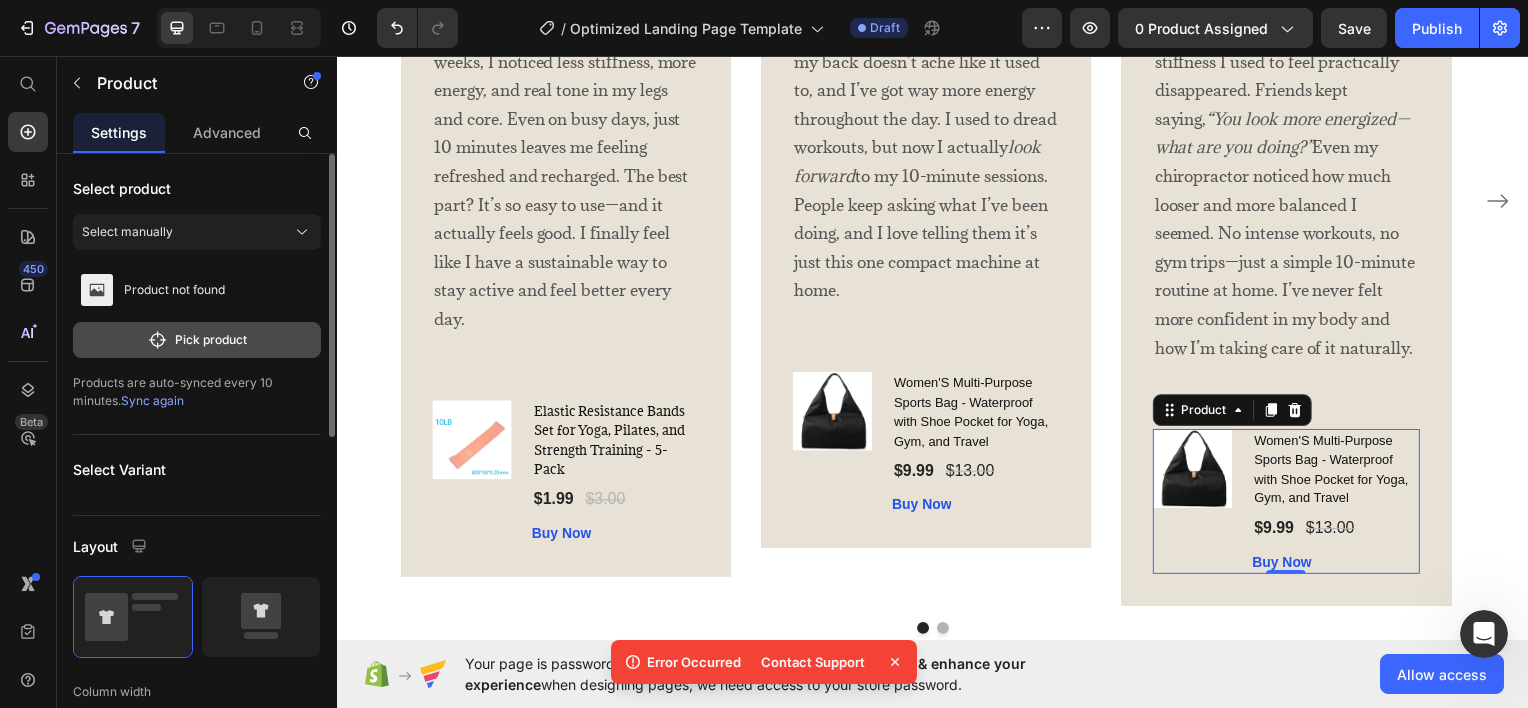 click on "Pick product" 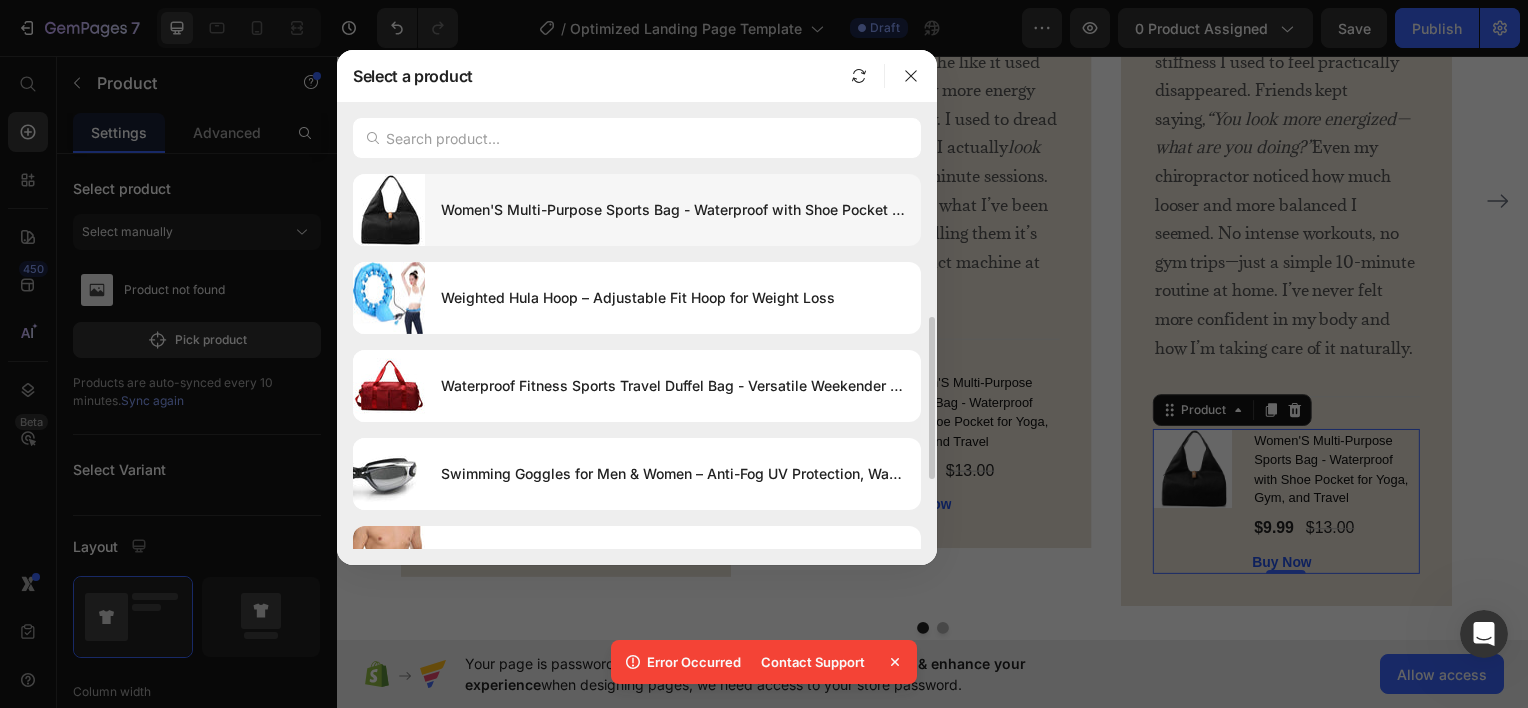 scroll, scrollTop: 100, scrollLeft: 0, axis: vertical 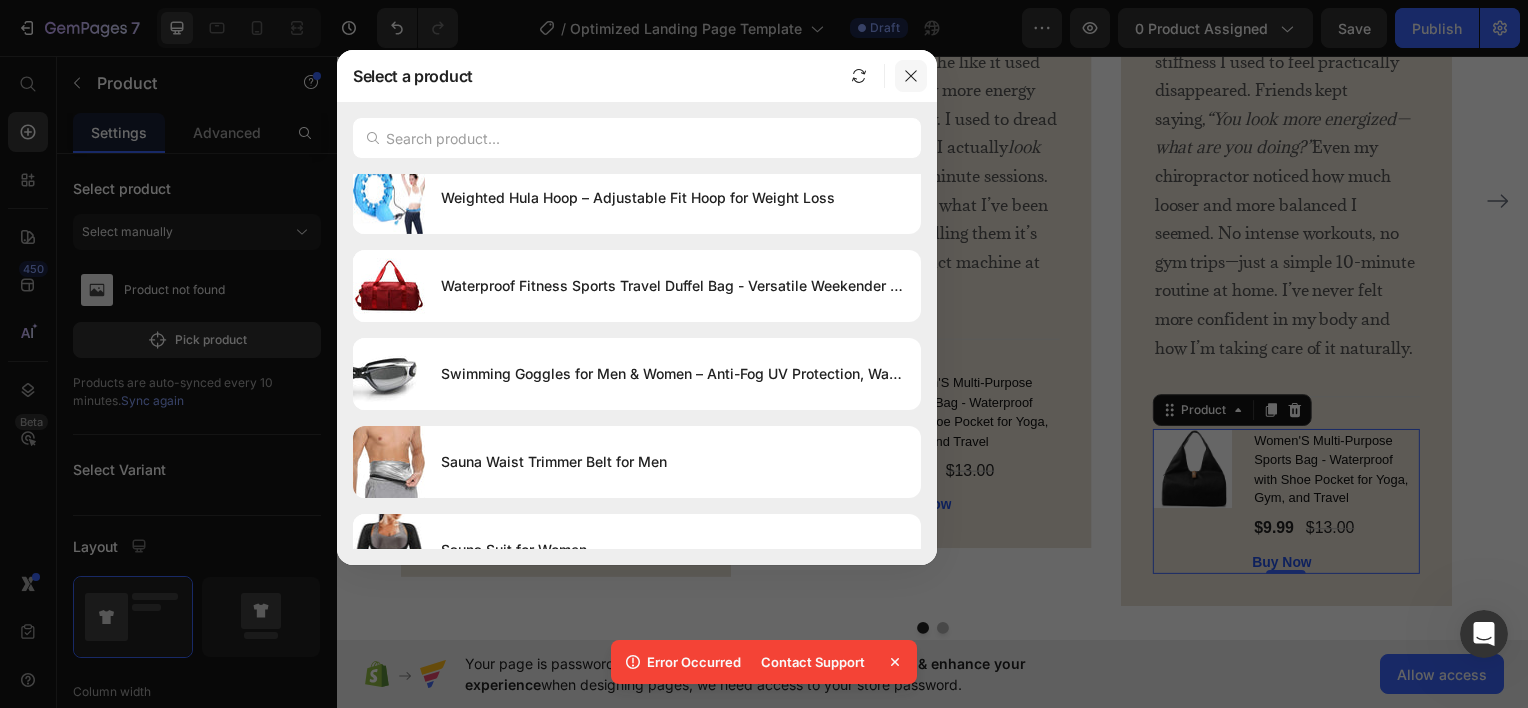 click 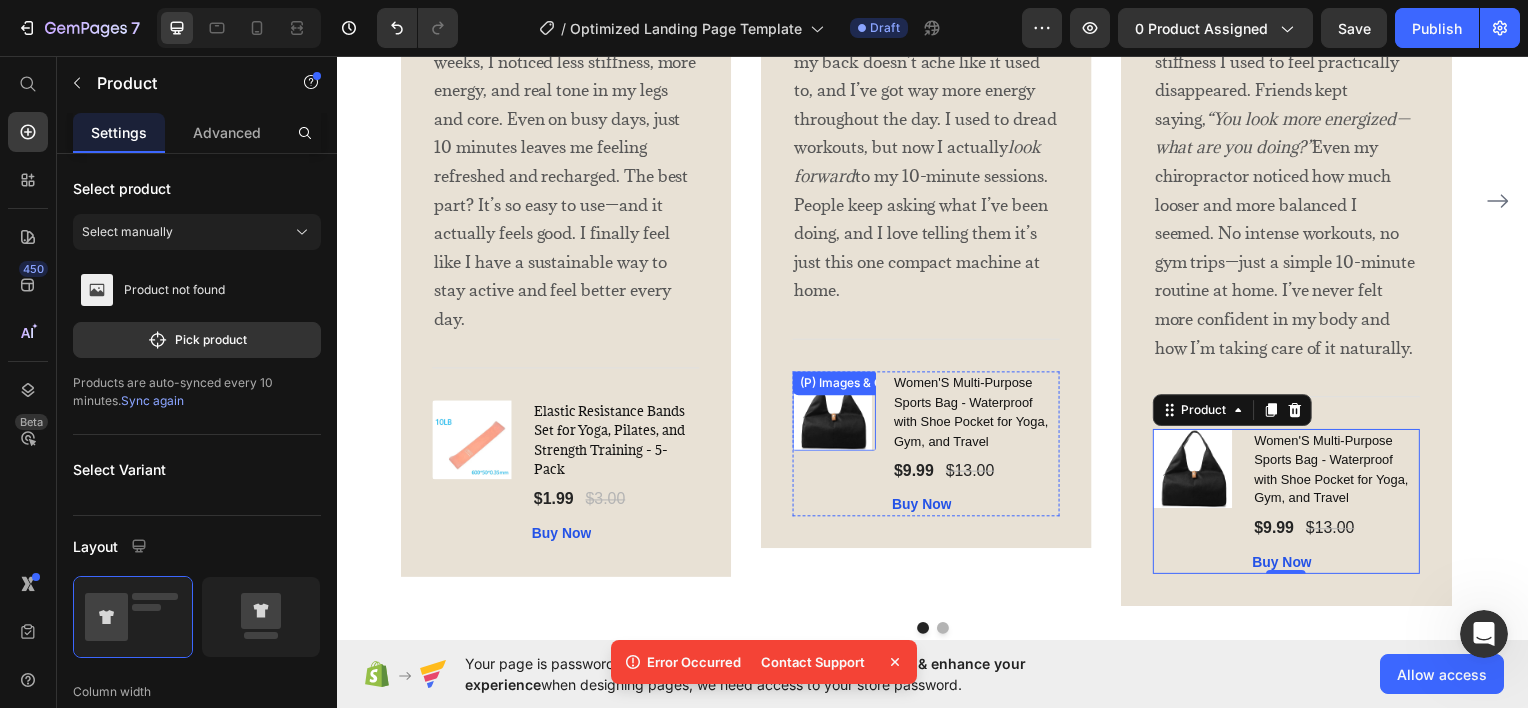 click on "(P) Images & Gallery" at bounding box center (860, 385) 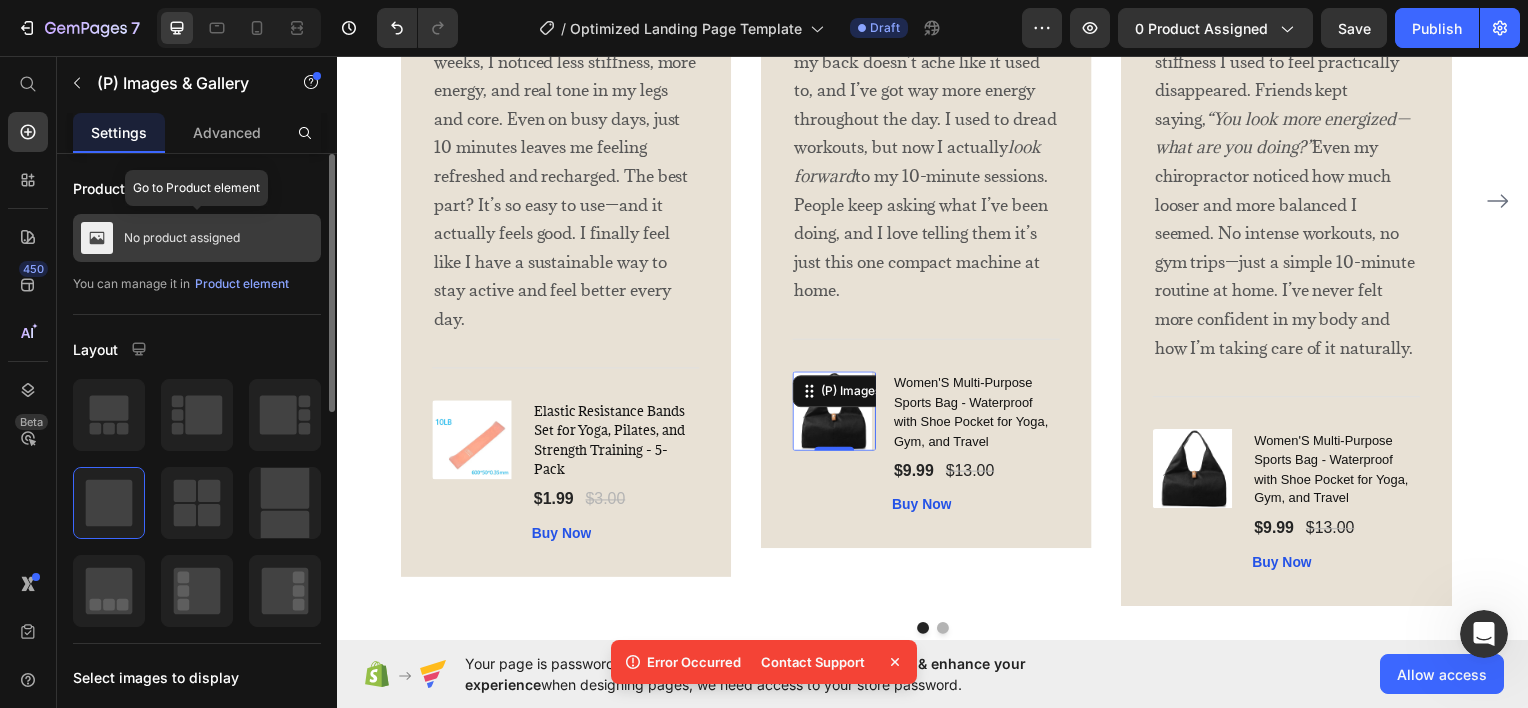 click on "No product assigned" at bounding box center (197, 238) 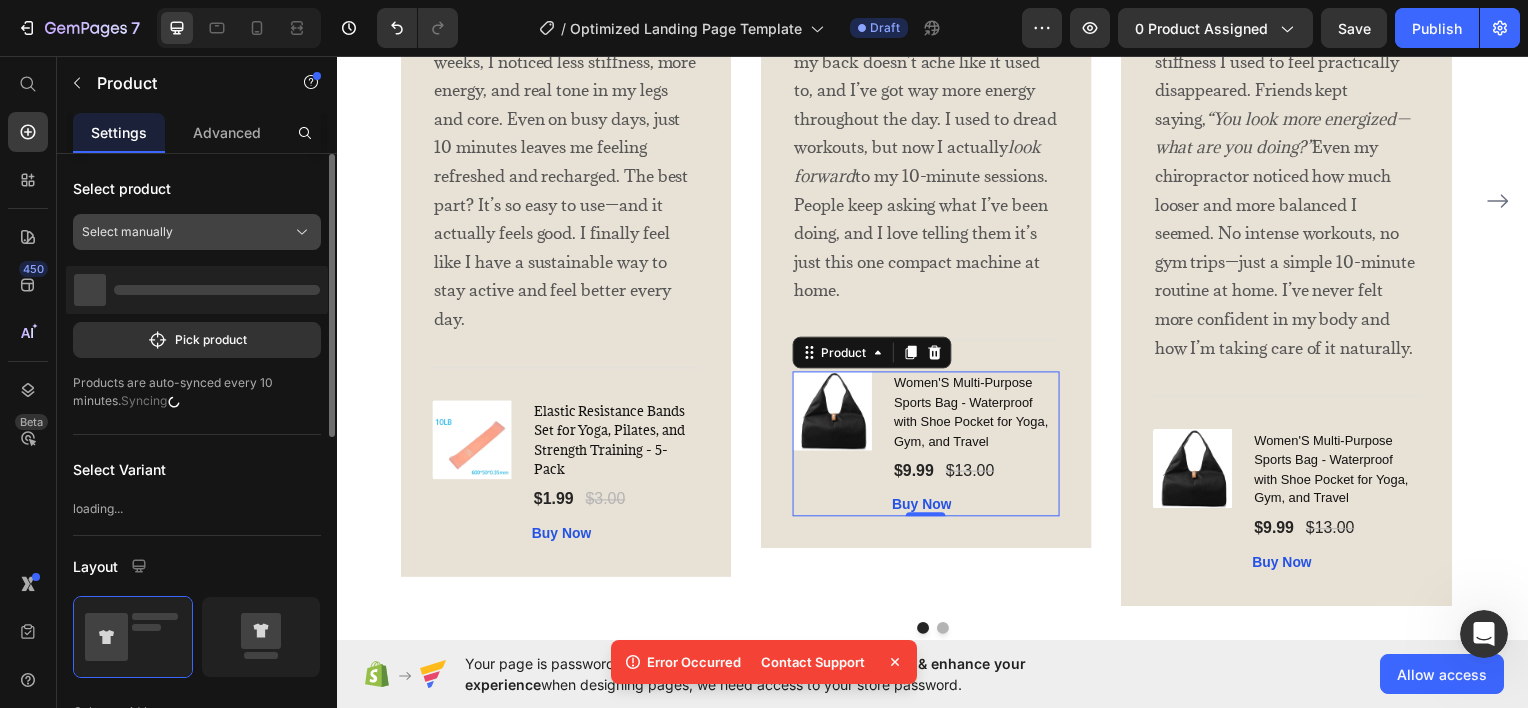 click on "Select manually" at bounding box center [197, 232] 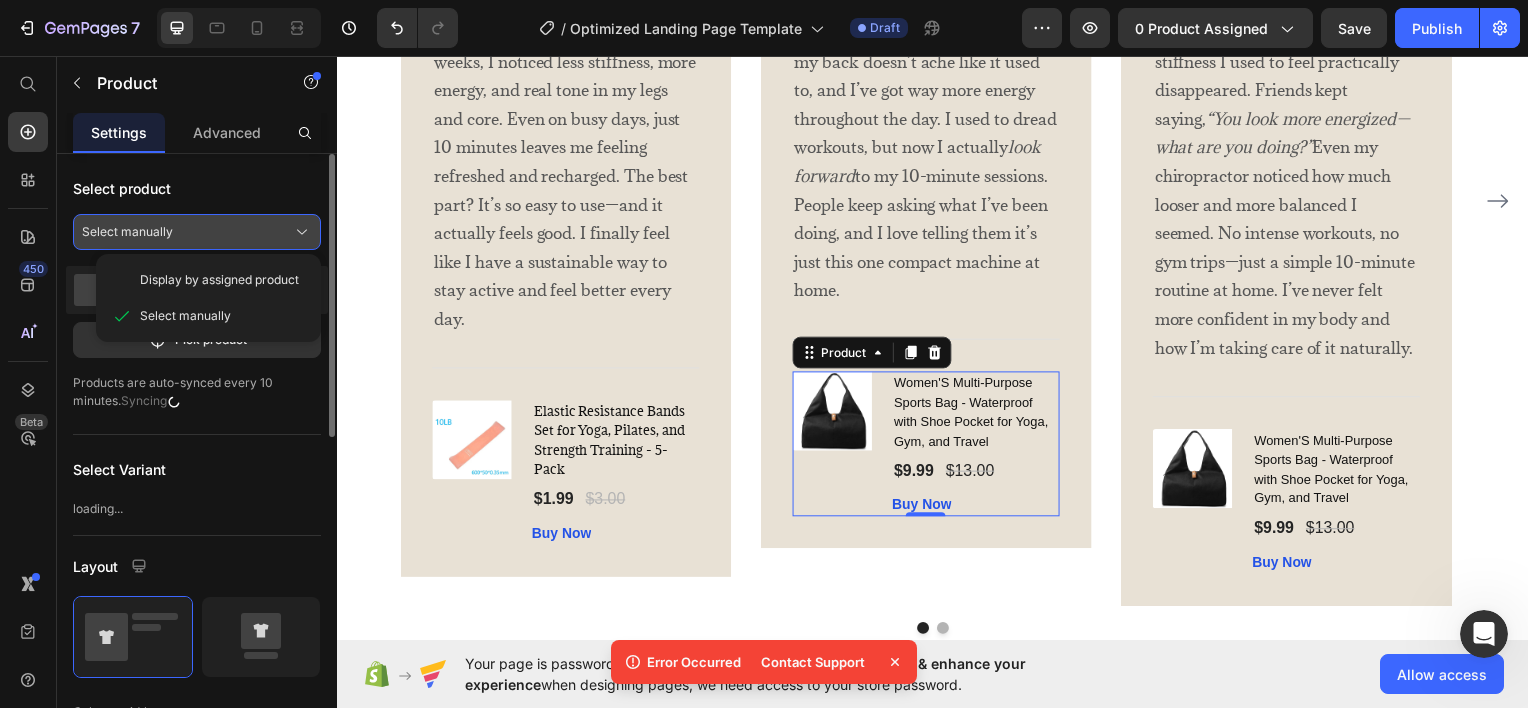 click on "Select manually" at bounding box center [197, 232] 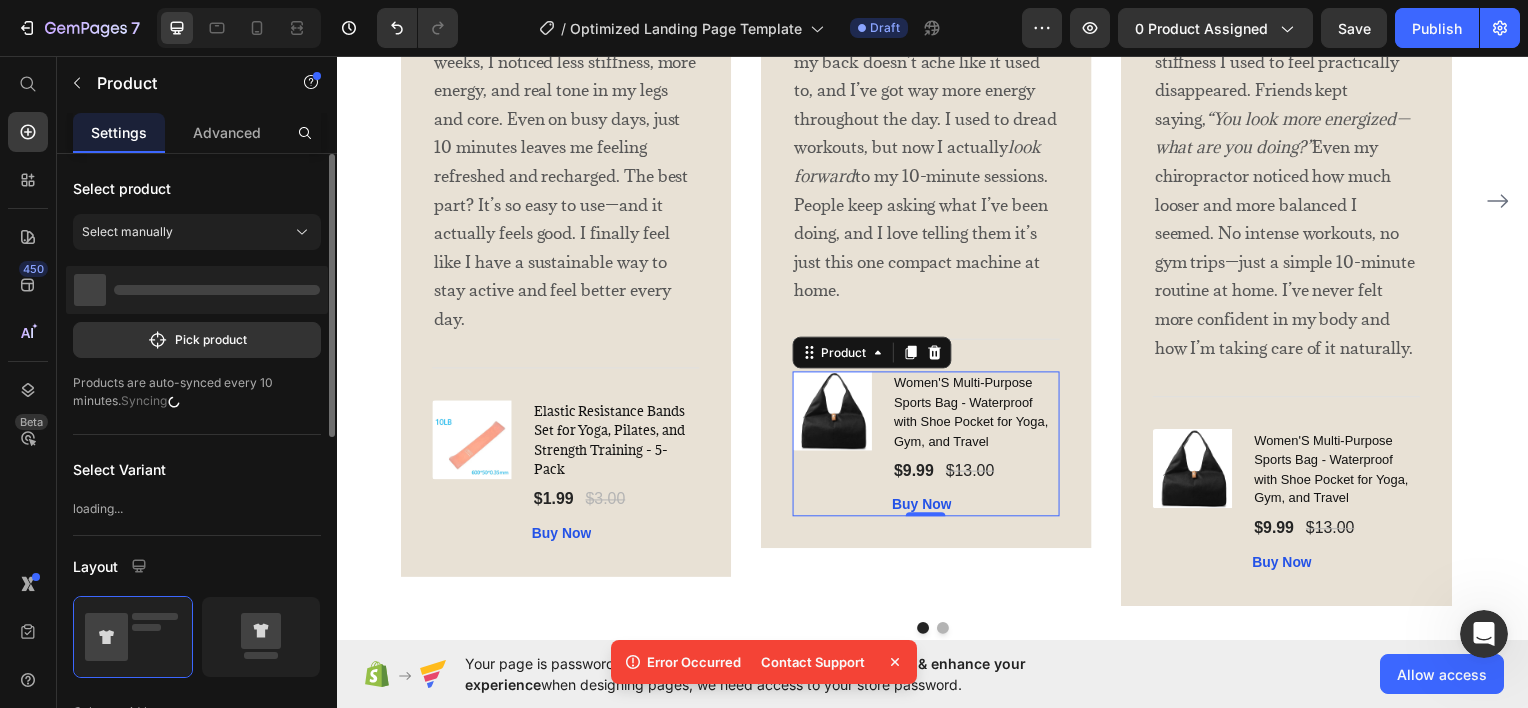 click at bounding box center [197, 290] 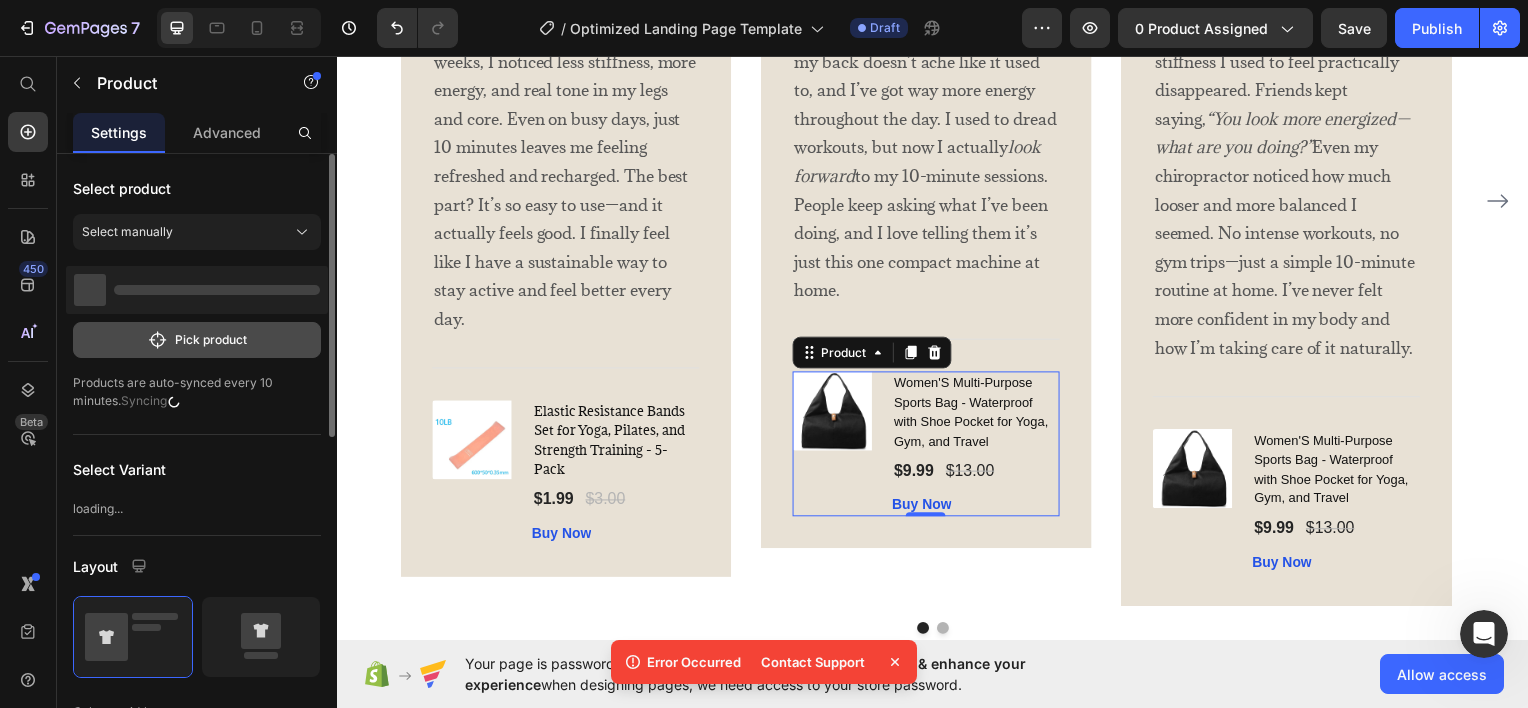 click on "Pick product" at bounding box center [197, 340] 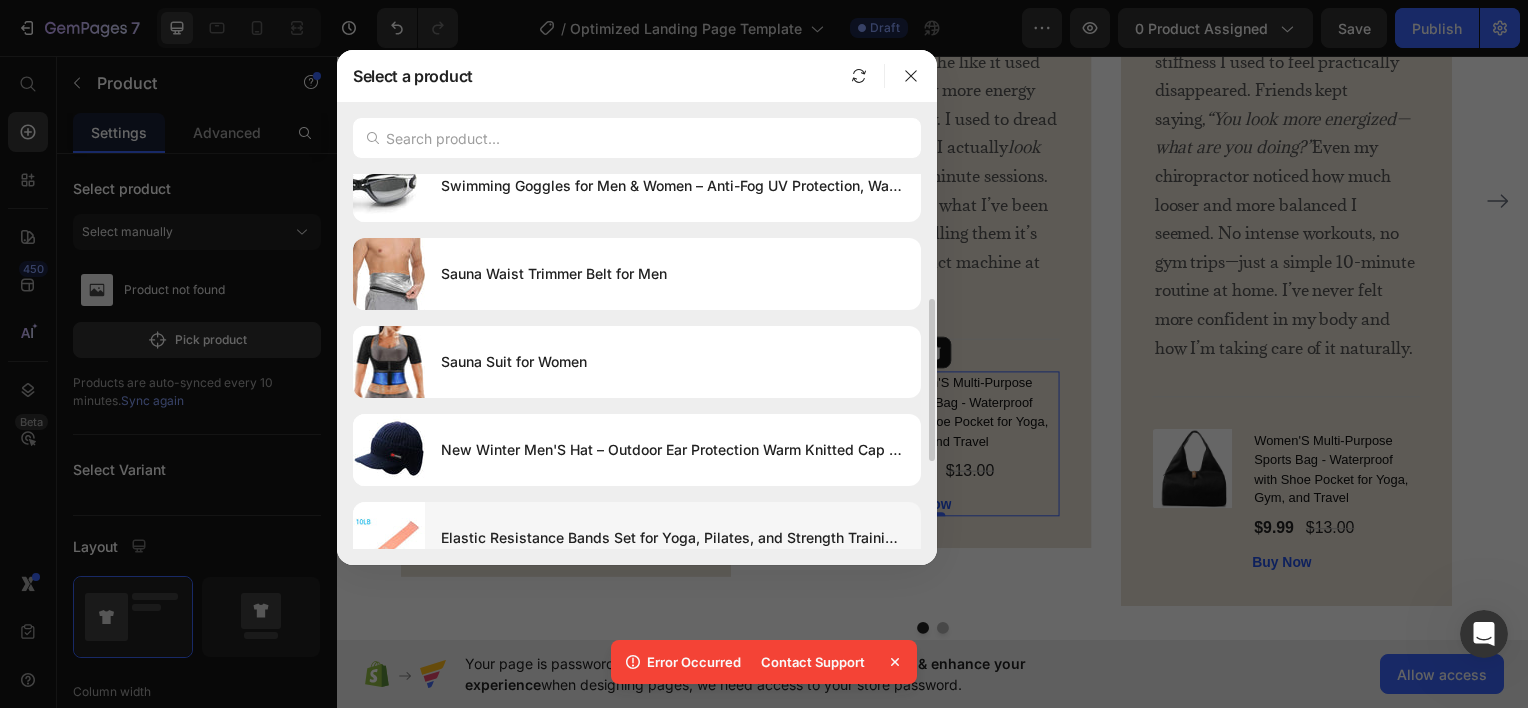 scroll, scrollTop: 188, scrollLeft: 0, axis: vertical 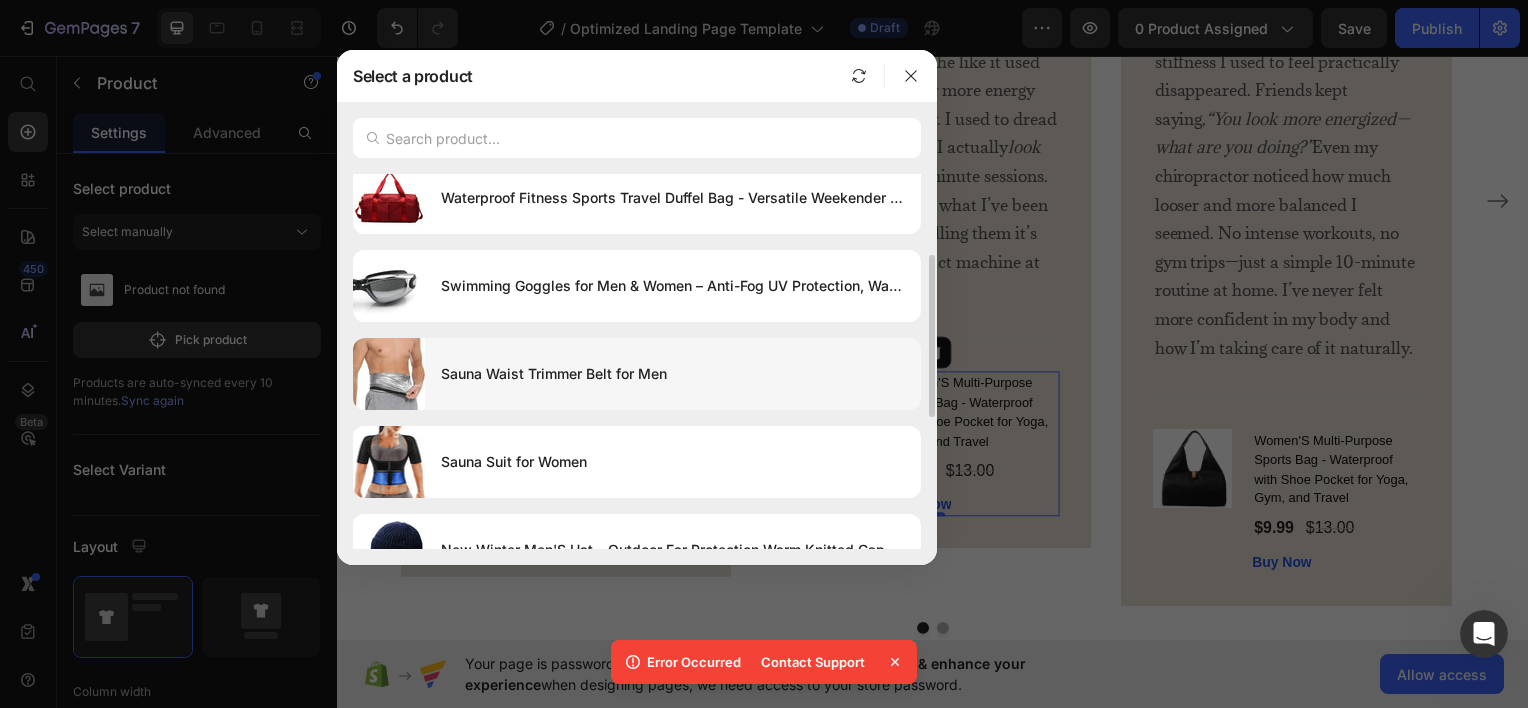 click on "Sauna Waist Trimmer Belt for Men" at bounding box center [673, 374] 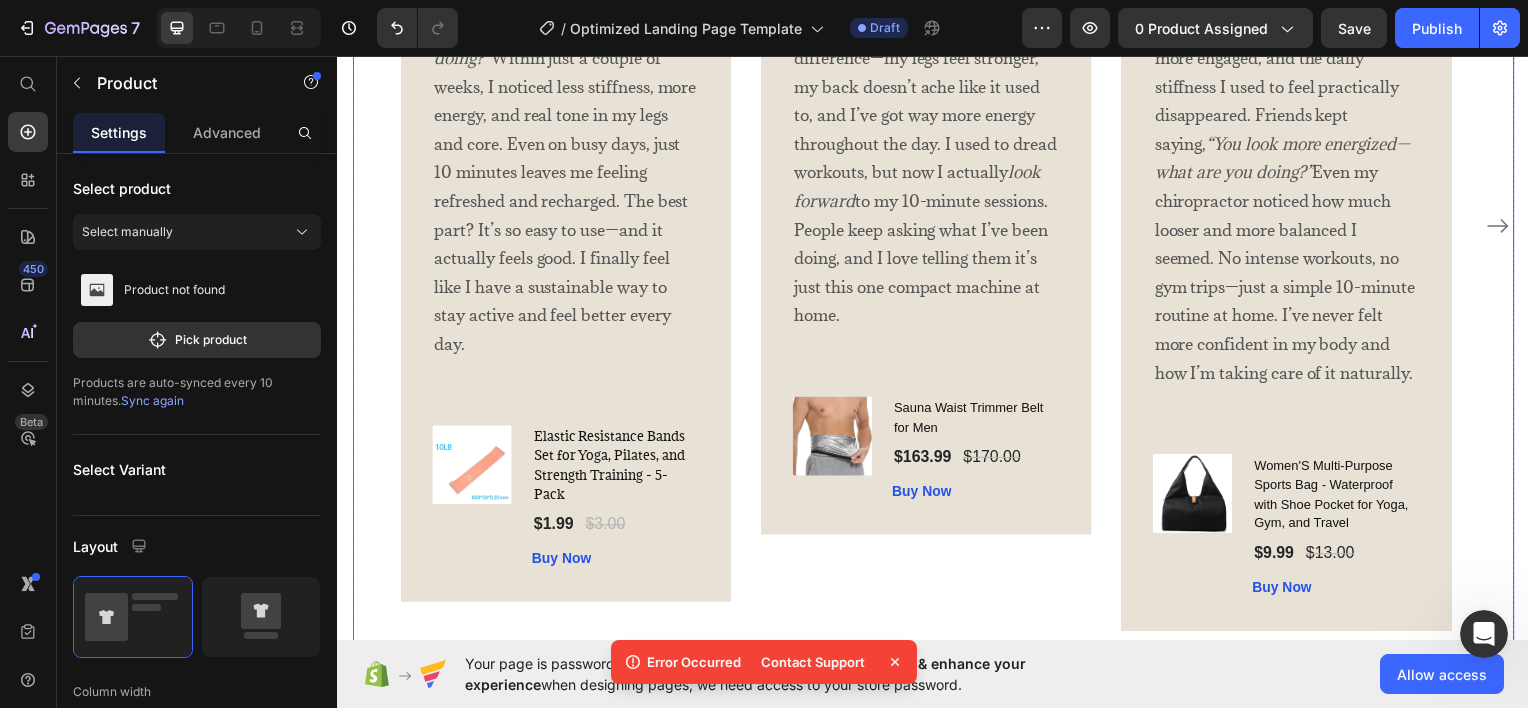 scroll, scrollTop: 3763, scrollLeft: 0, axis: vertical 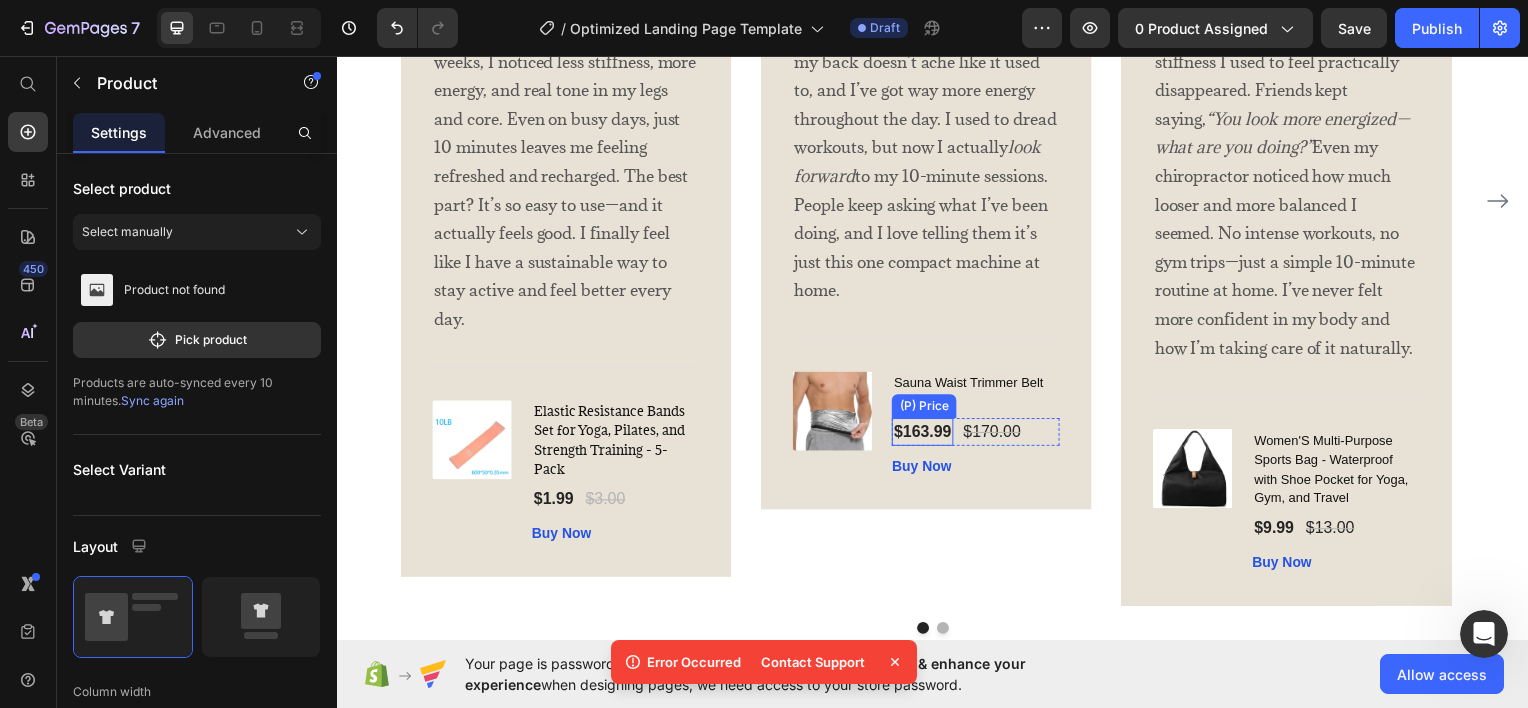 click on "$163.99" at bounding box center (926, 434) 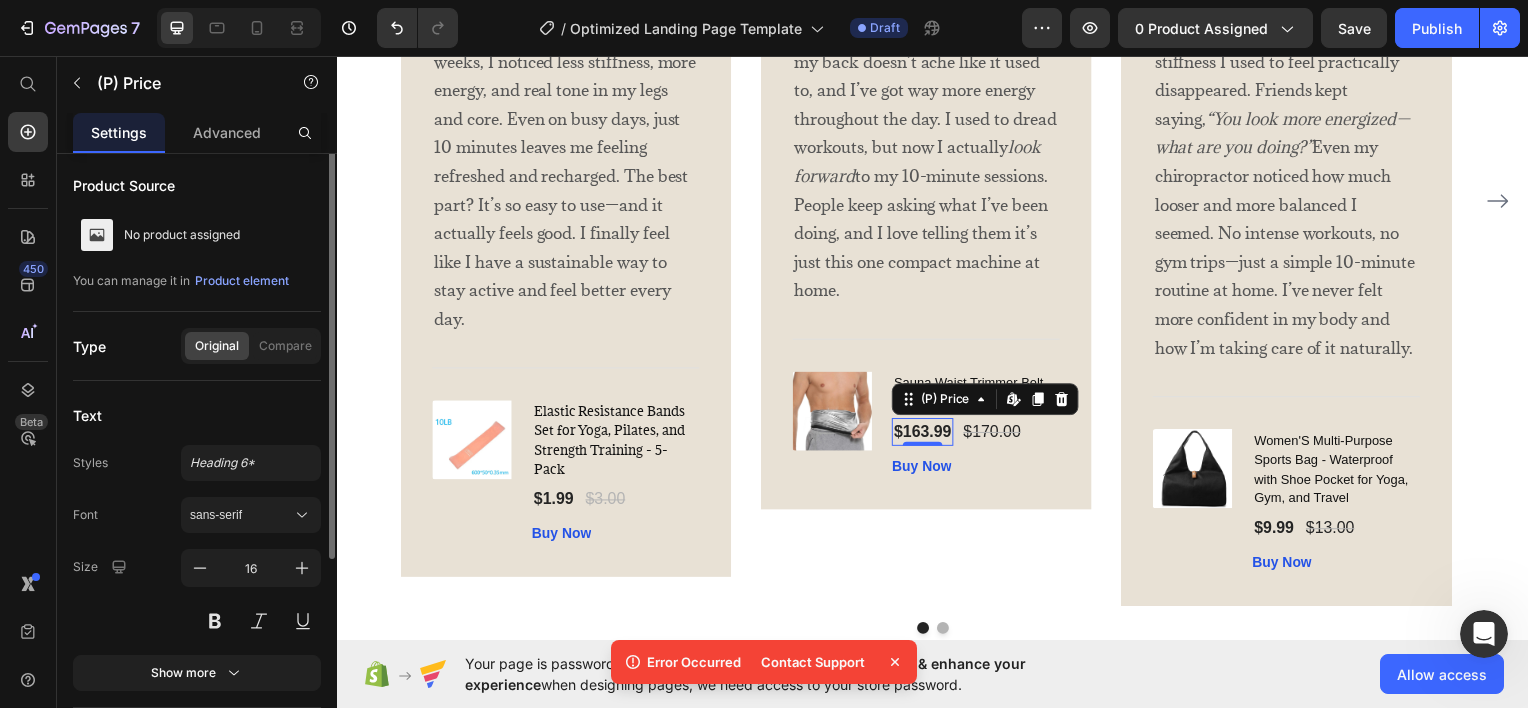 scroll, scrollTop: 0, scrollLeft: 0, axis: both 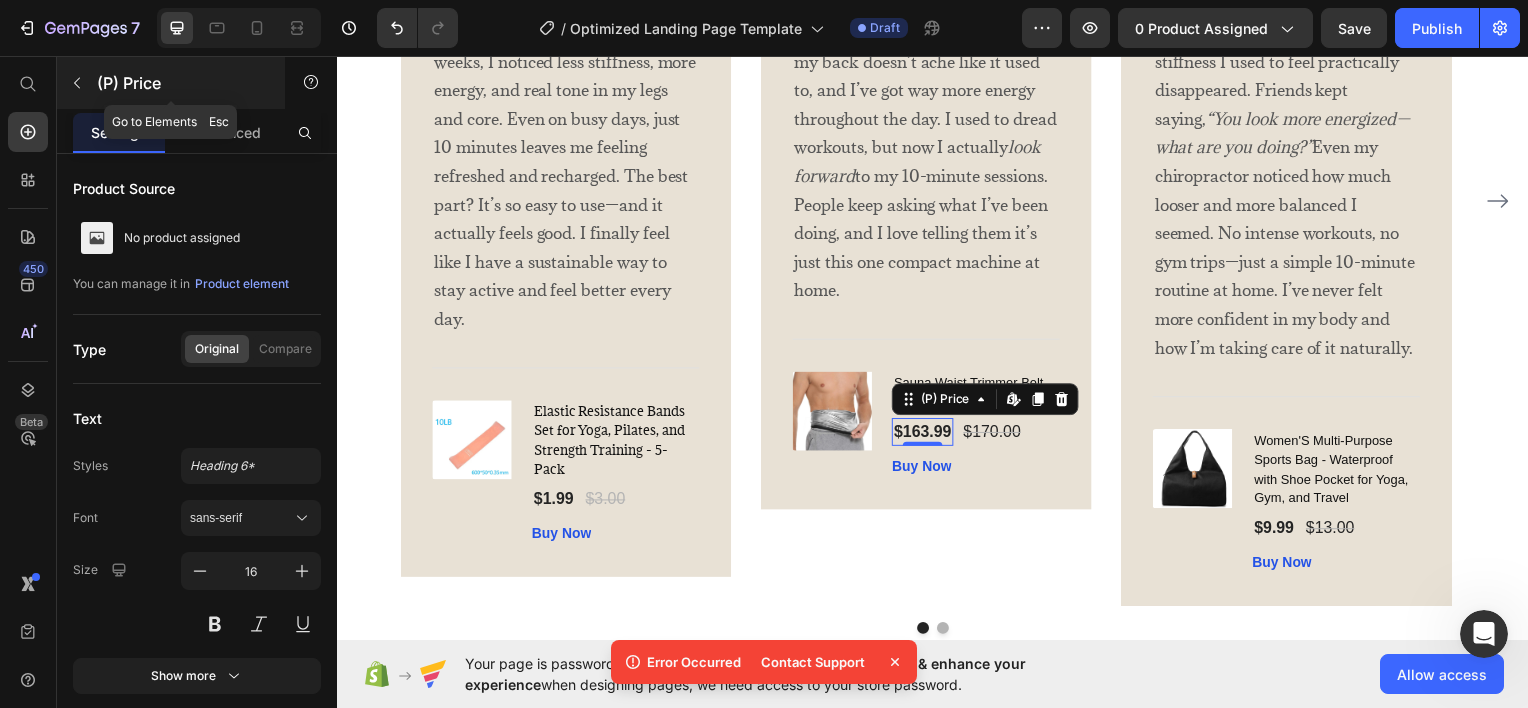 click on "(P) Price" at bounding box center (182, 83) 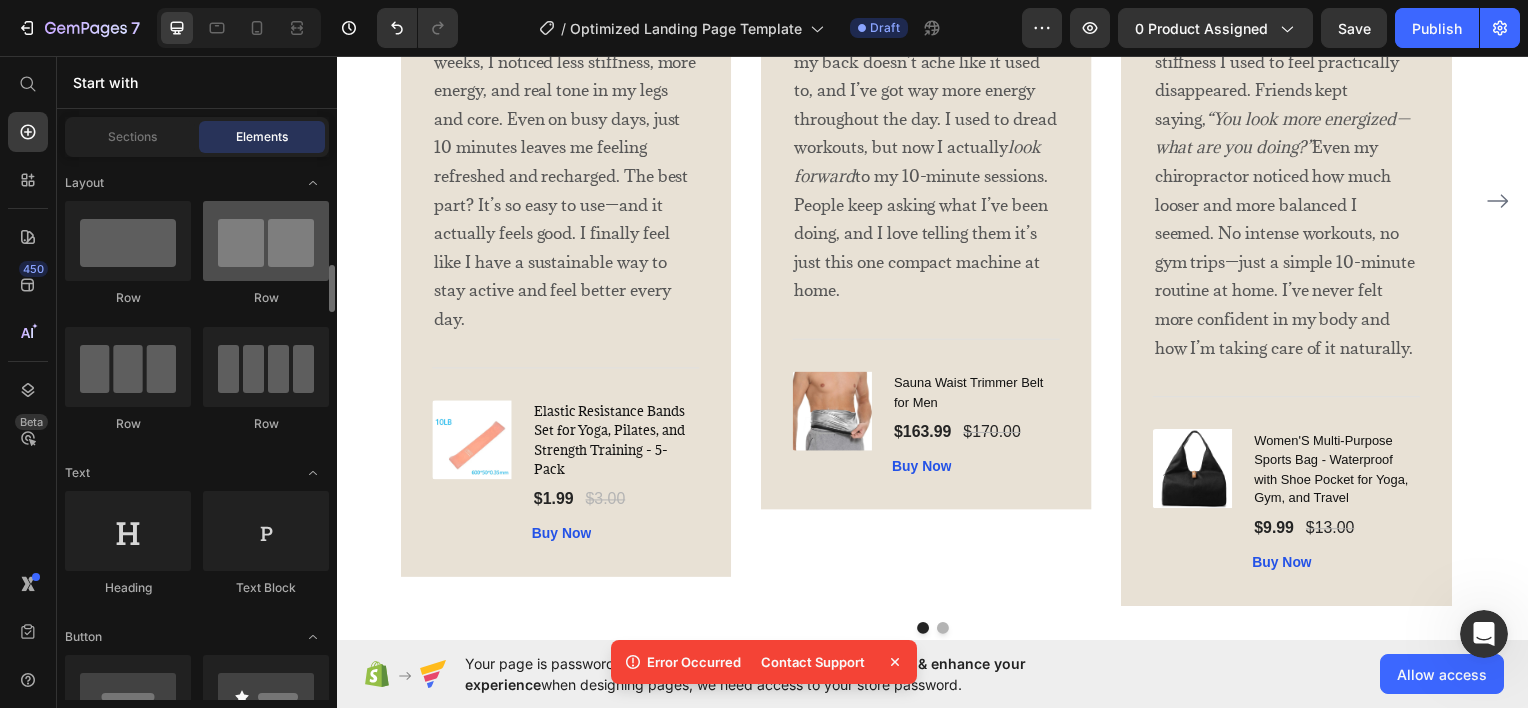 scroll, scrollTop: 300, scrollLeft: 0, axis: vertical 